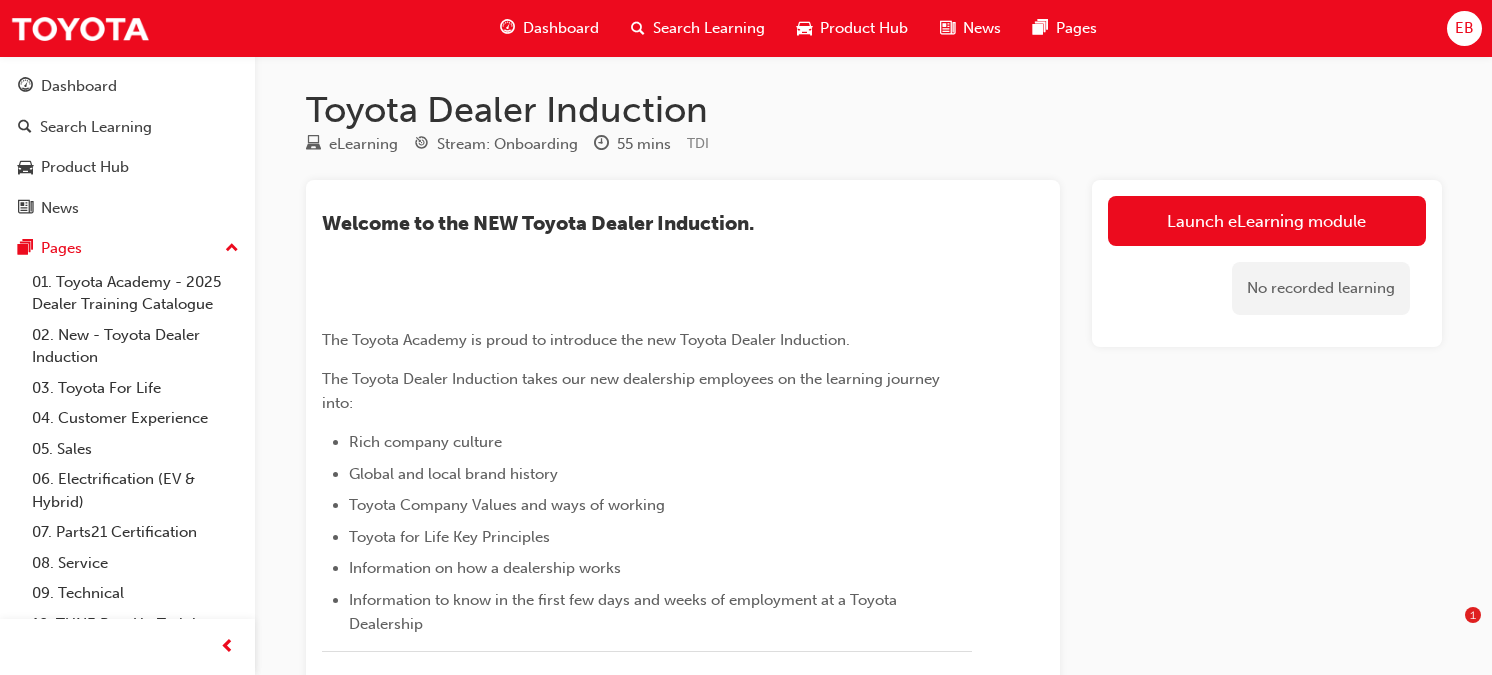 scroll, scrollTop: 0, scrollLeft: 0, axis: both 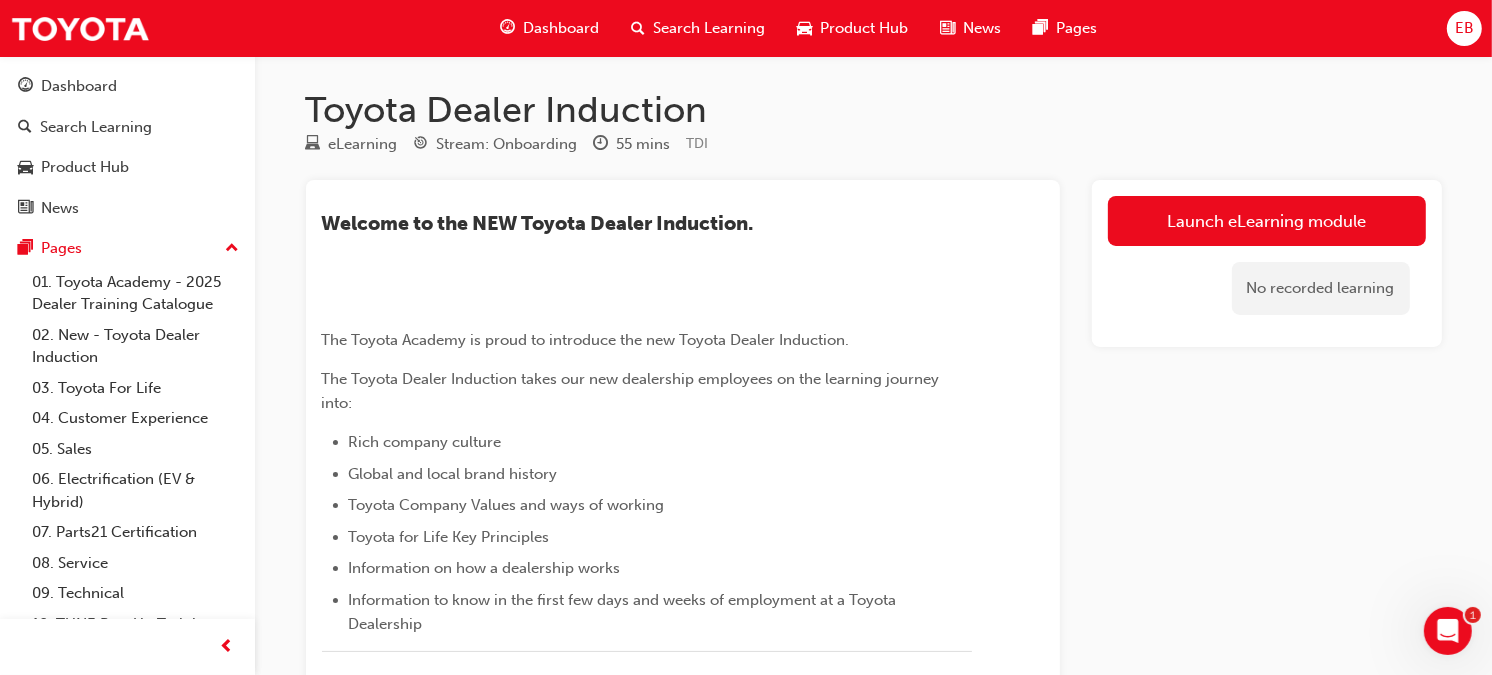 click on "Launch eLearning module No recorded learning" at bounding box center (1267, 263) 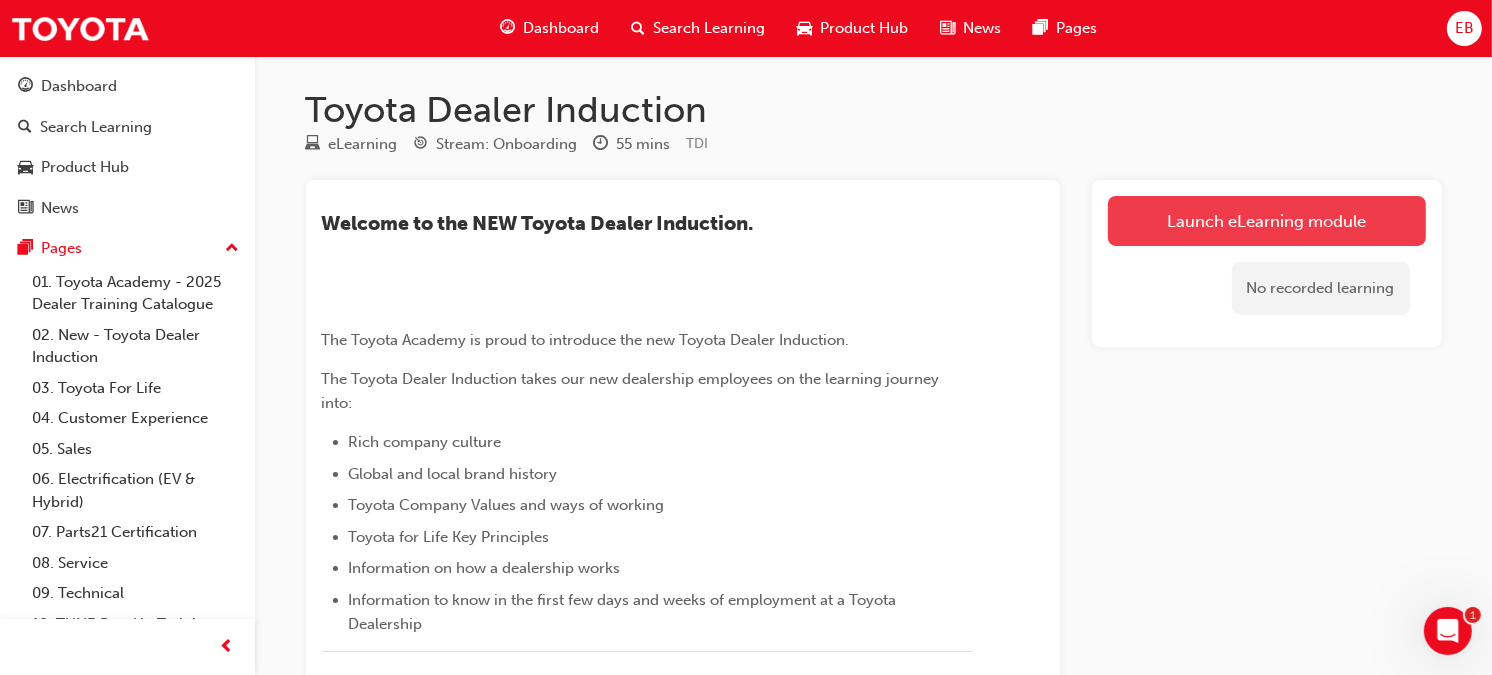 click on "Launch eLearning module" at bounding box center (1267, 221) 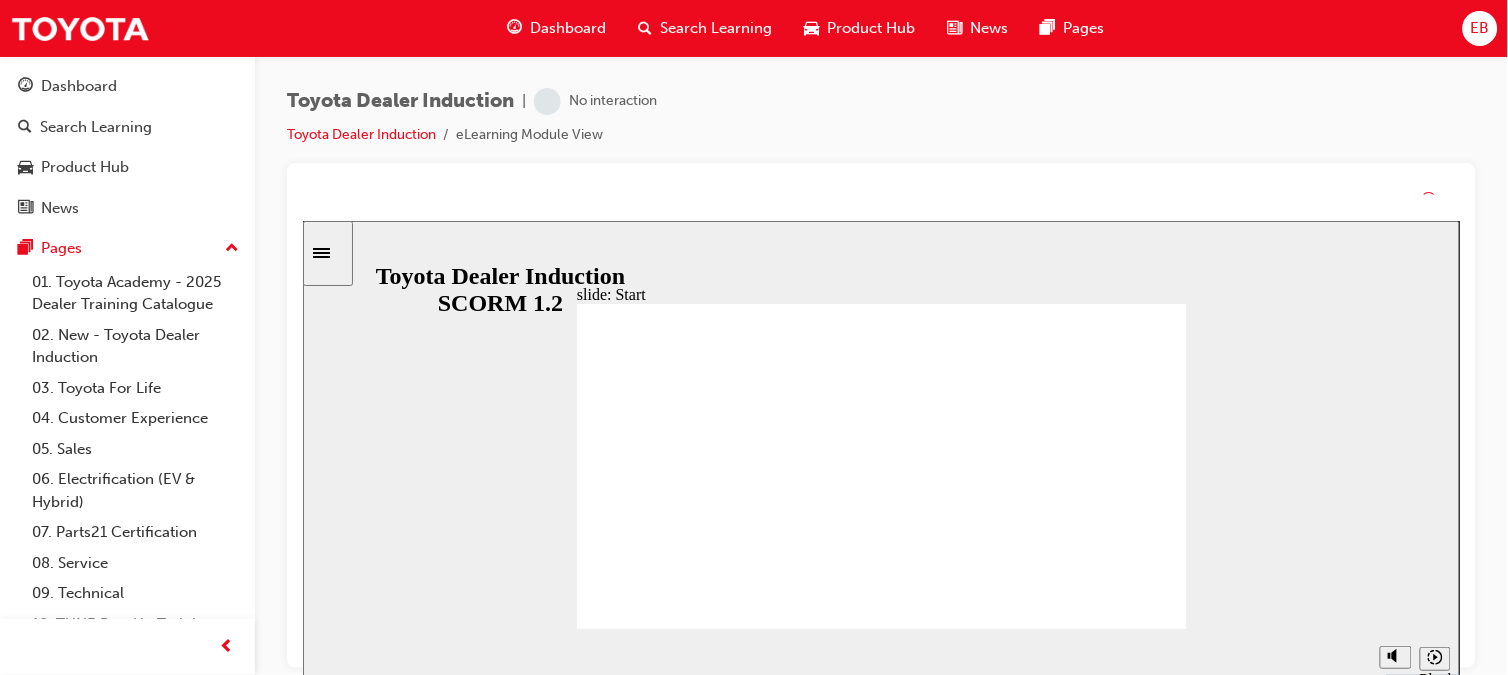 scroll, scrollTop: 0, scrollLeft: 0, axis: both 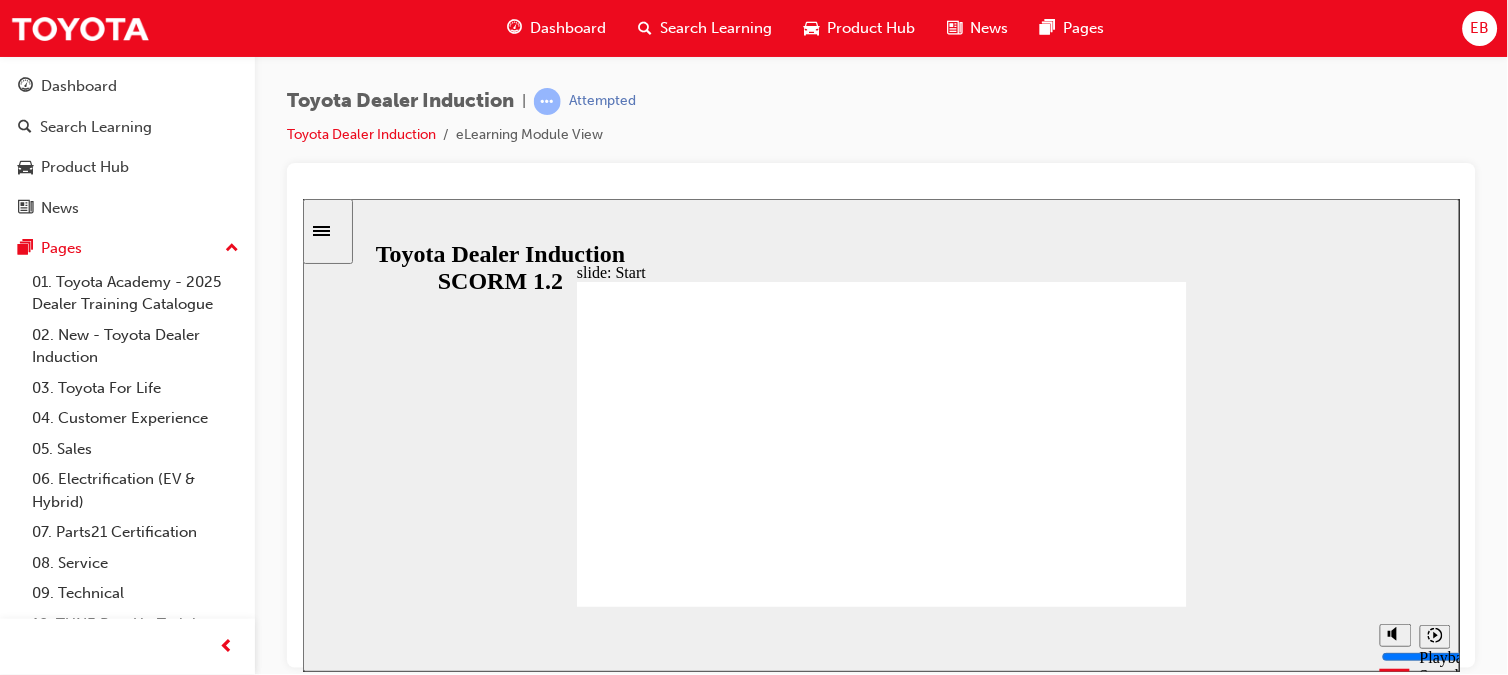 drag, startPoint x: 1507, startPoint y: 90, endPoint x: 1507, endPoint y: 114, distance: 24 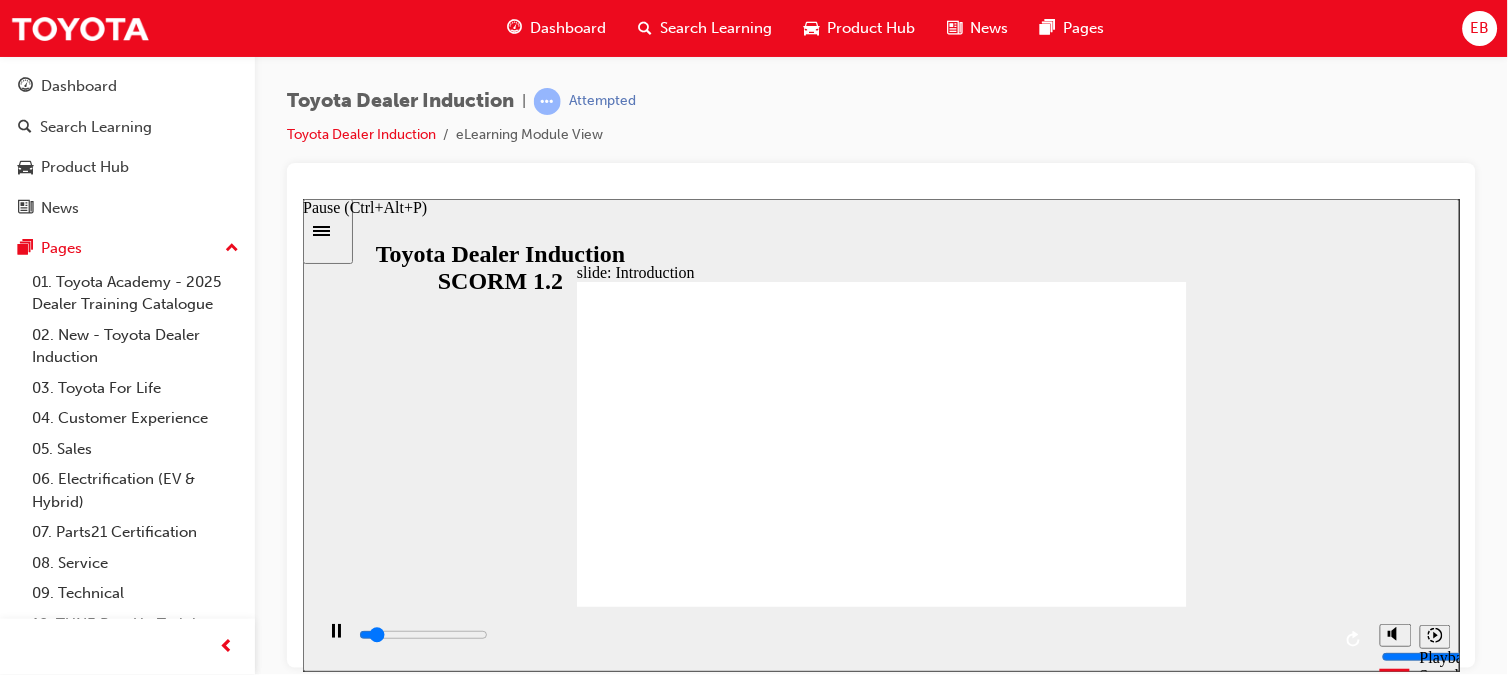 click 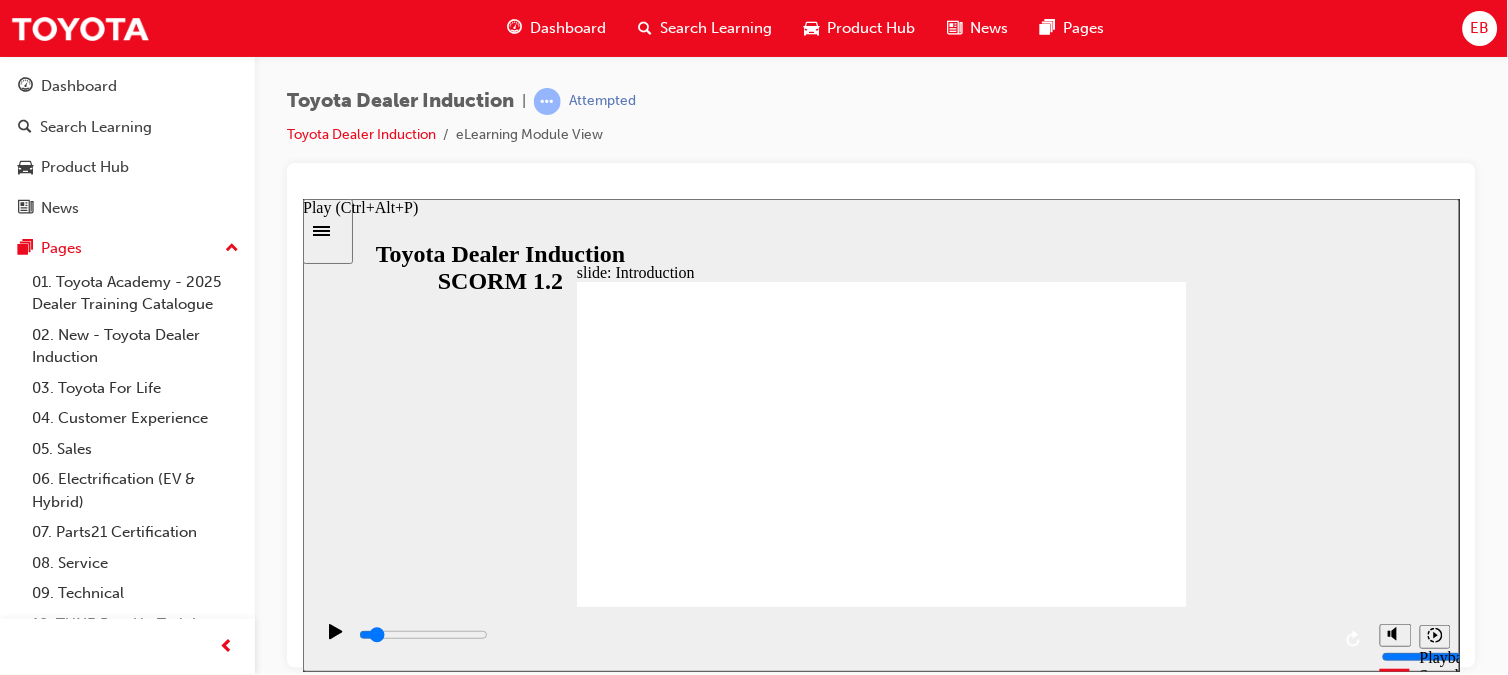 click 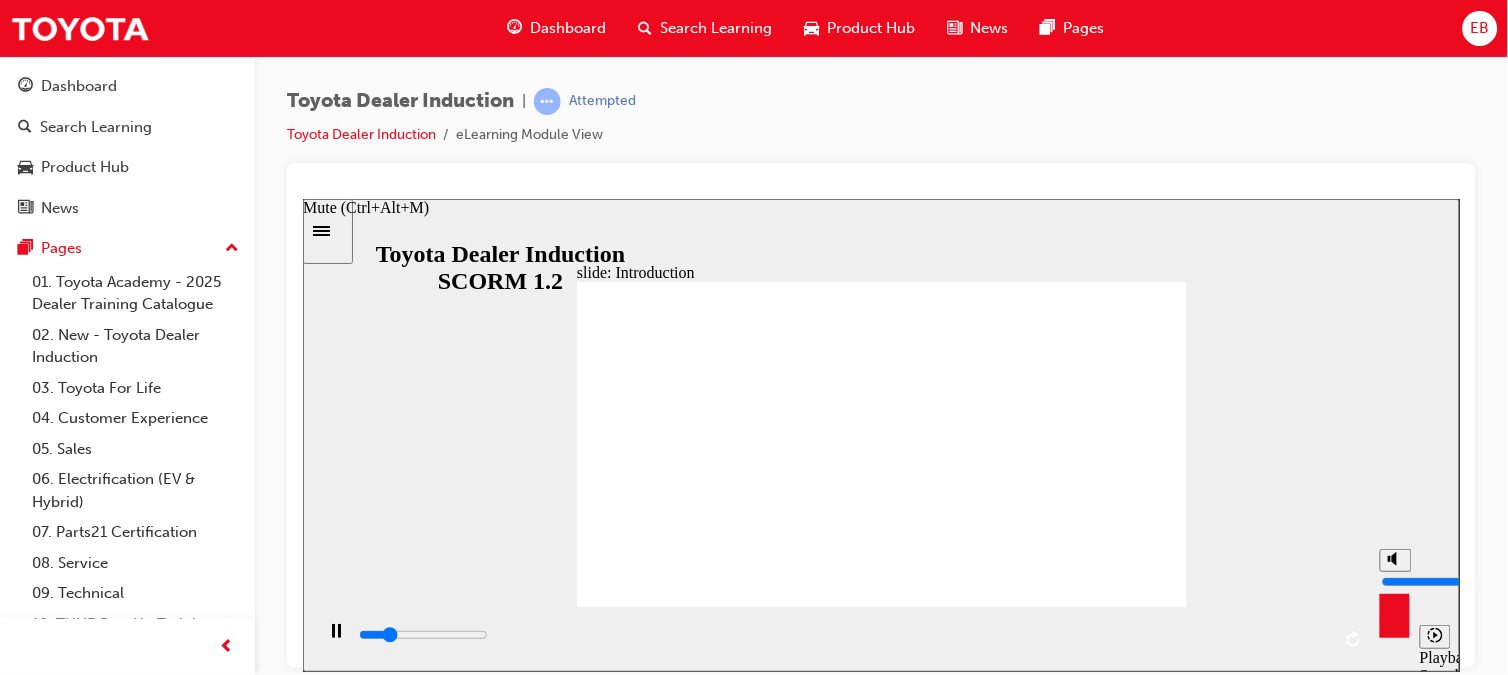 type on "12100" 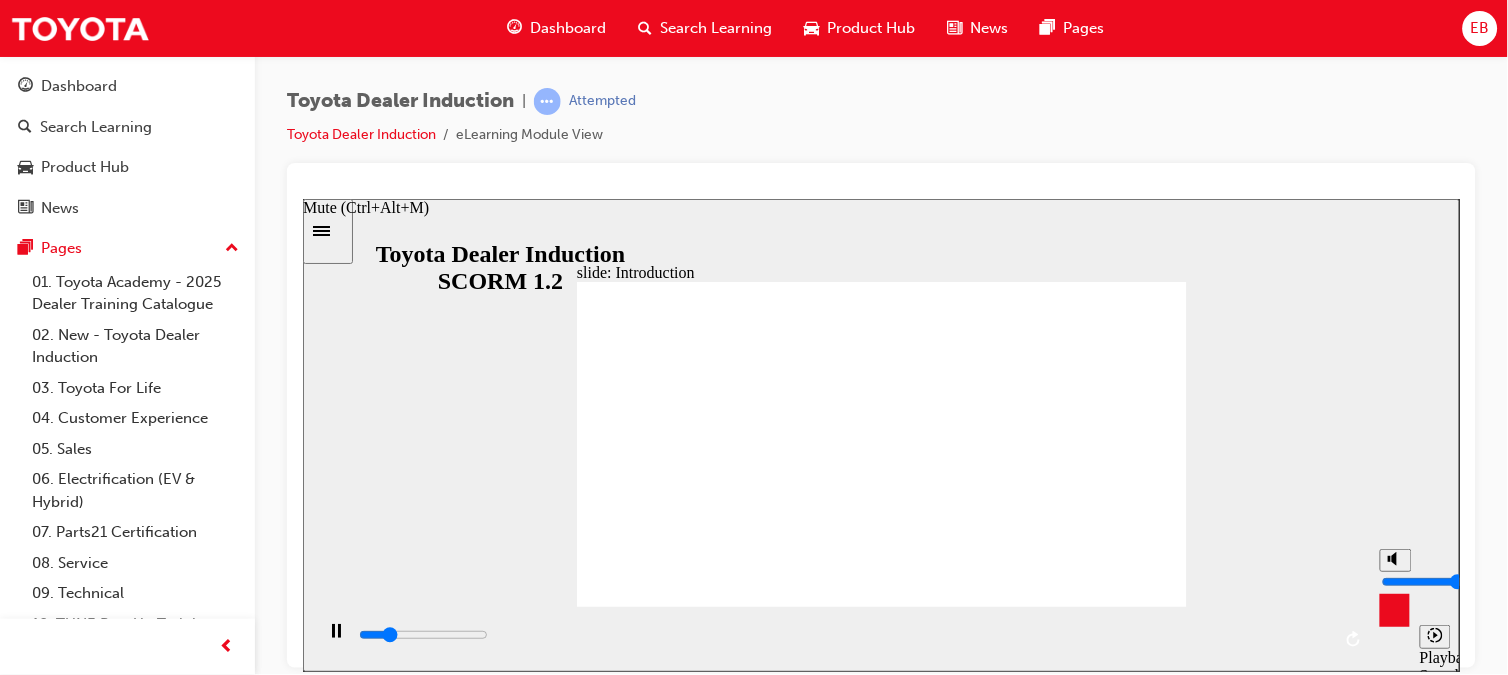 type on "12200" 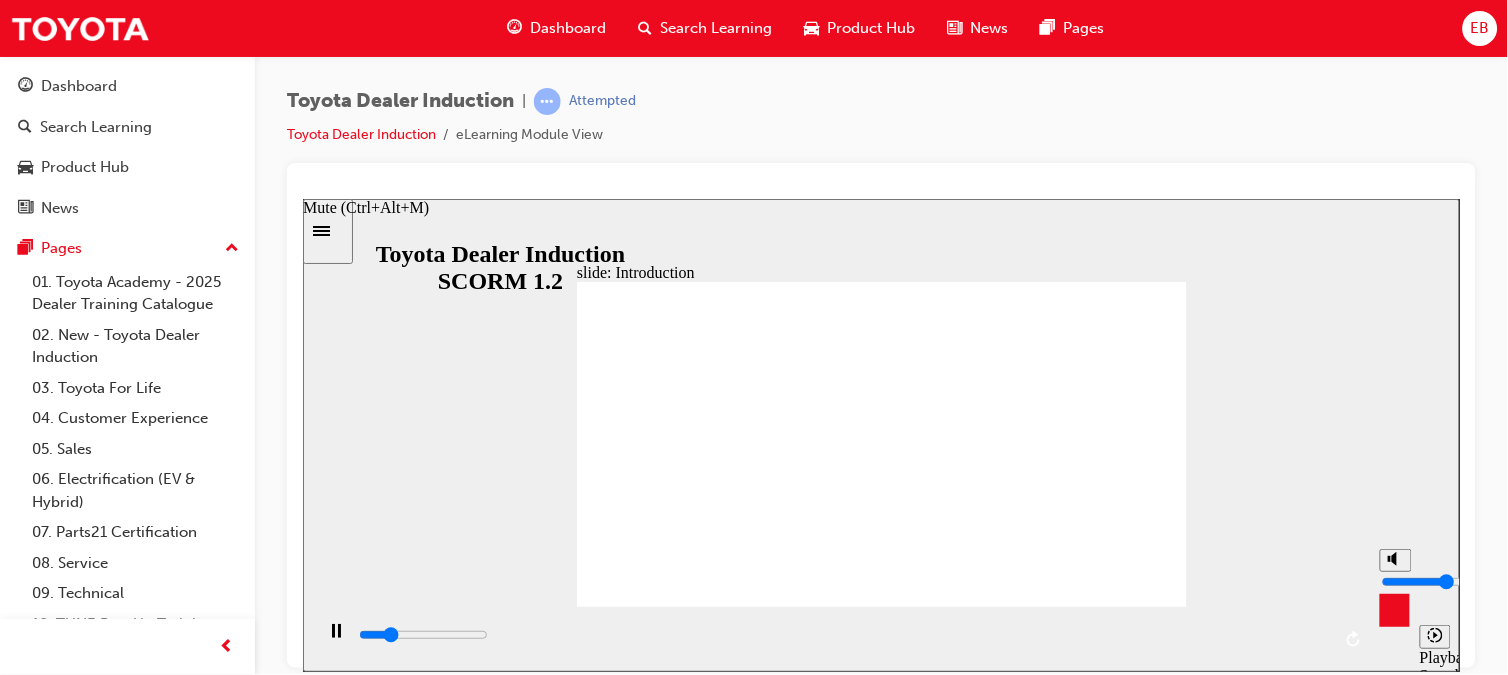 type on "12400" 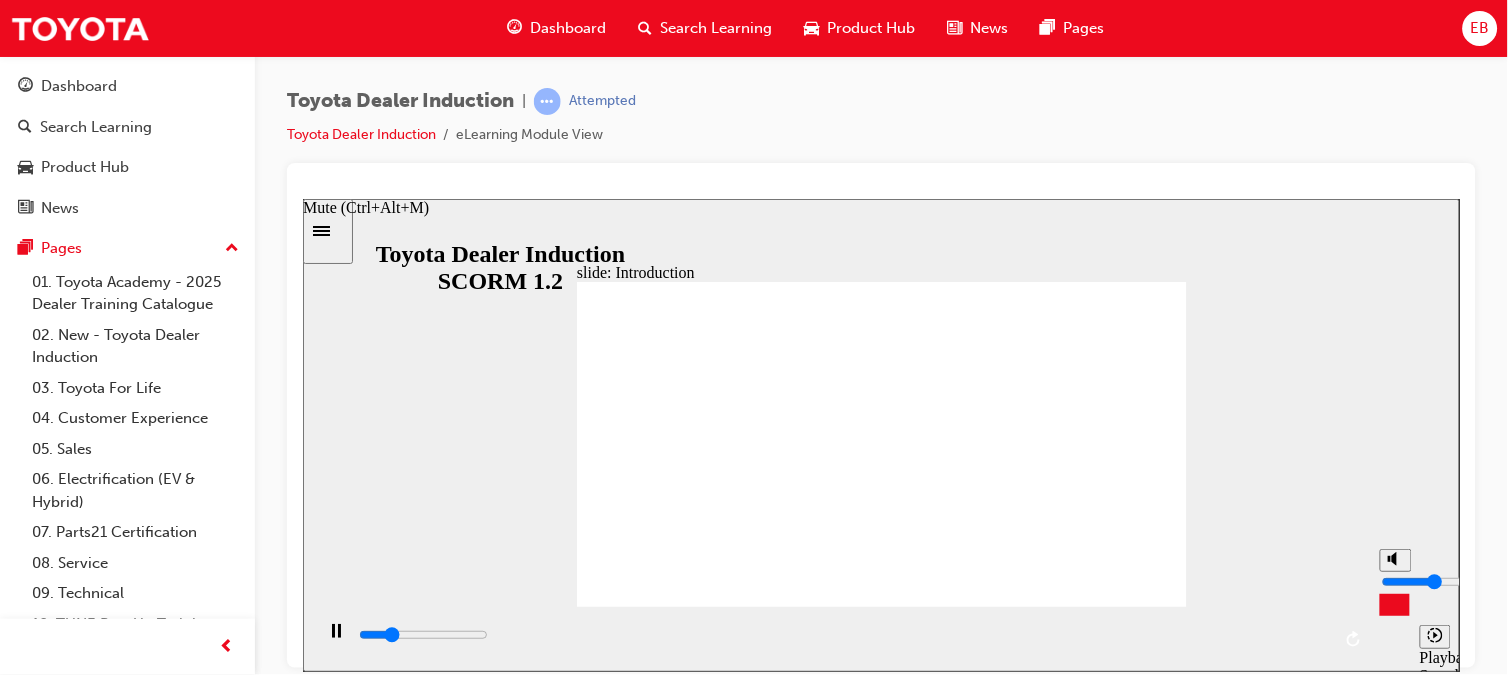 type on "12800" 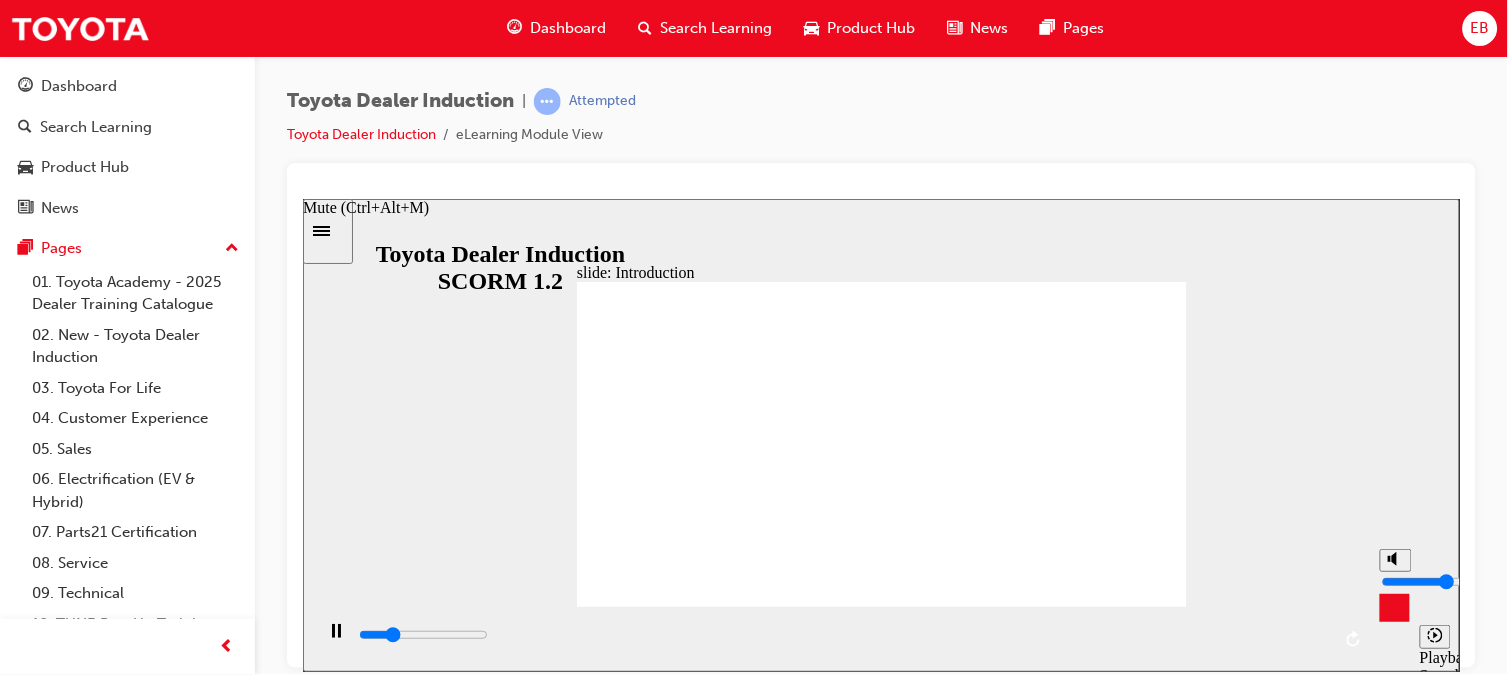type on "13300" 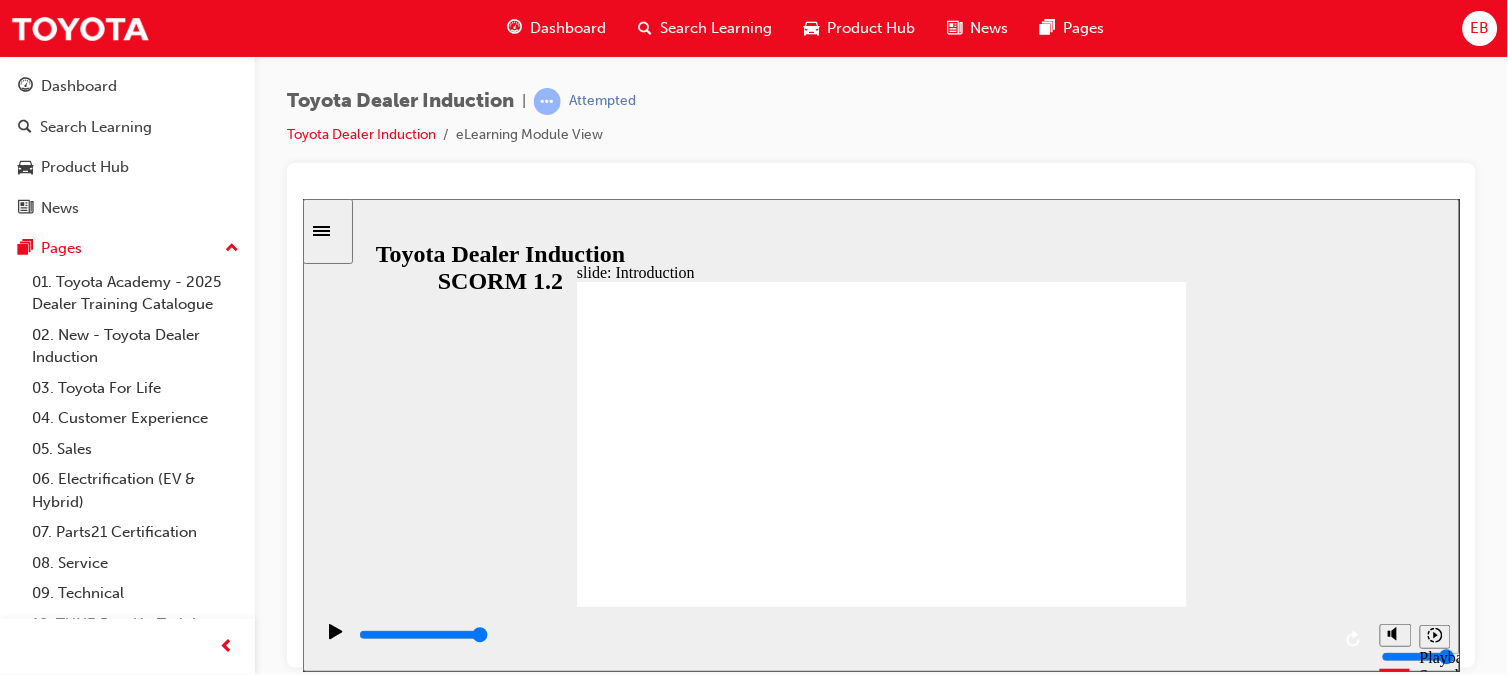 click 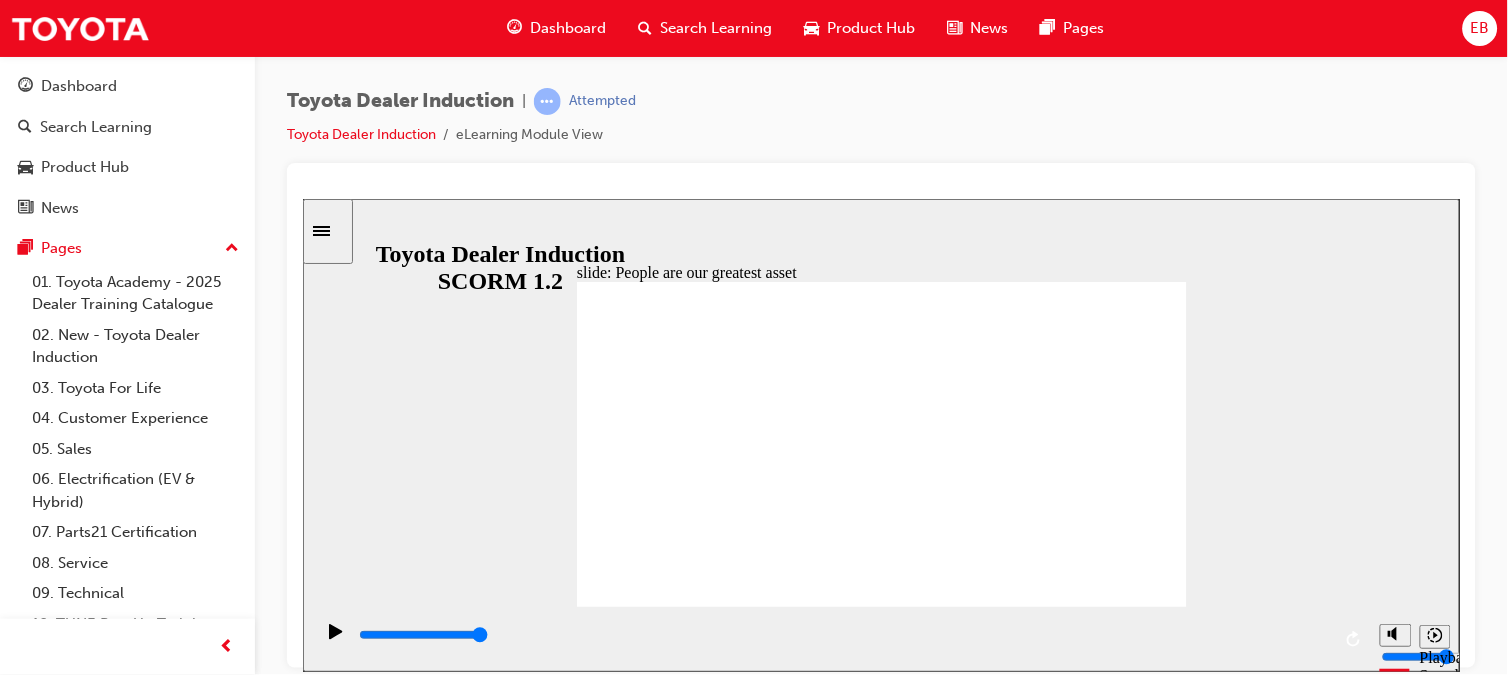 click 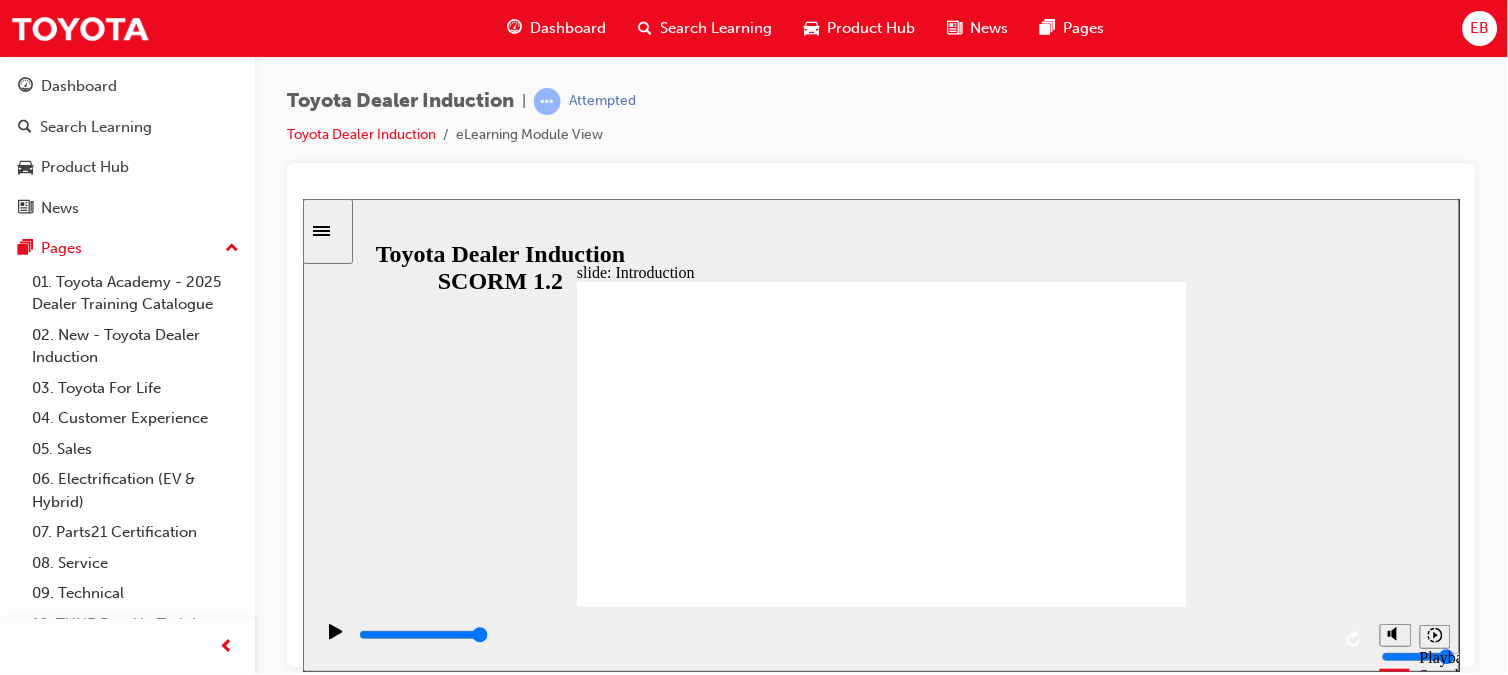 click 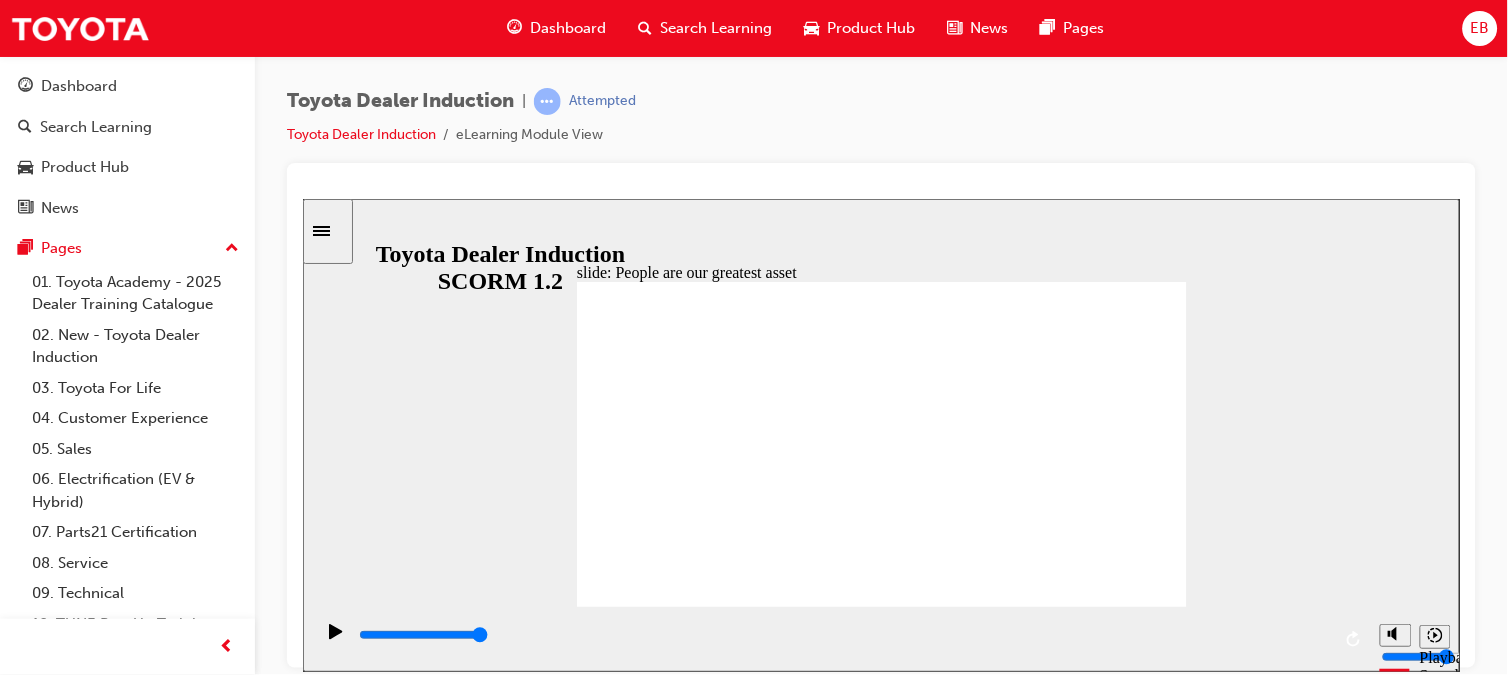 click 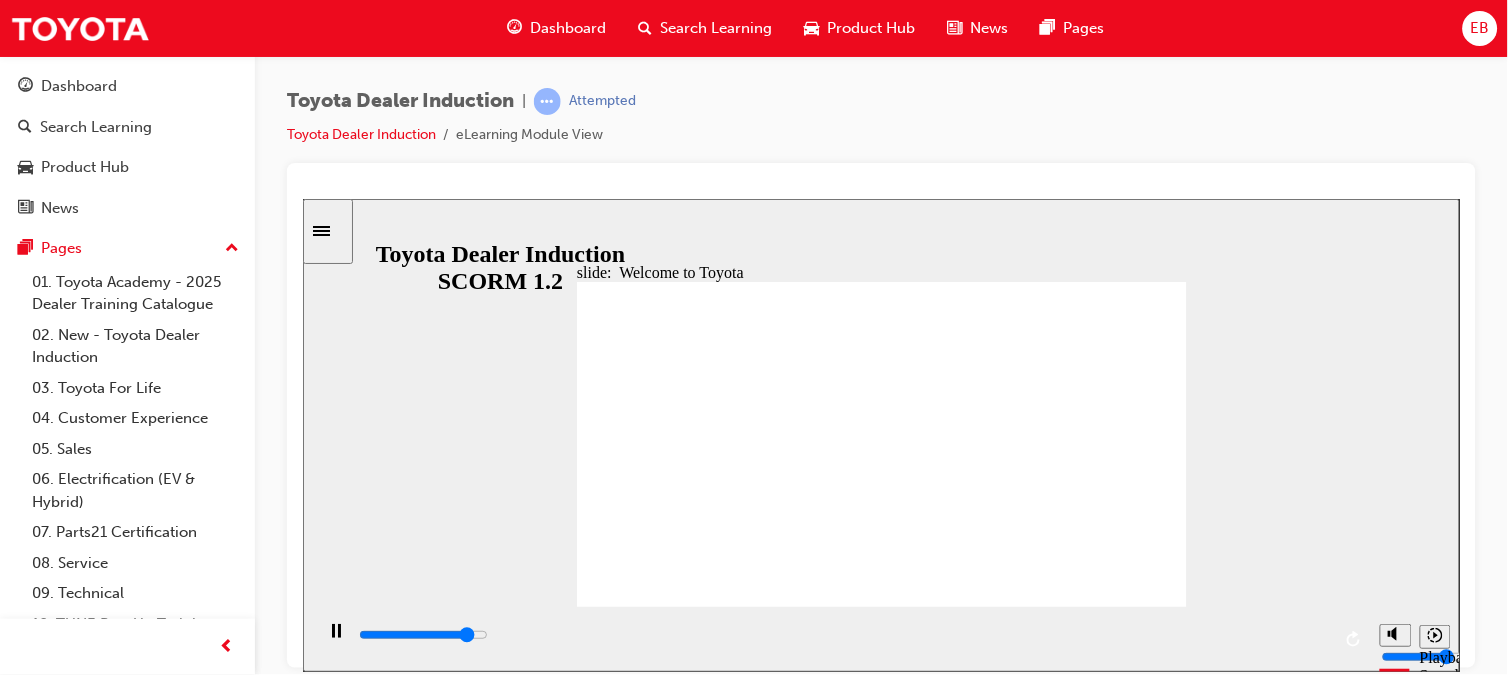 click 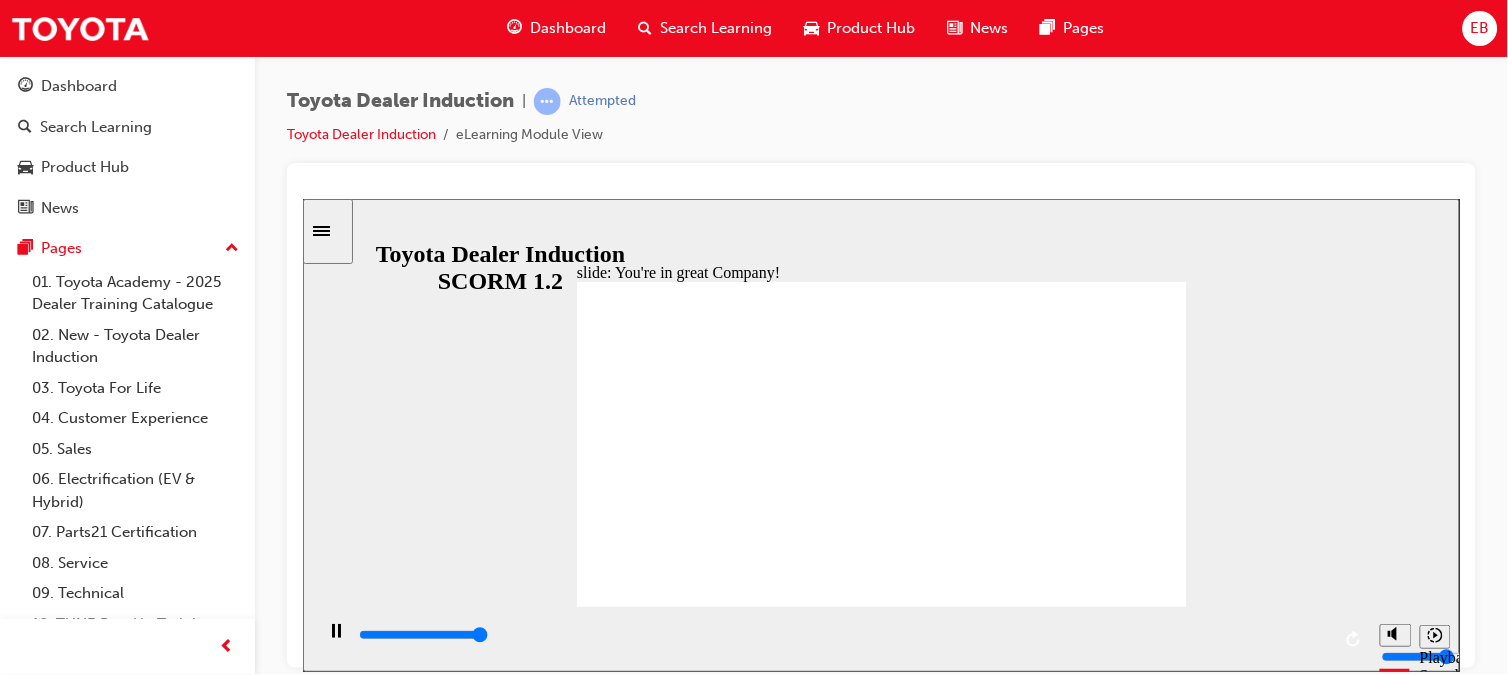 type on "7500" 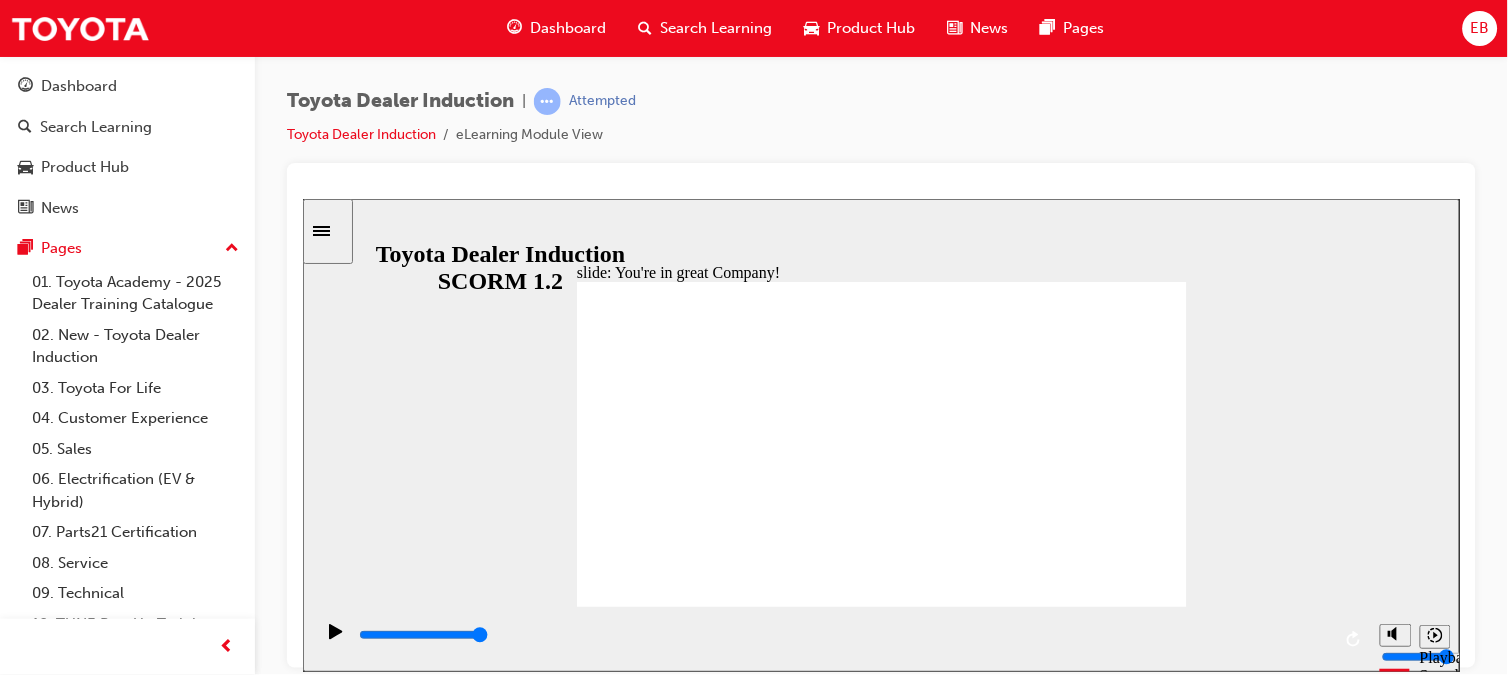 click 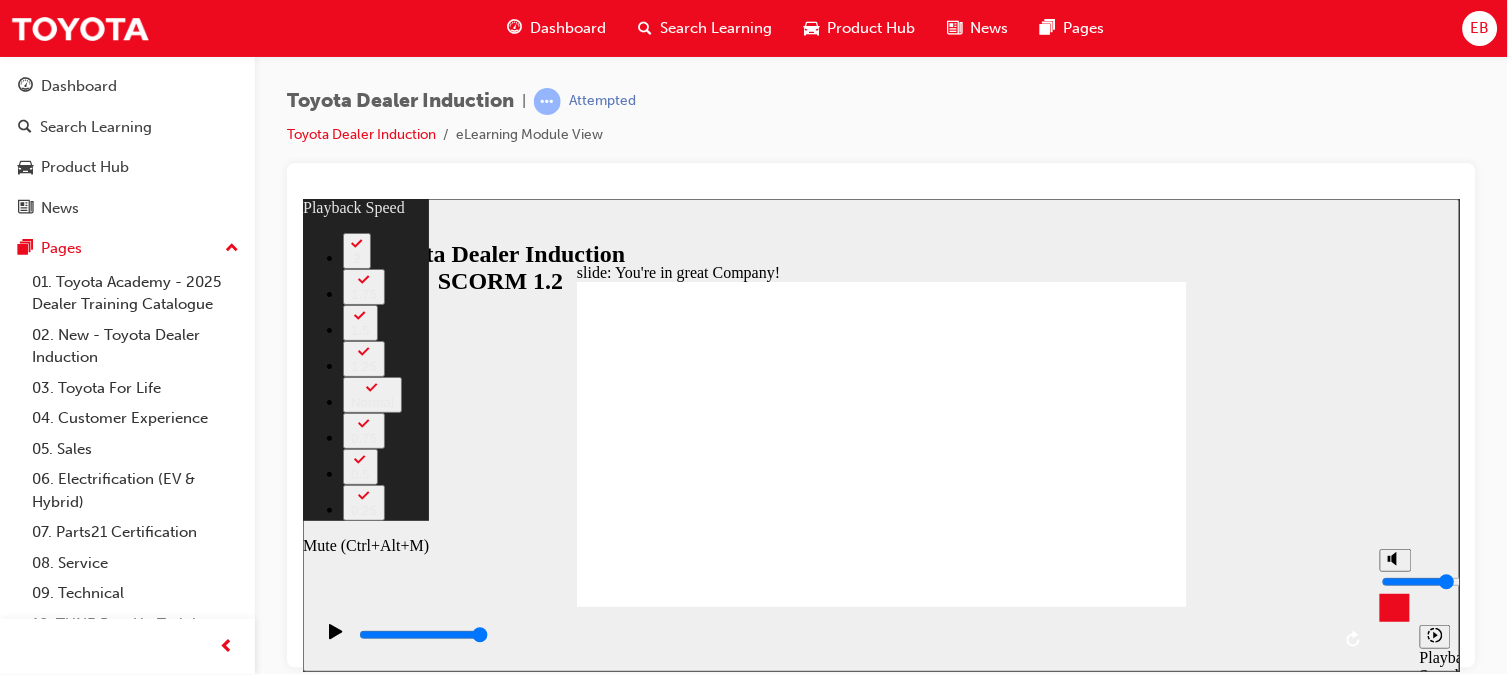 type on "13" 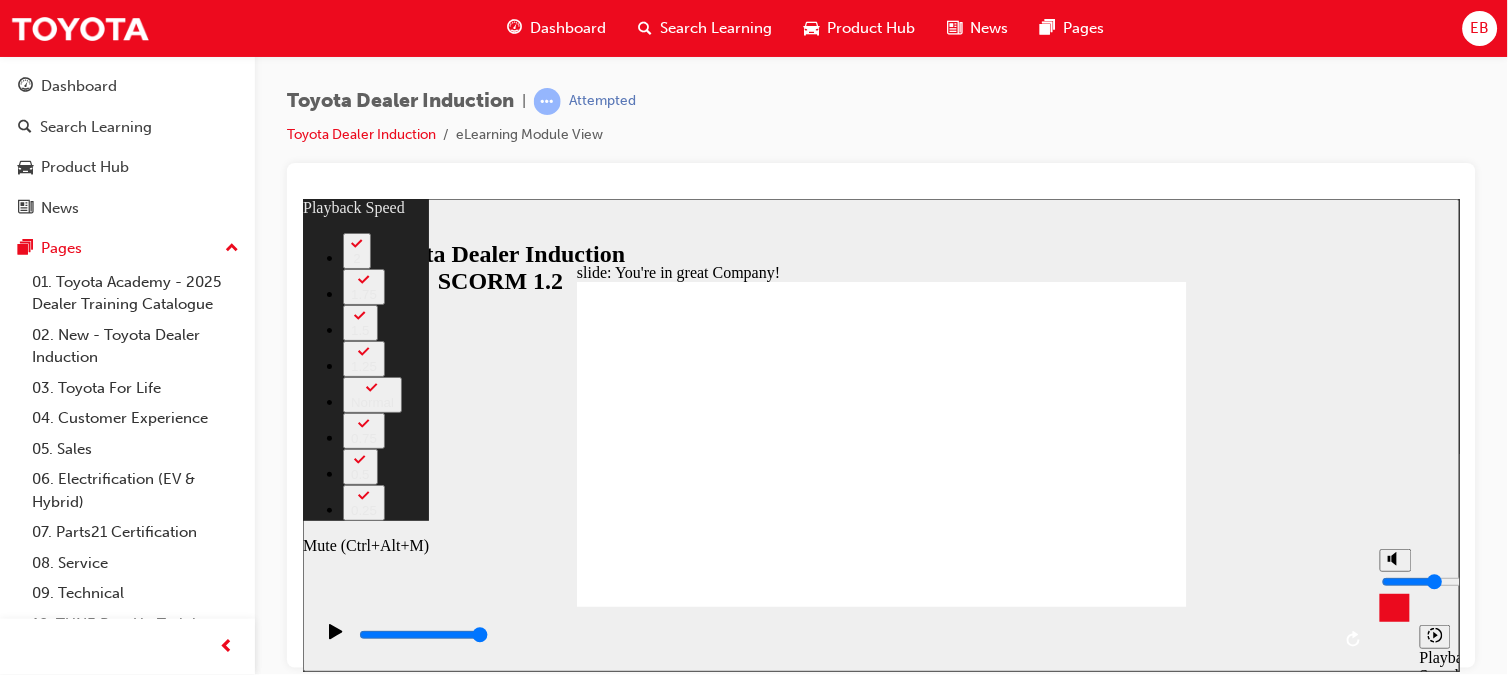 type on "13" 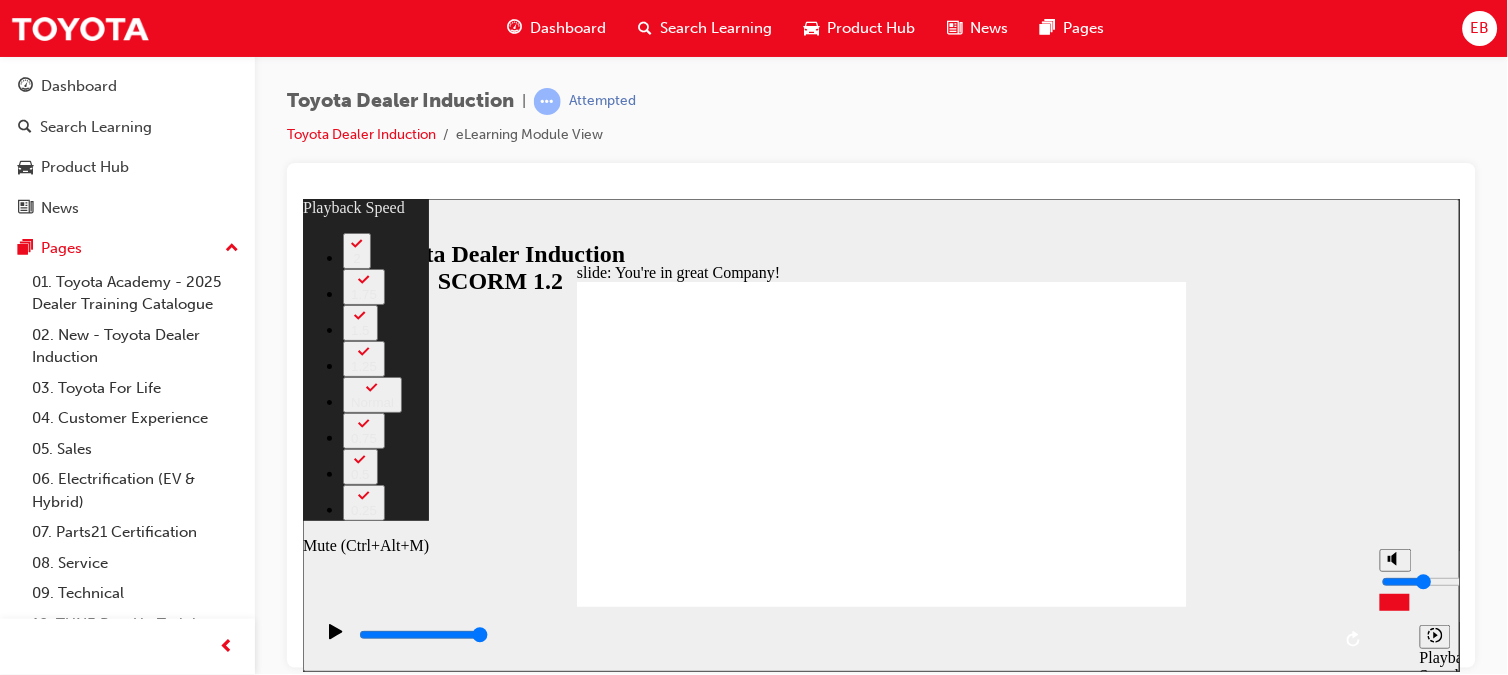 type on "13" 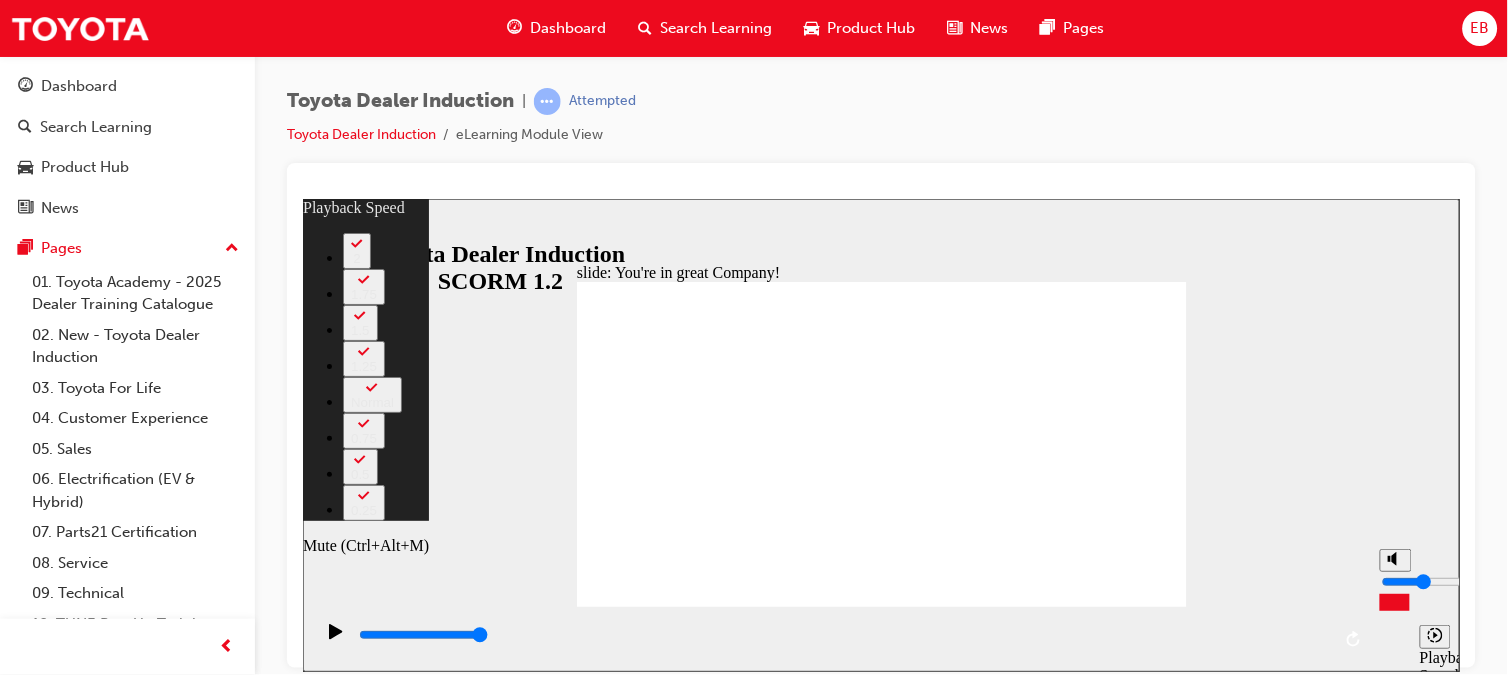 type on "18" 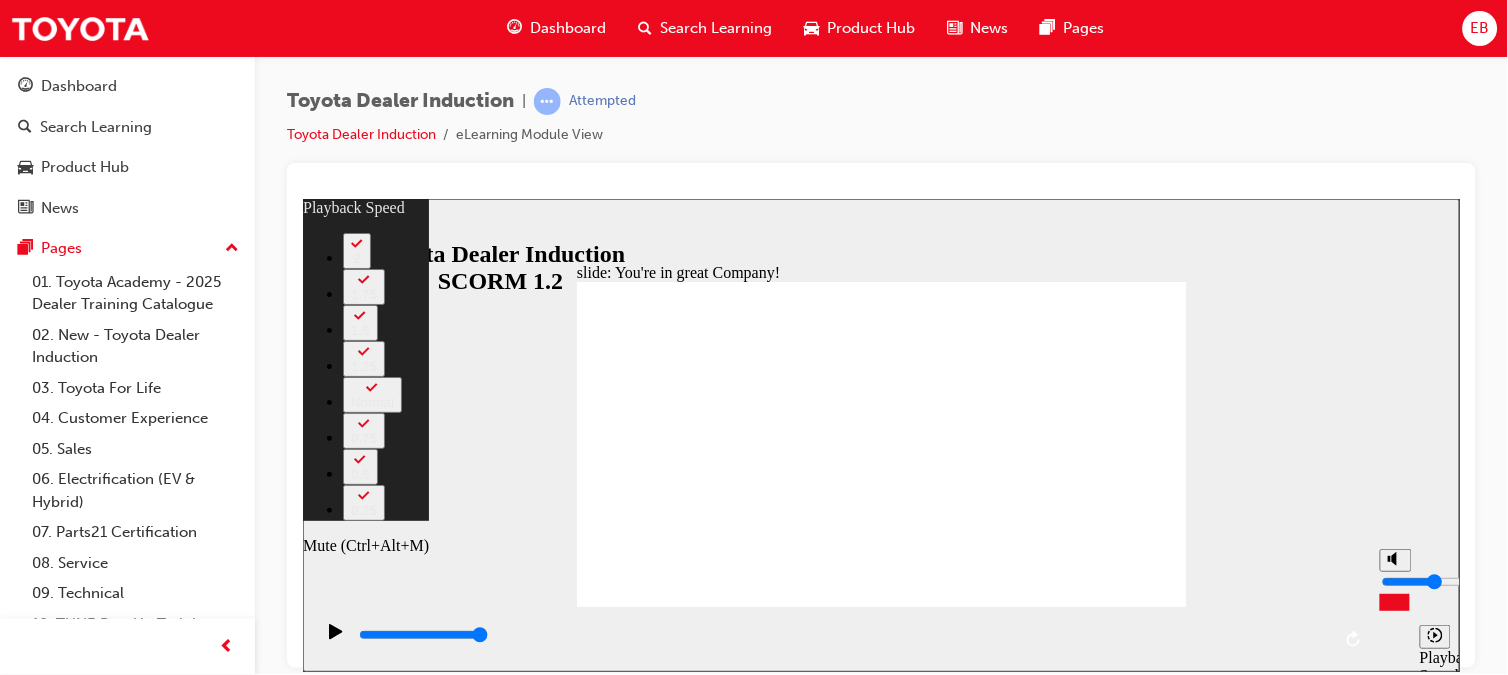 type on "18" 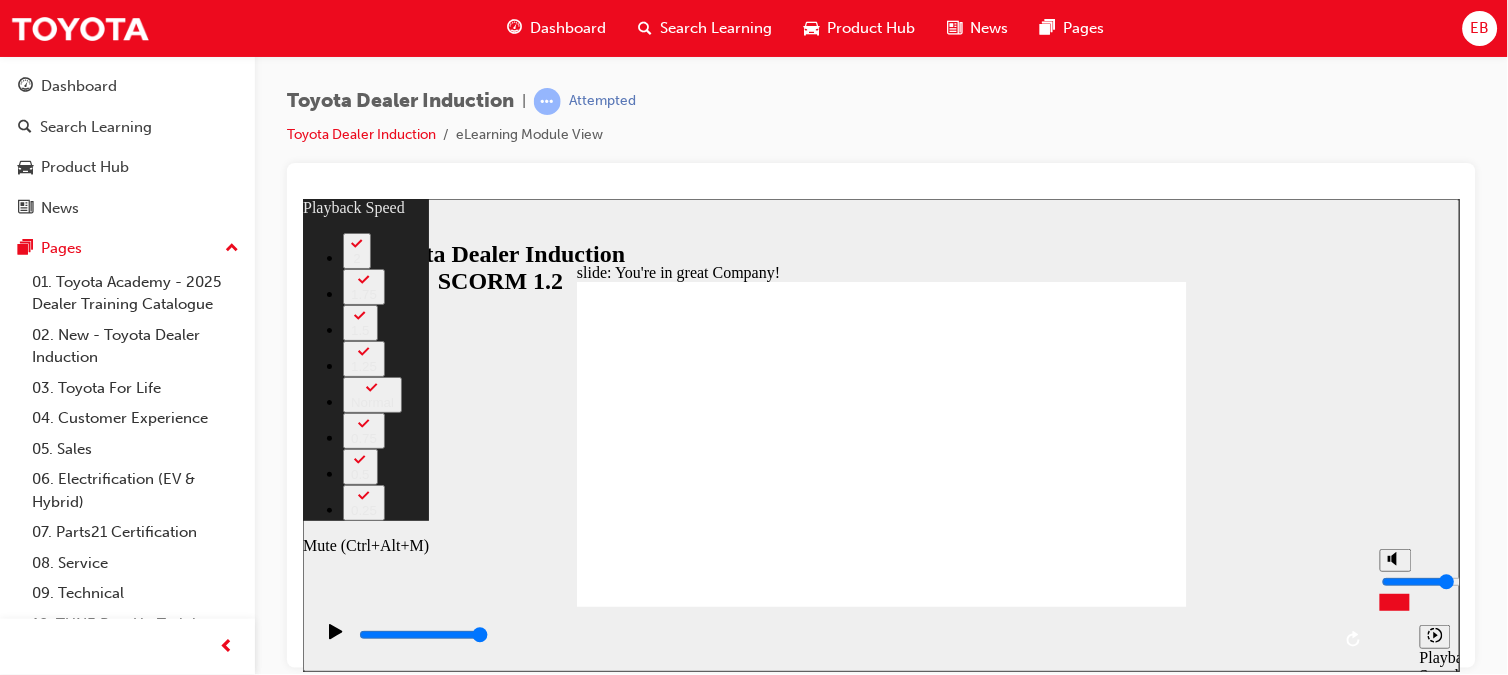 type on "18" 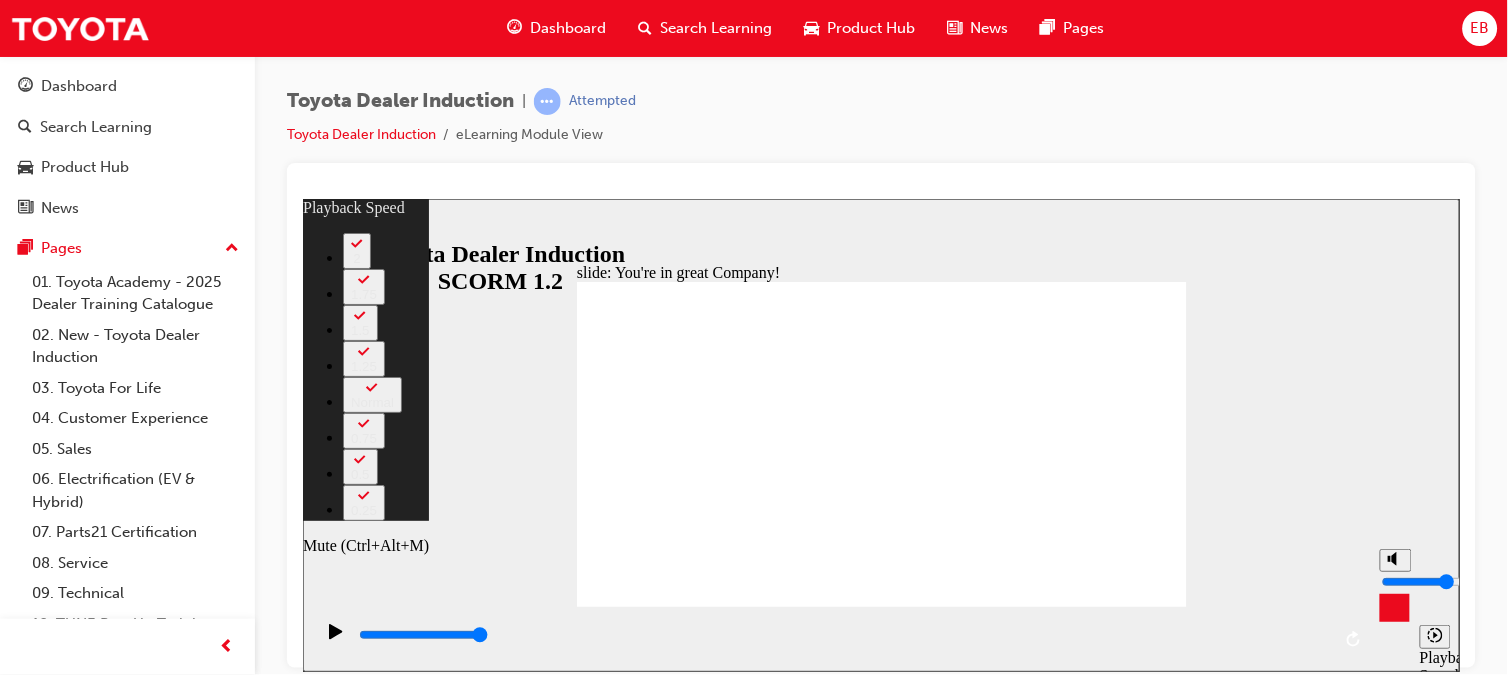 type on "6" 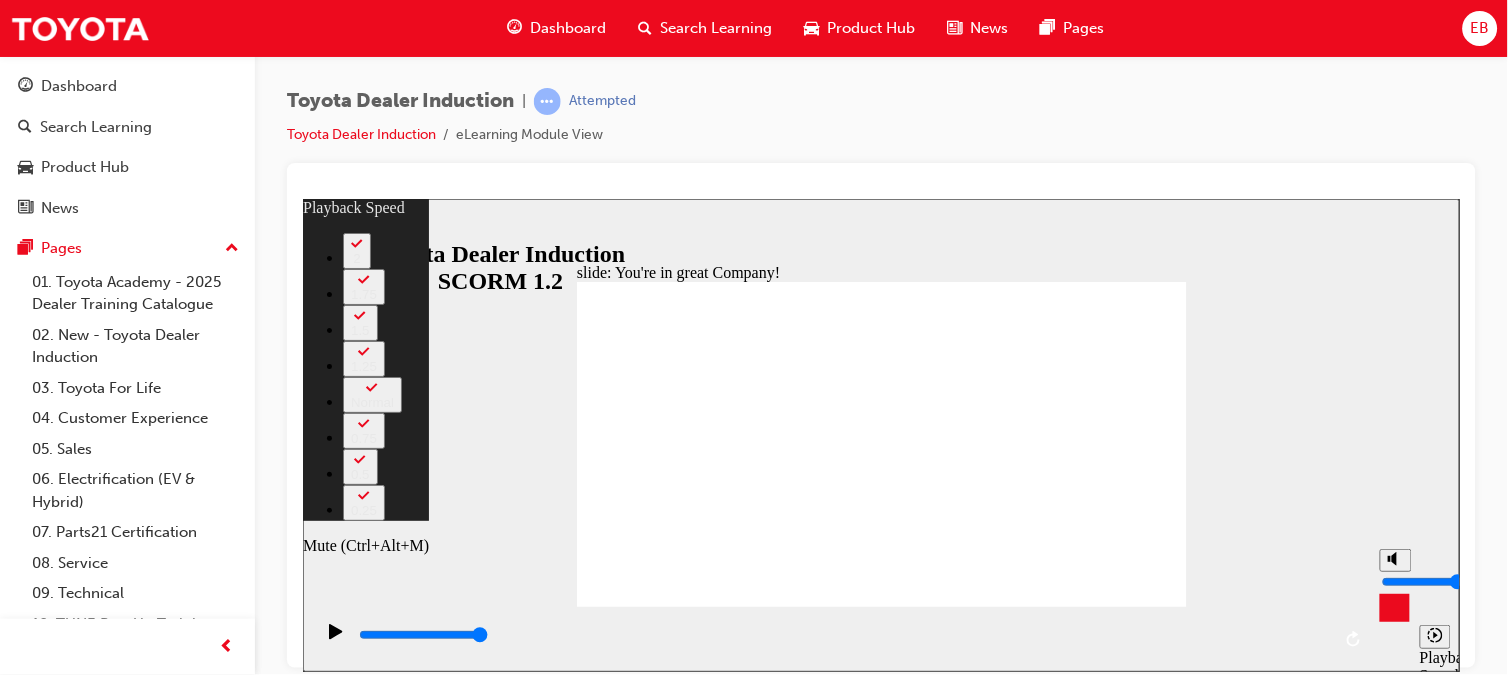 type on "18" 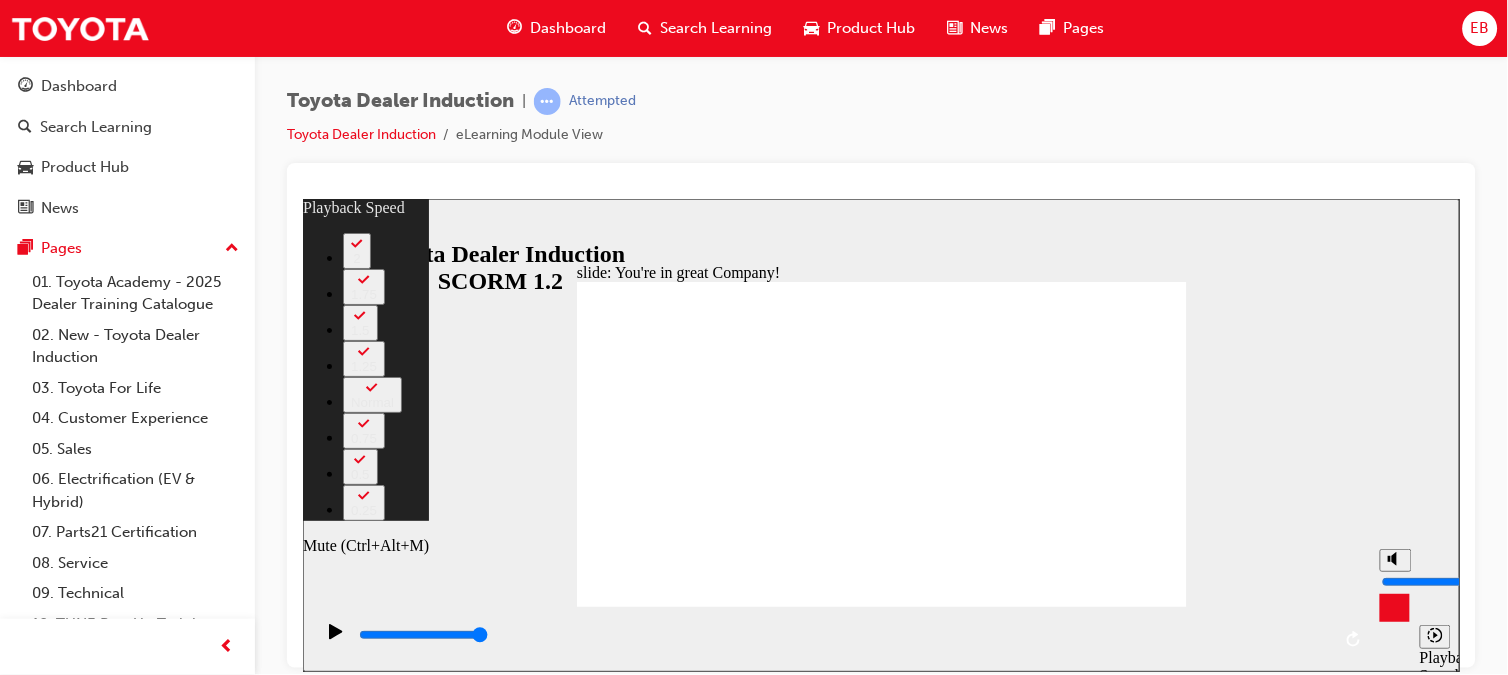 type on "18" 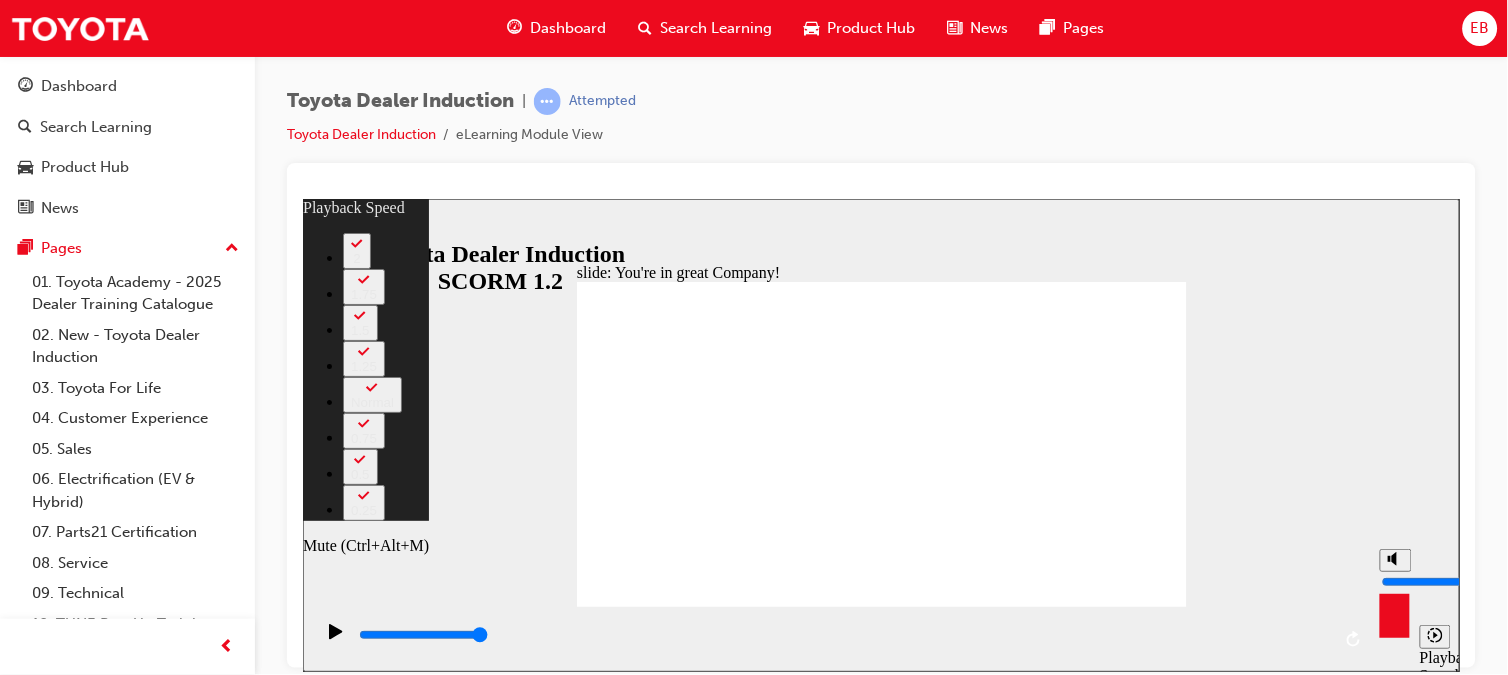 type on "18" 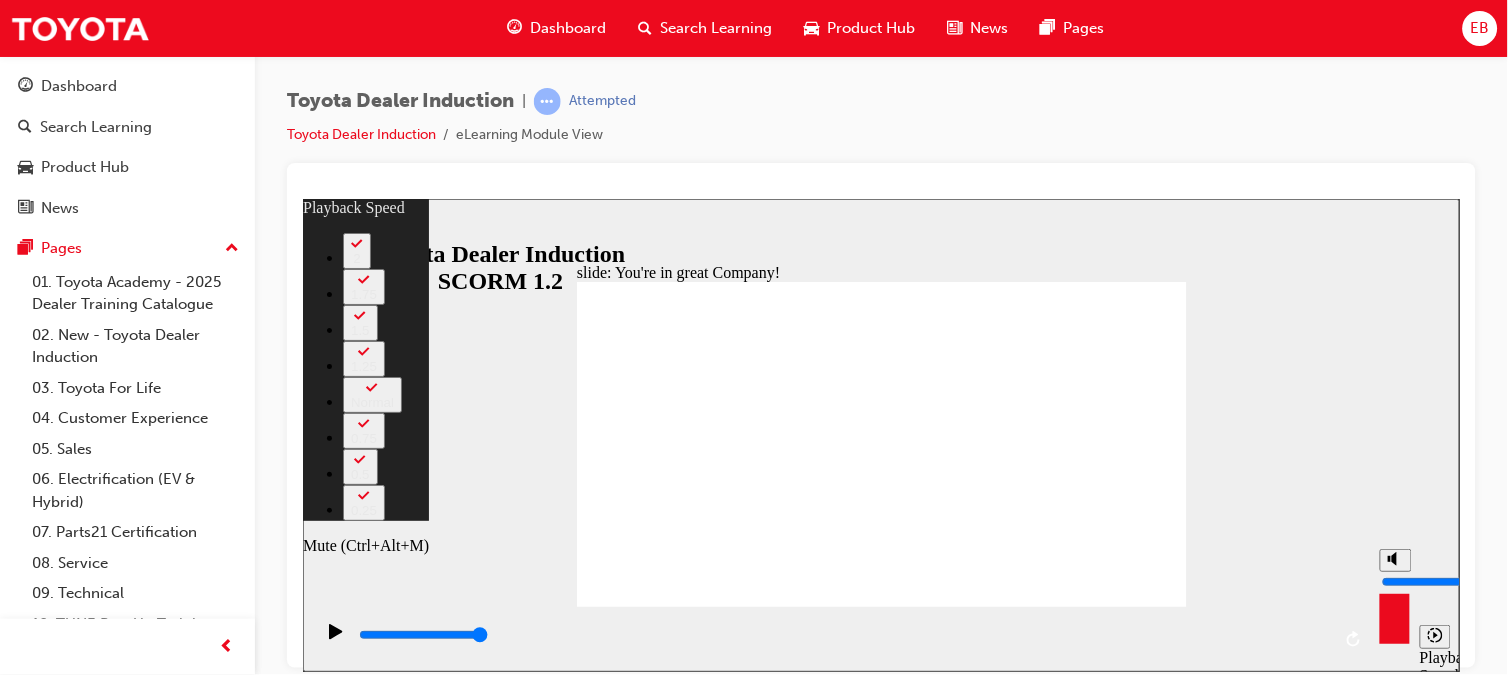 type on "19" 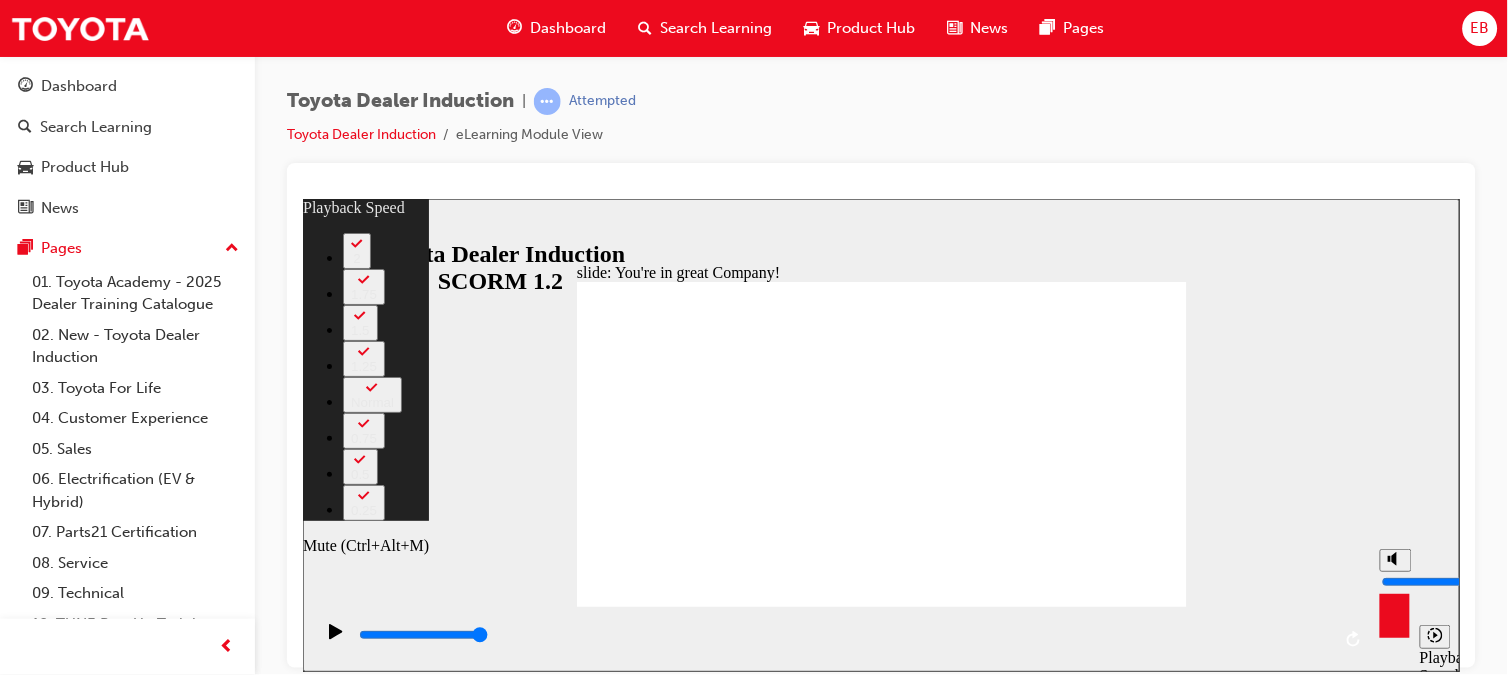 type on "39" 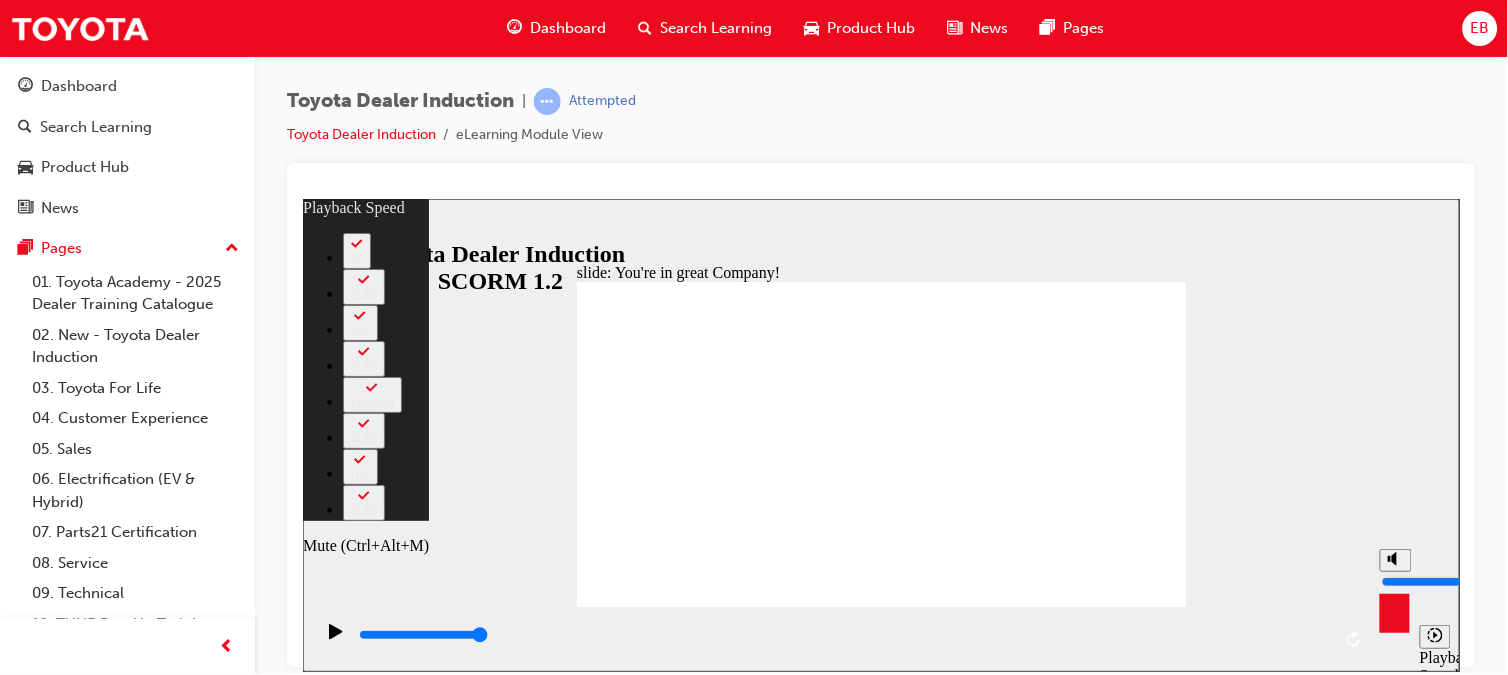 type on "40" 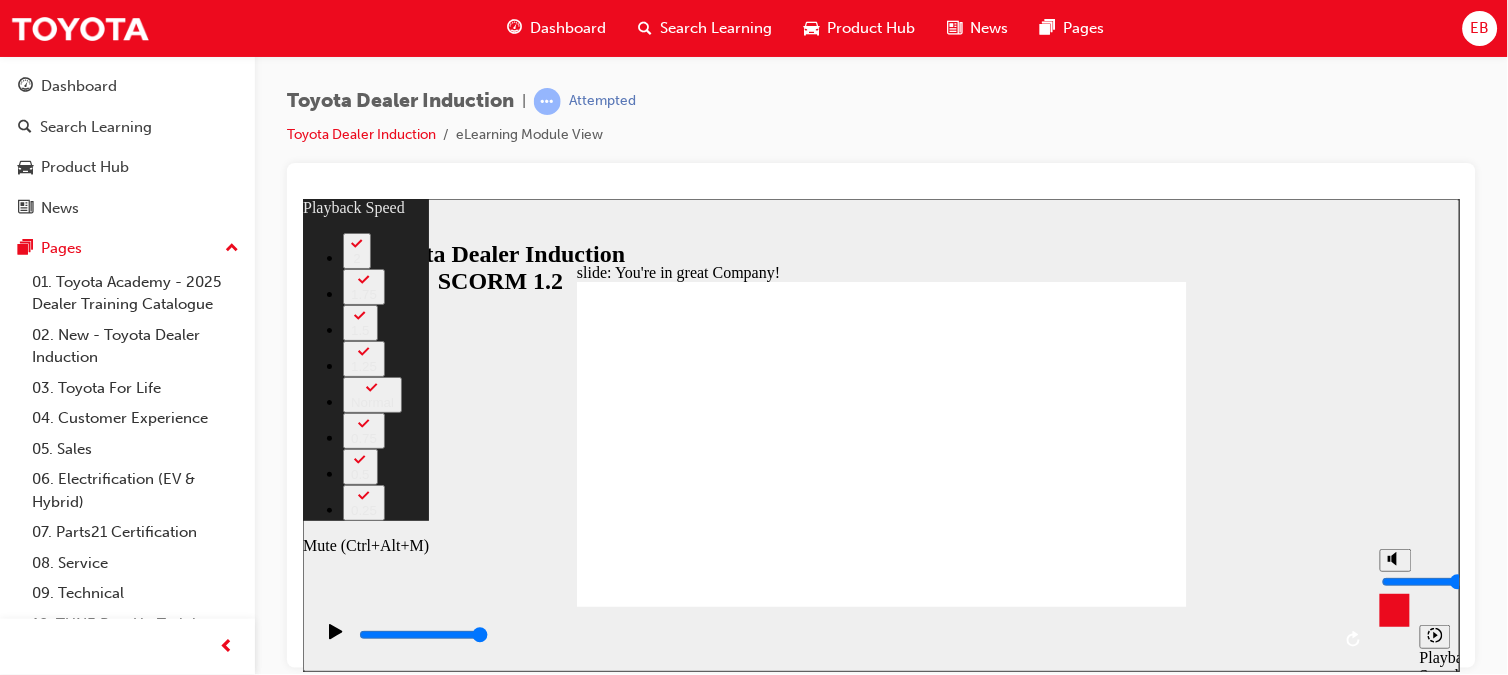 type on "40" 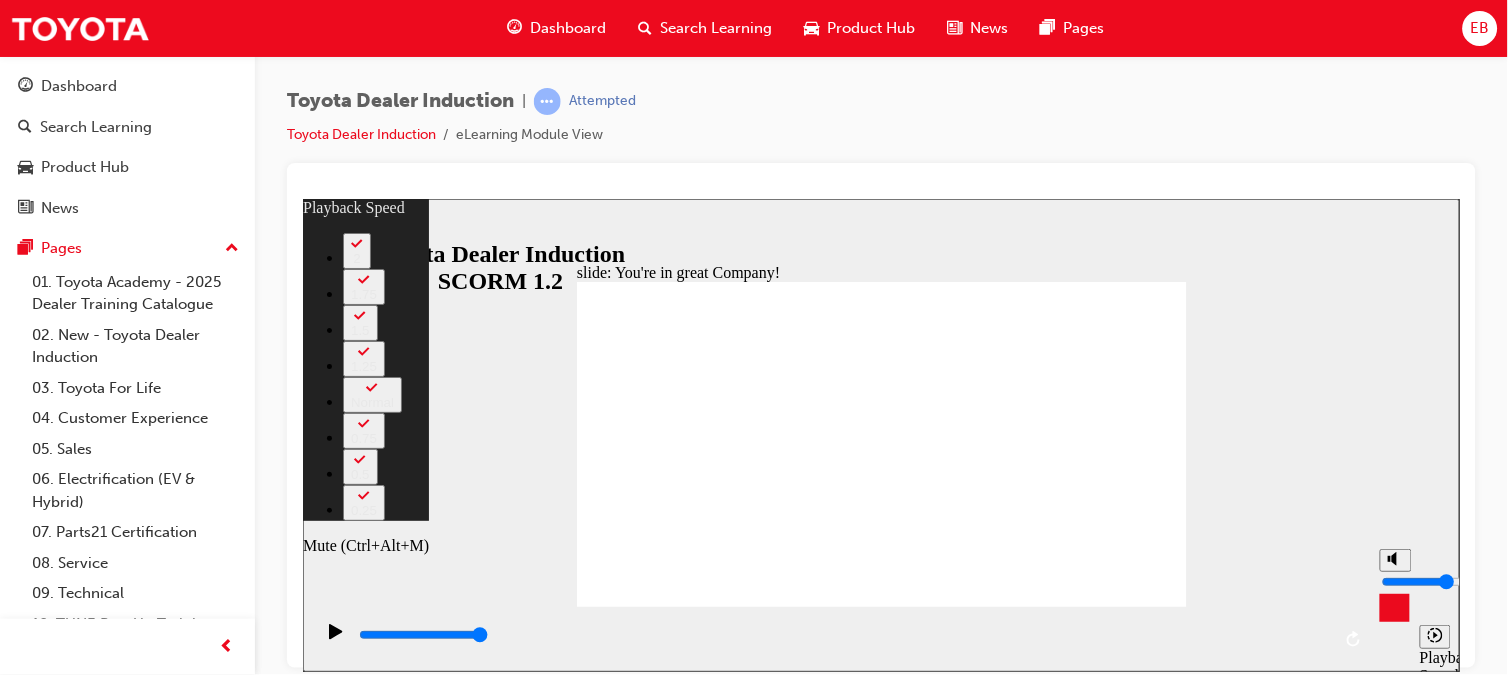 type on "40" 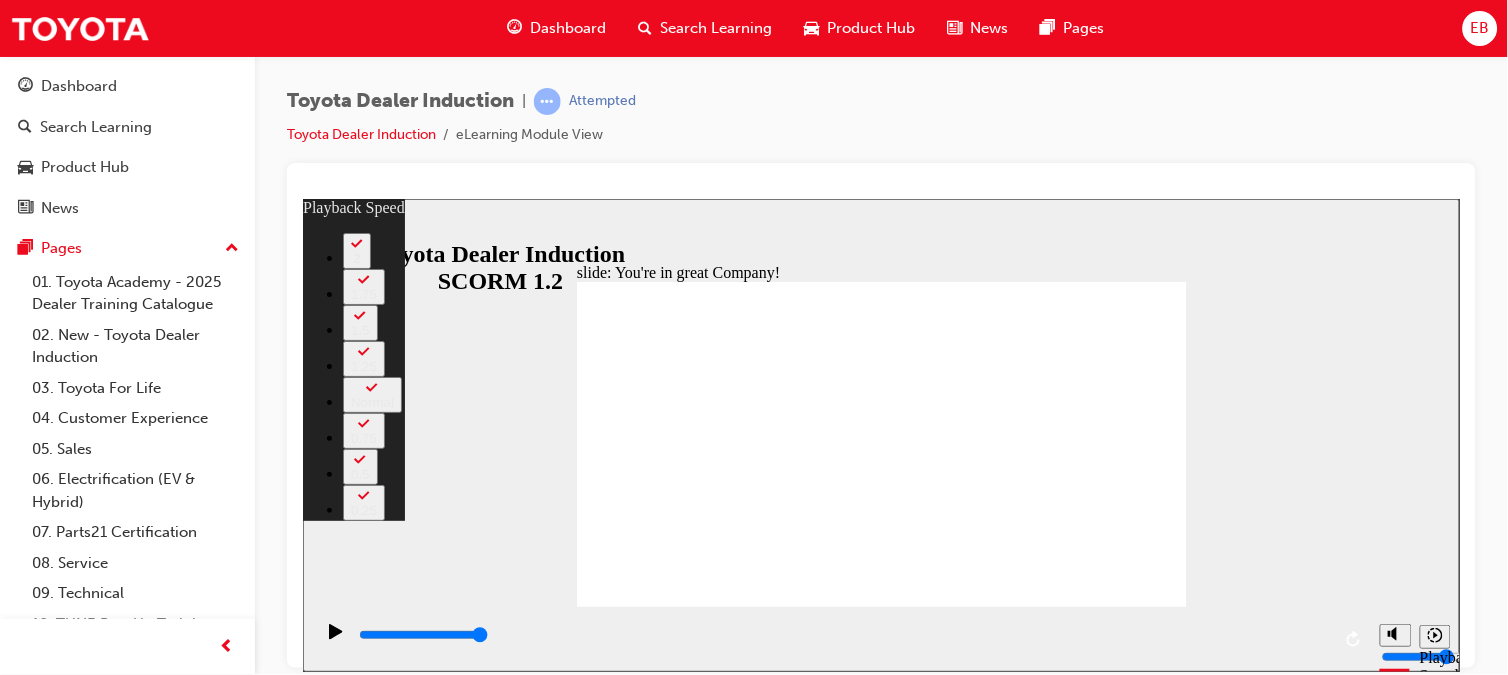 click 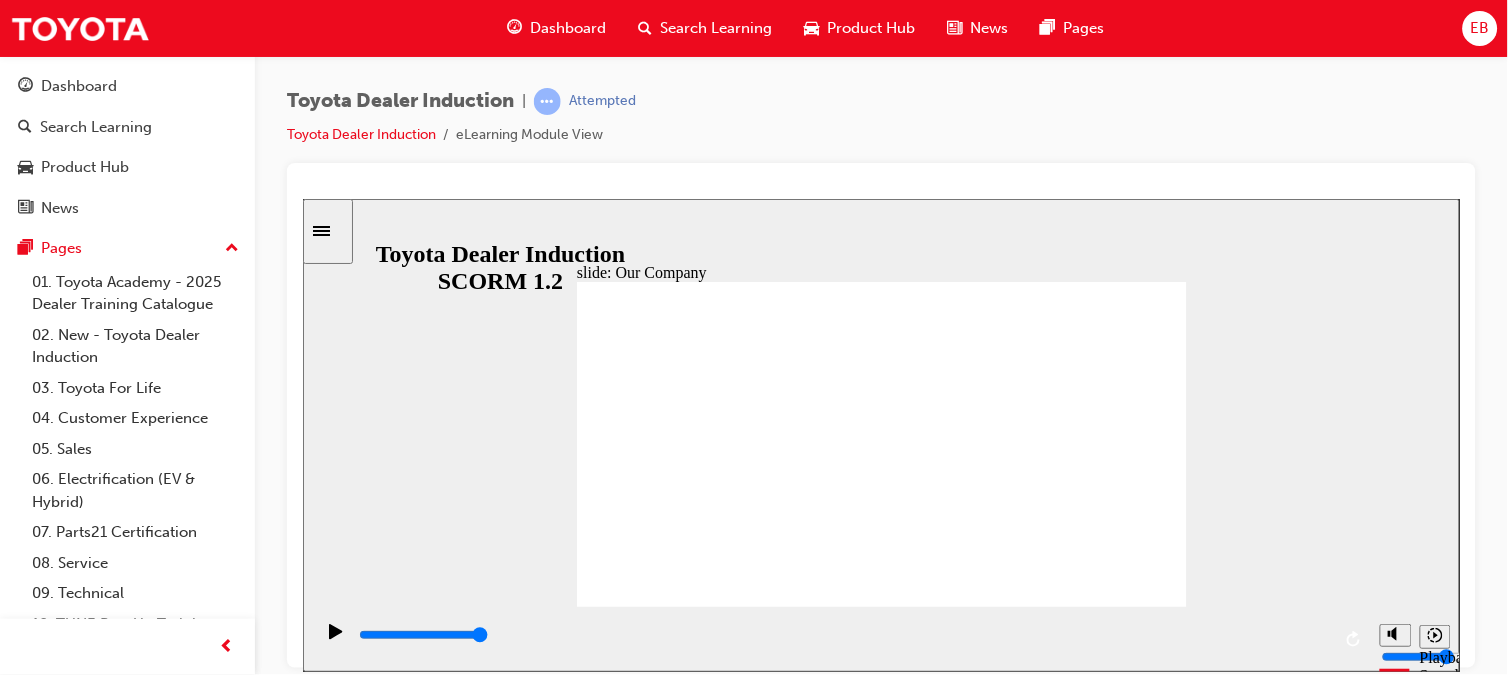 click 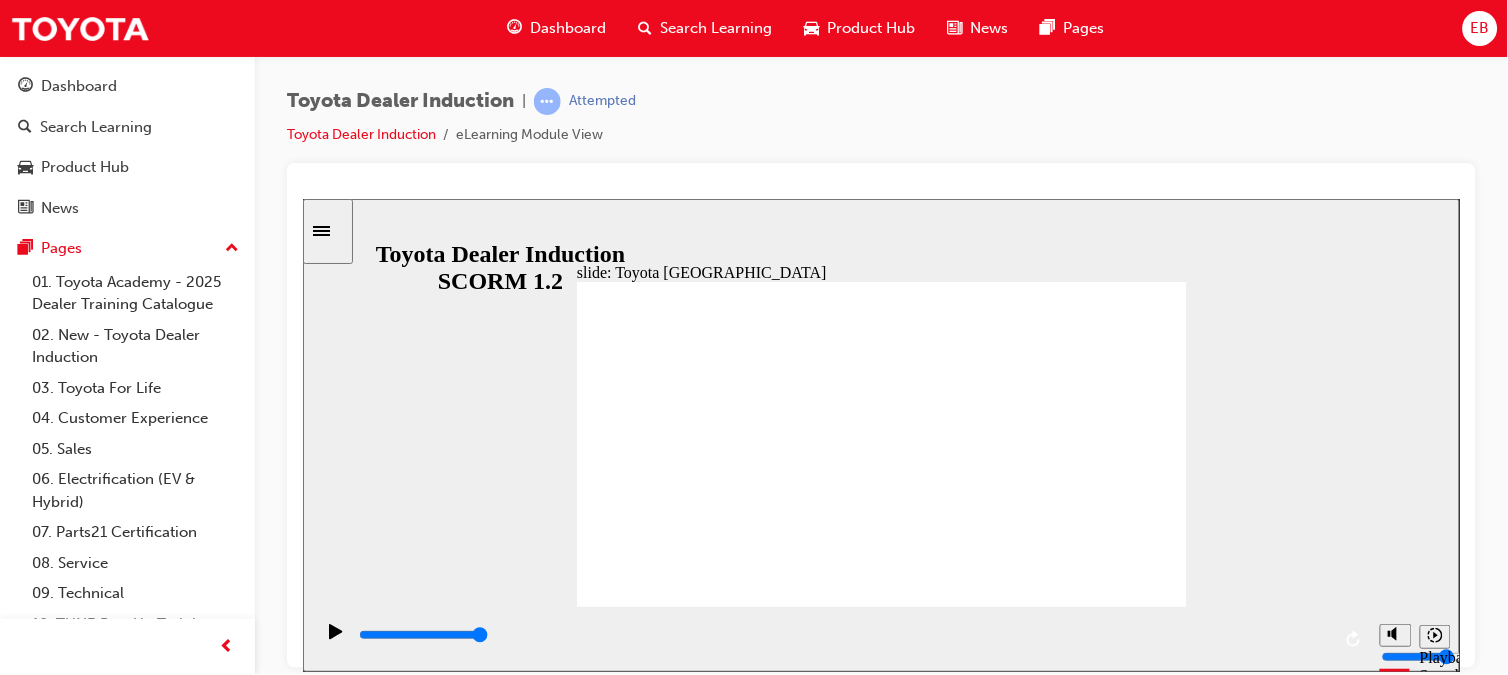 click 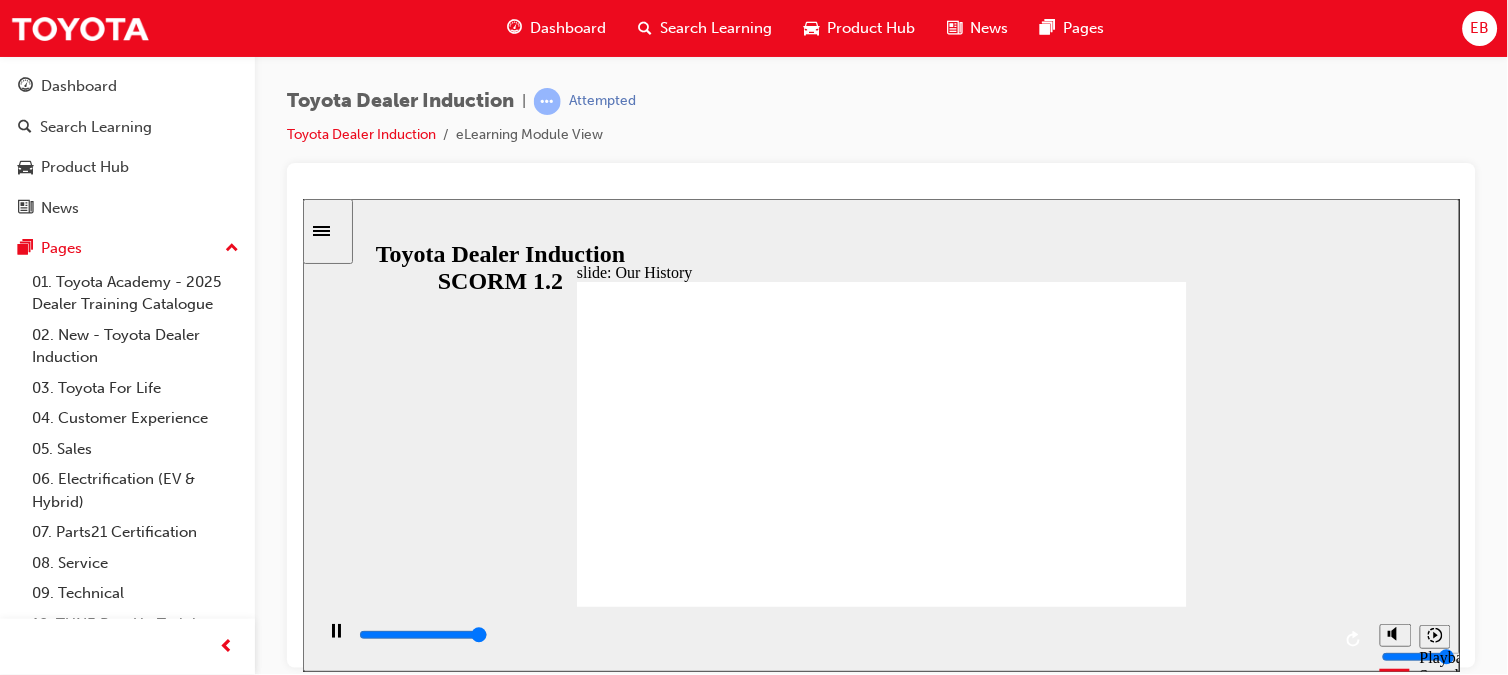 type on "8300" 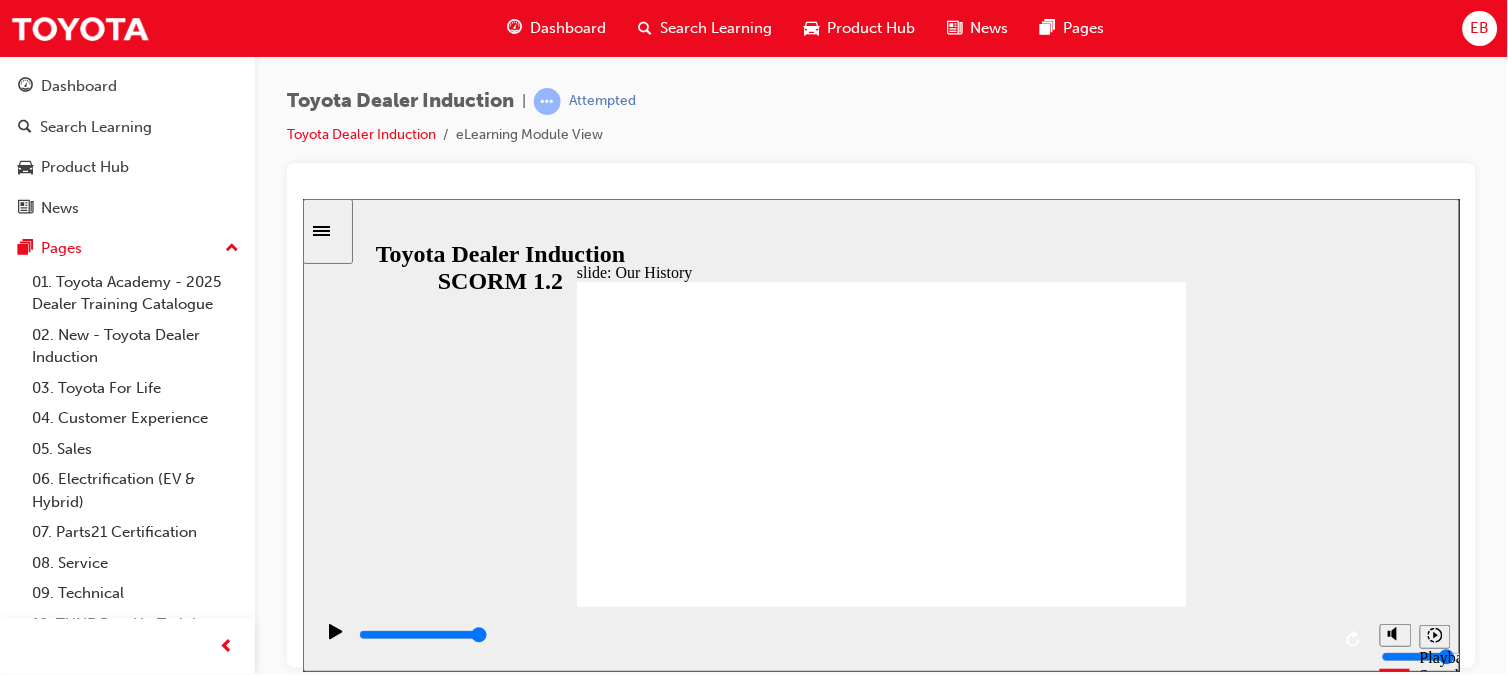 click 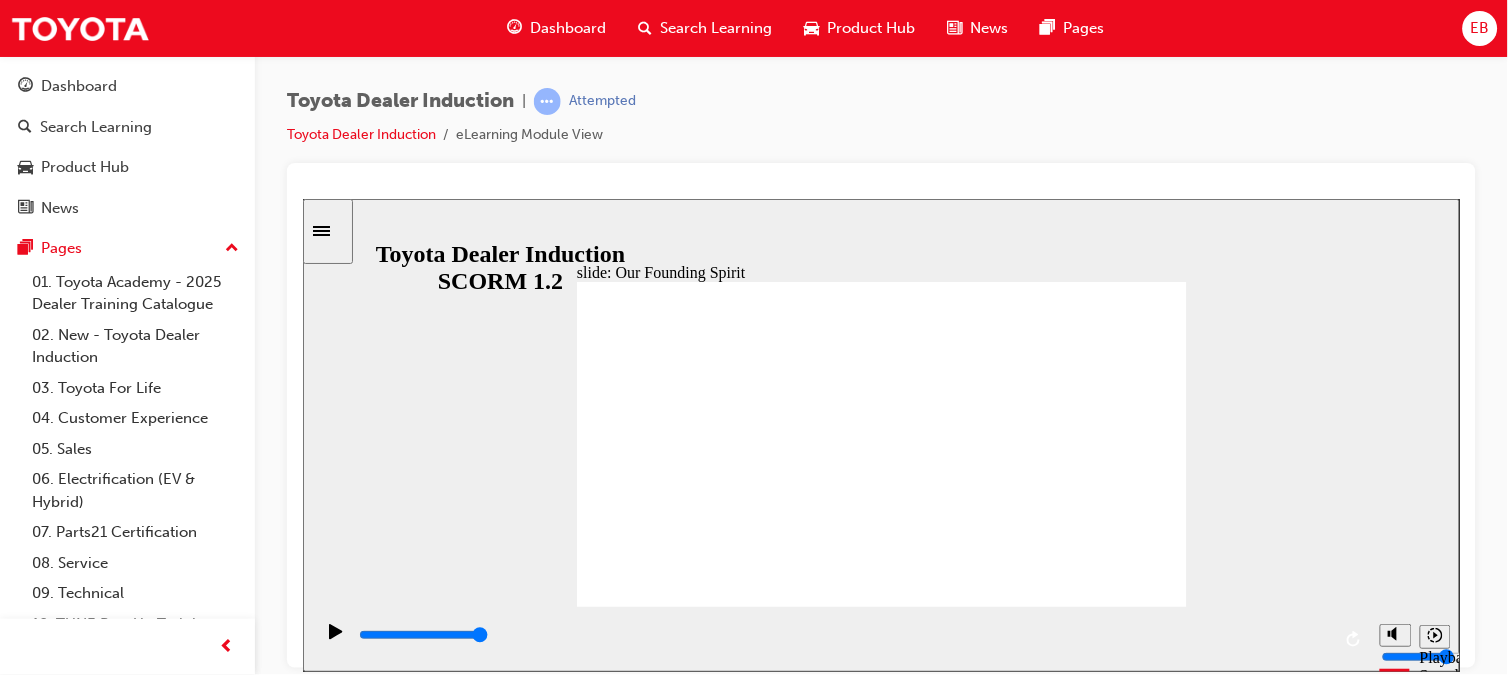 click 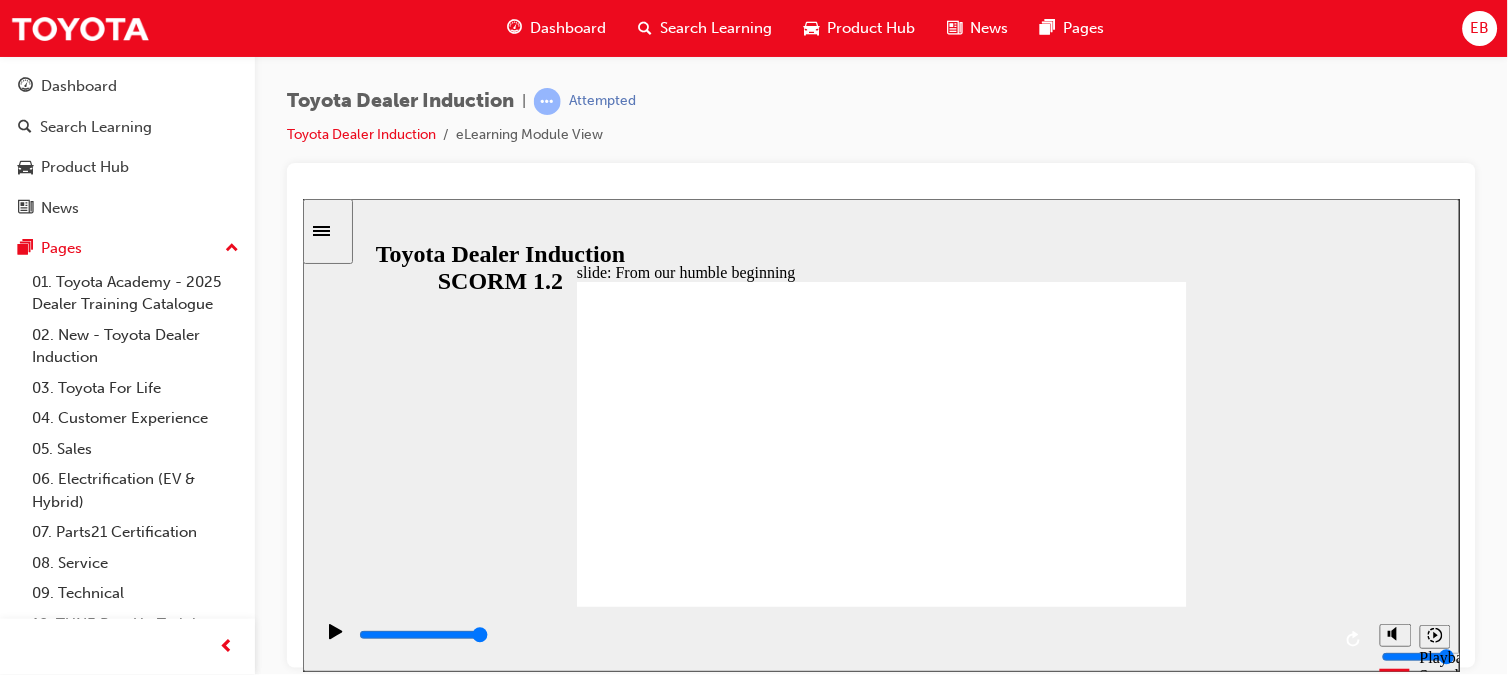 click 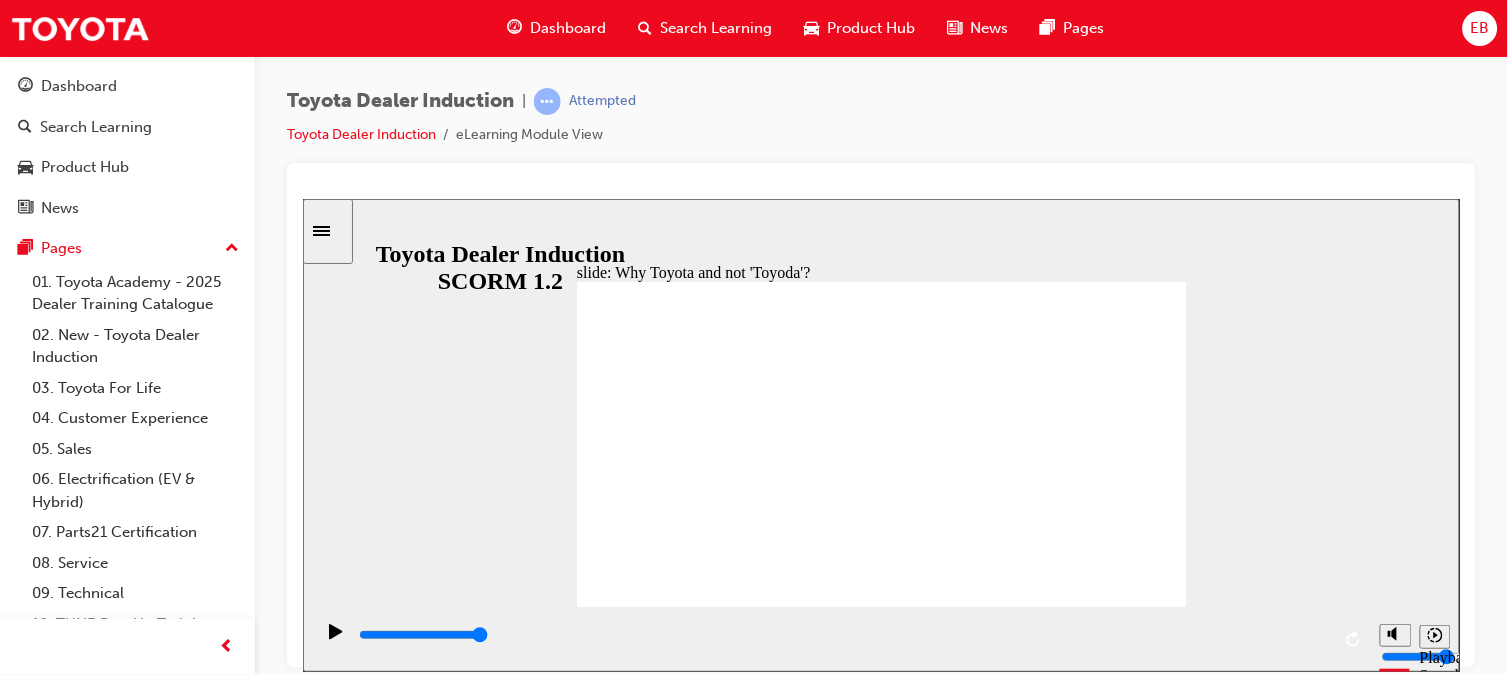 click 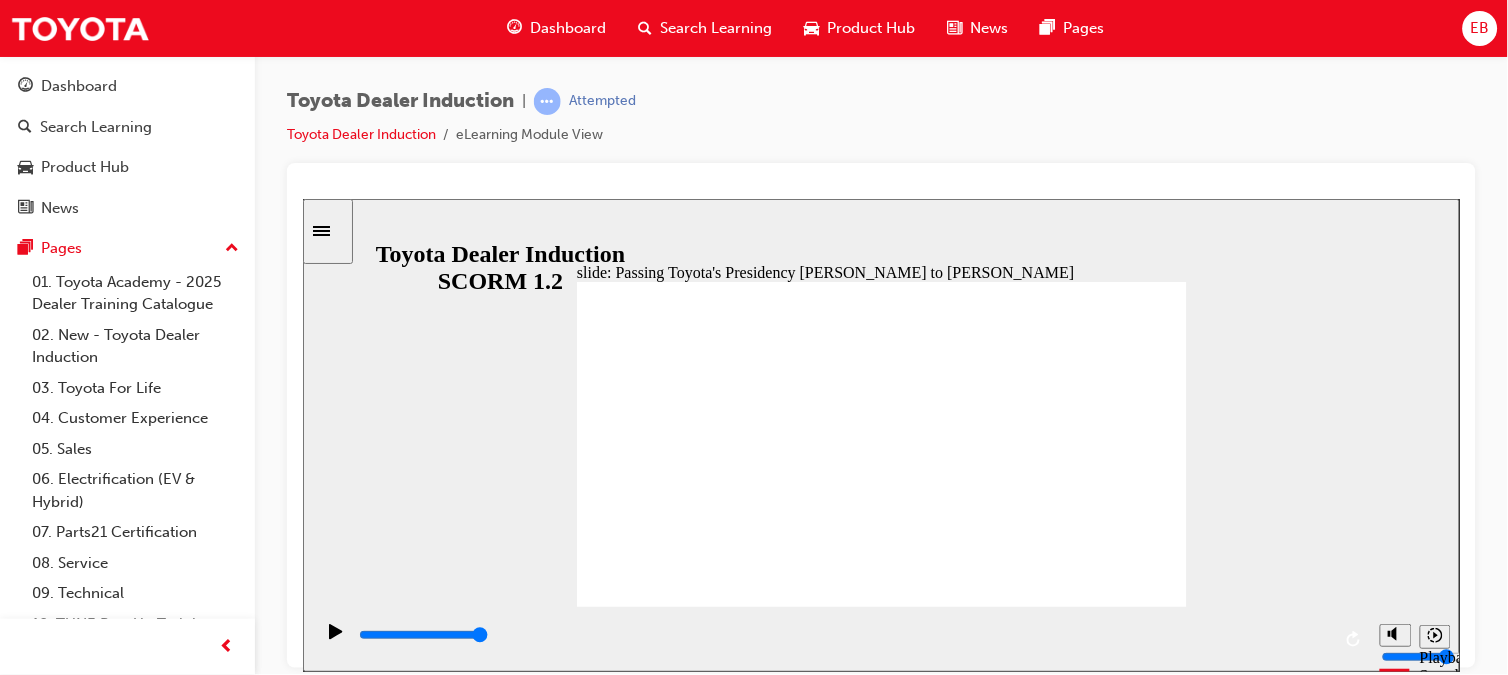 click 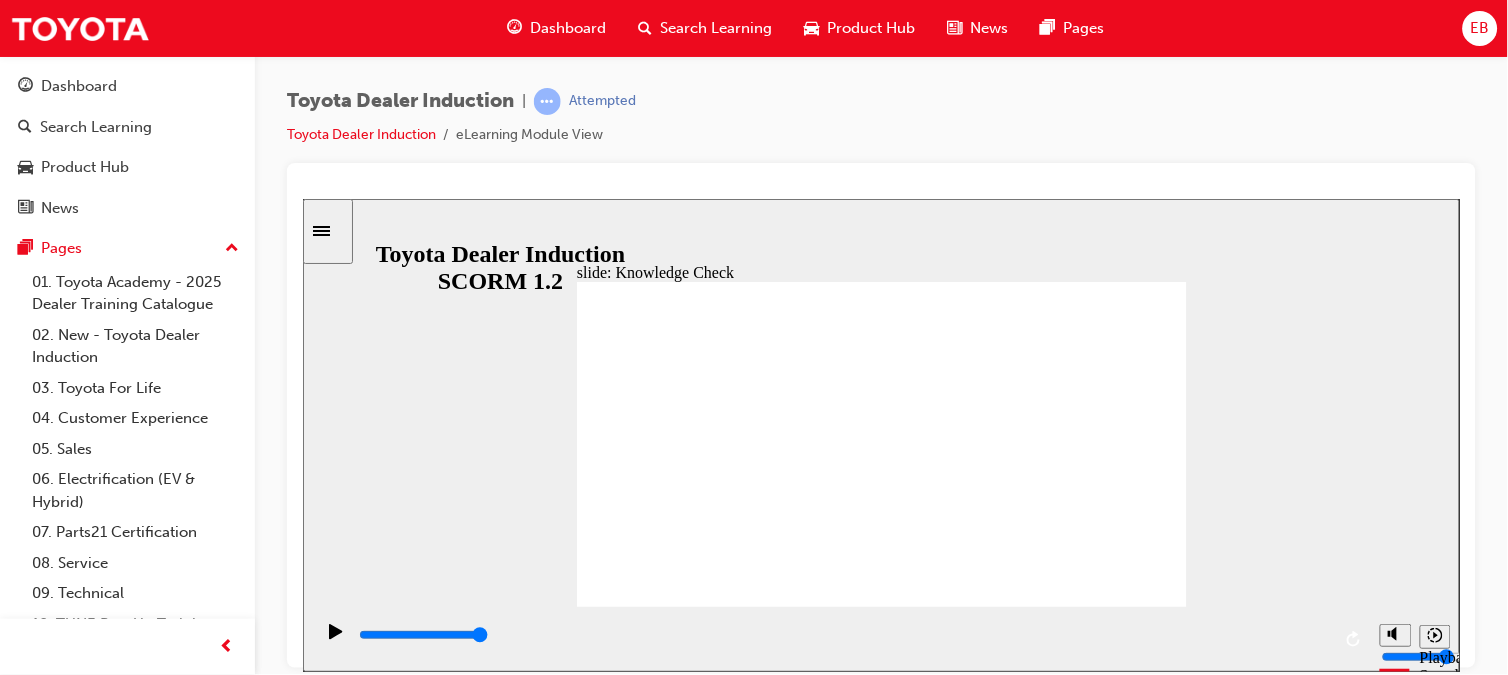 click 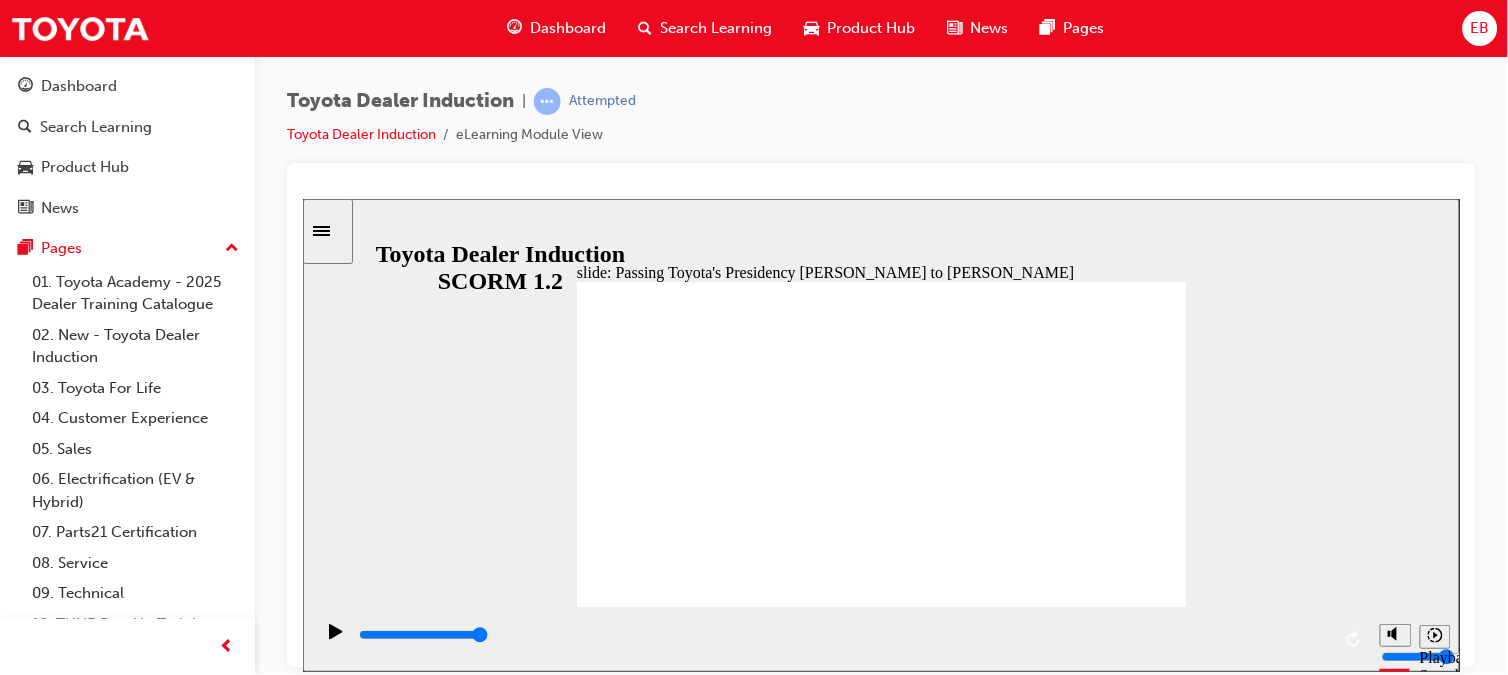 click 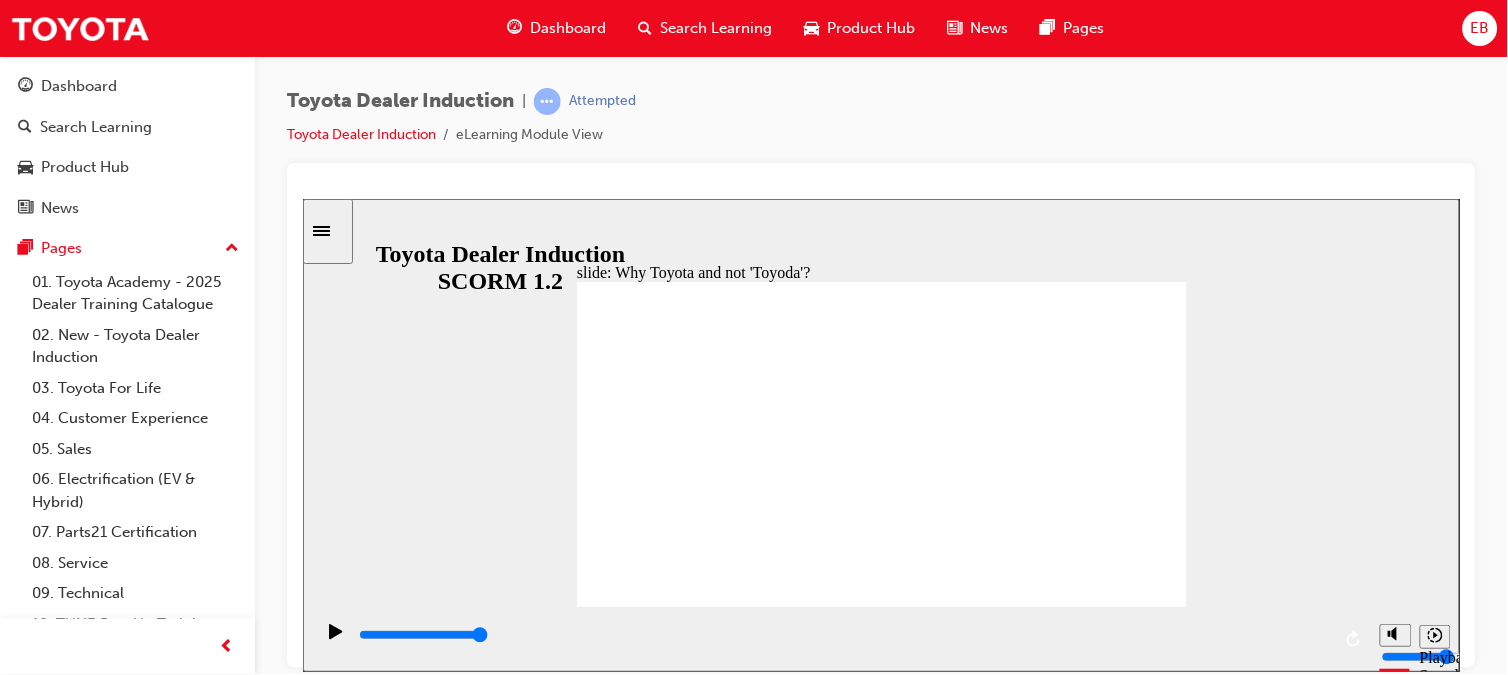 click 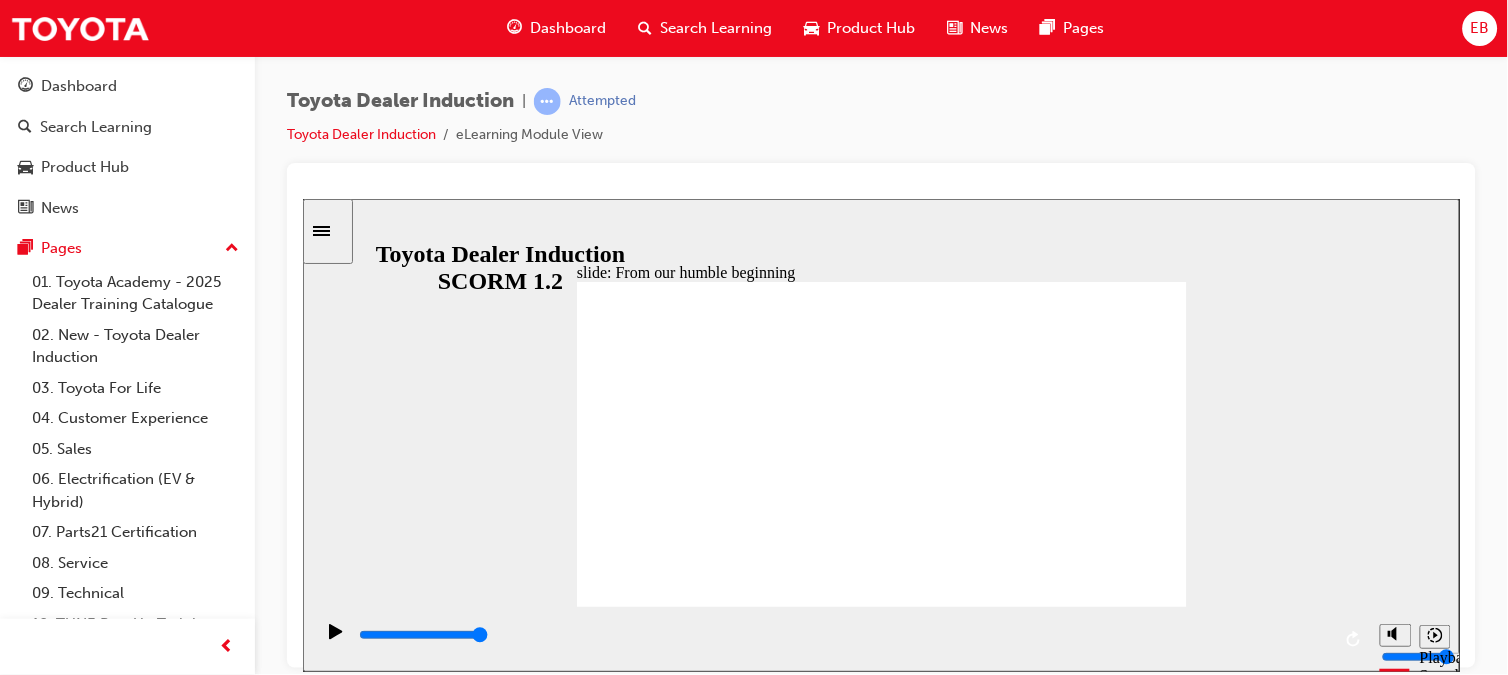 click 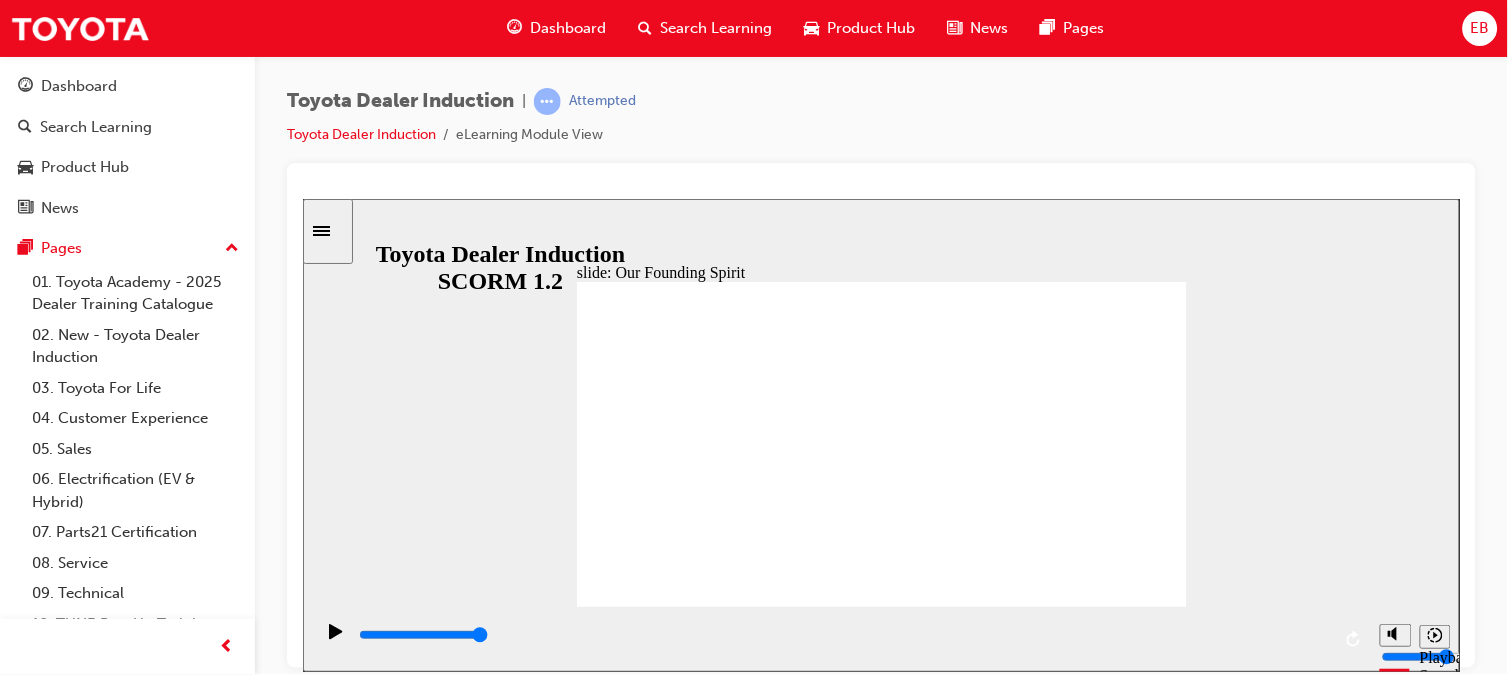 click 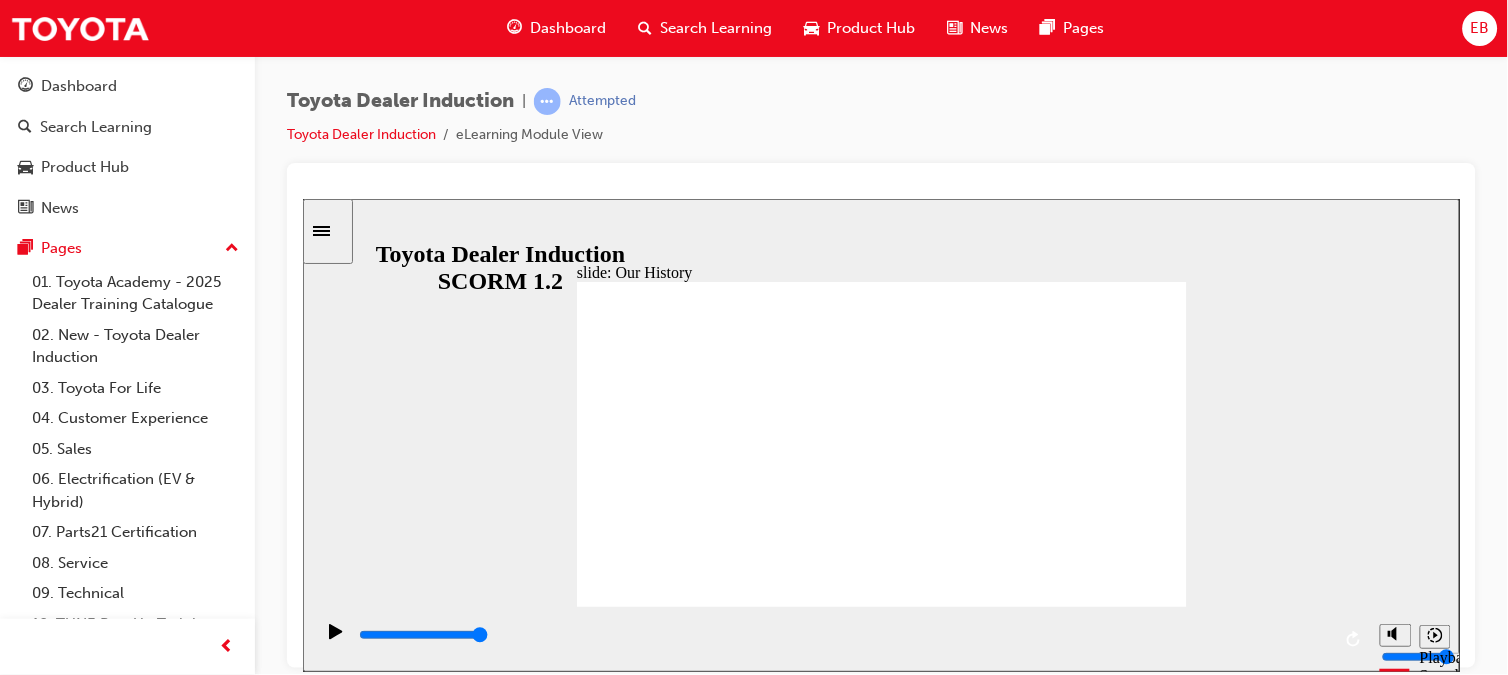 type on "8300" 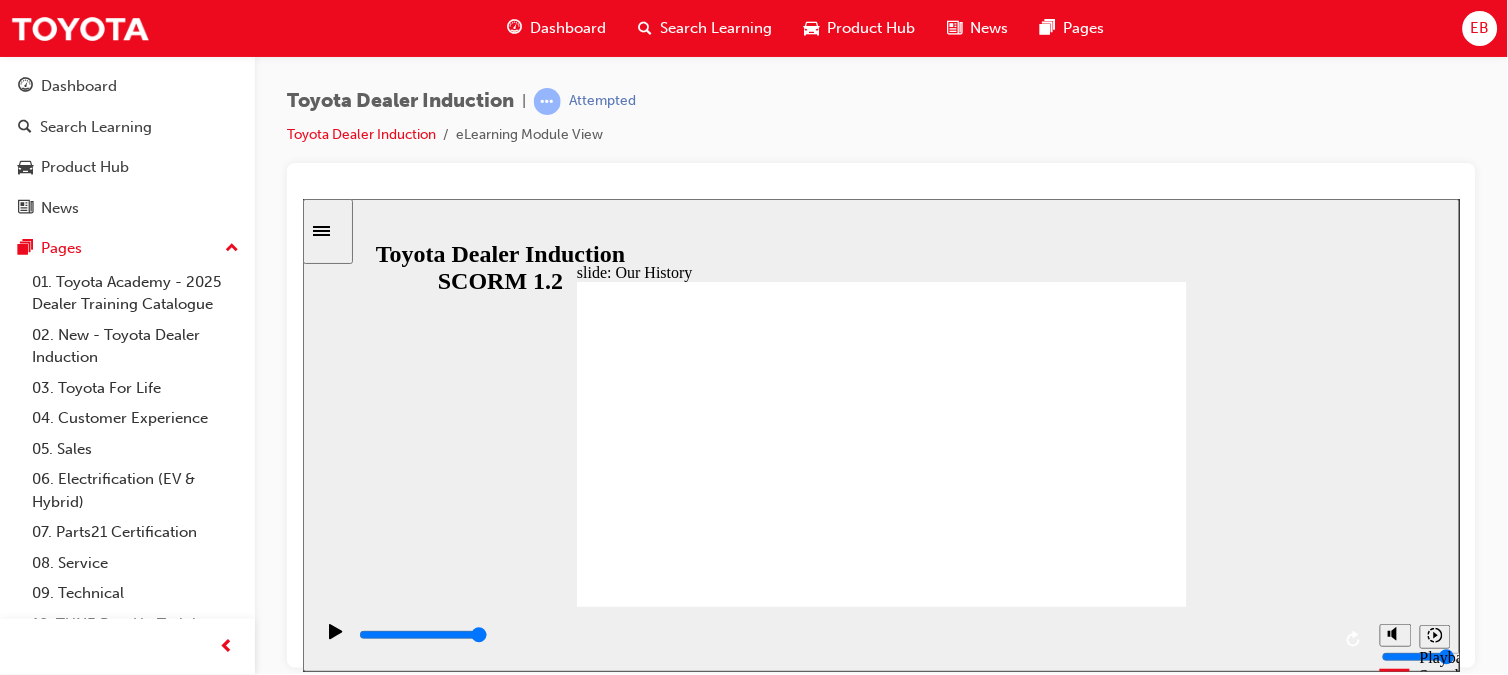 click 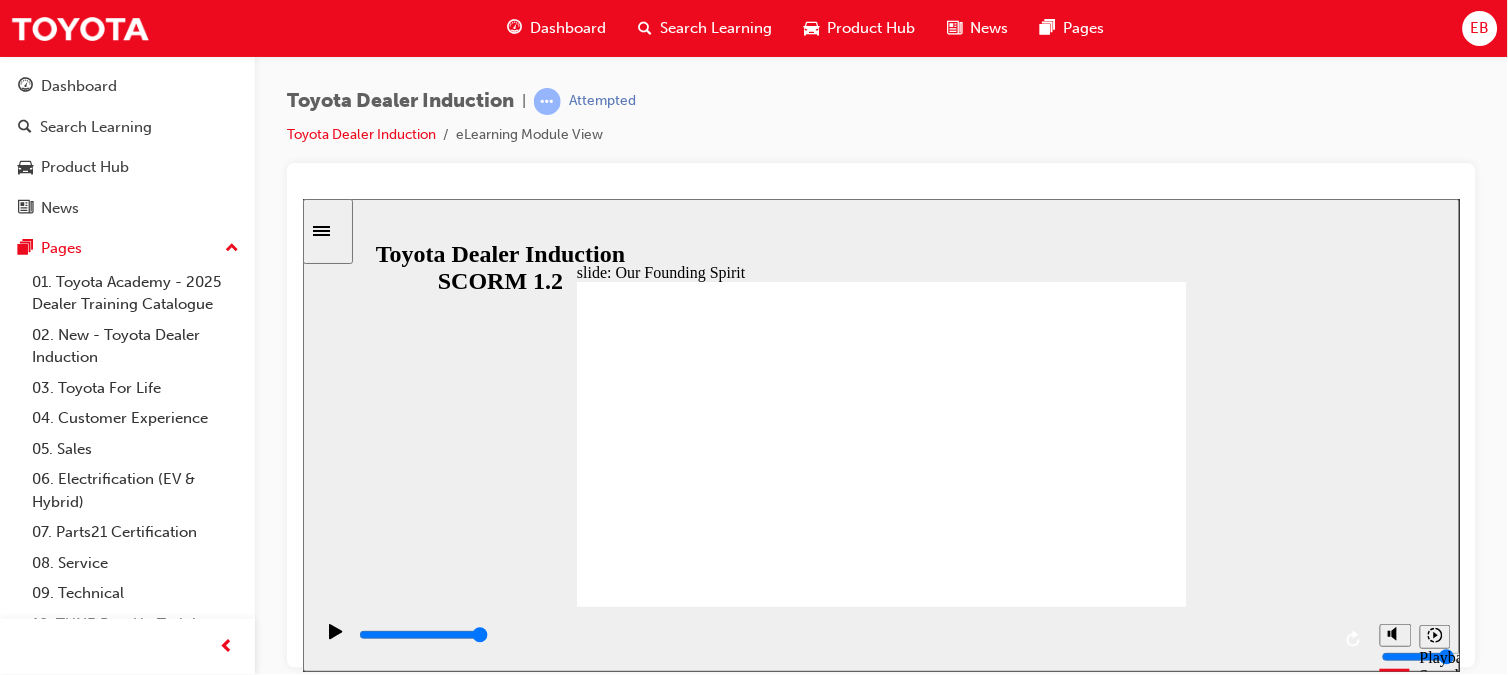 click 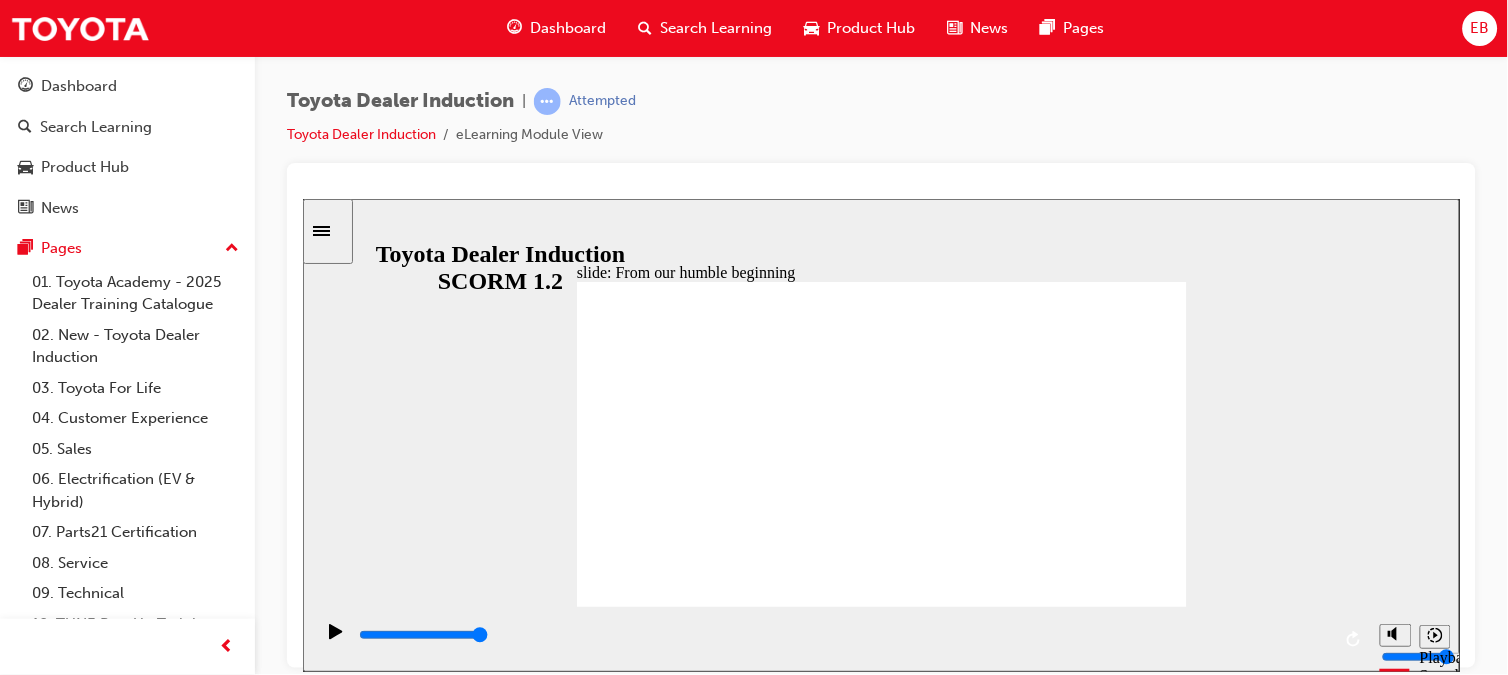 click 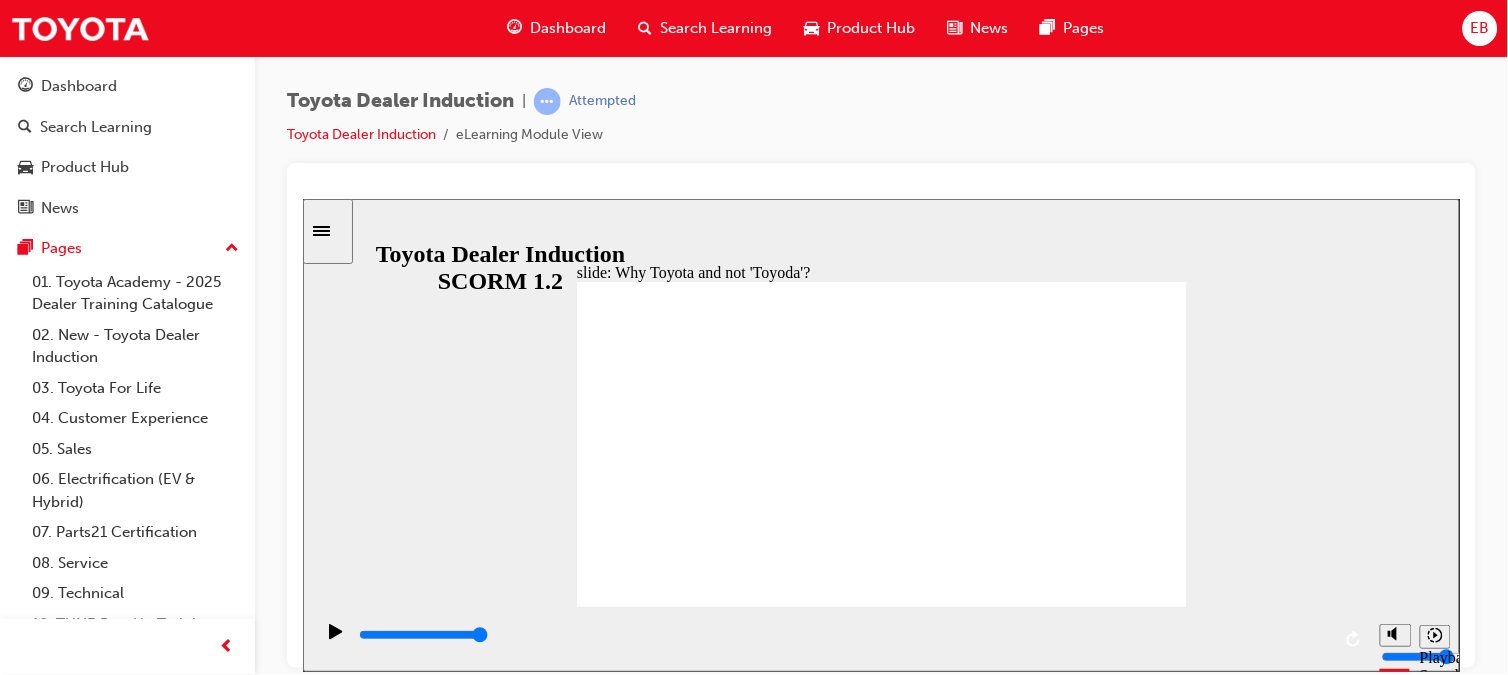 click 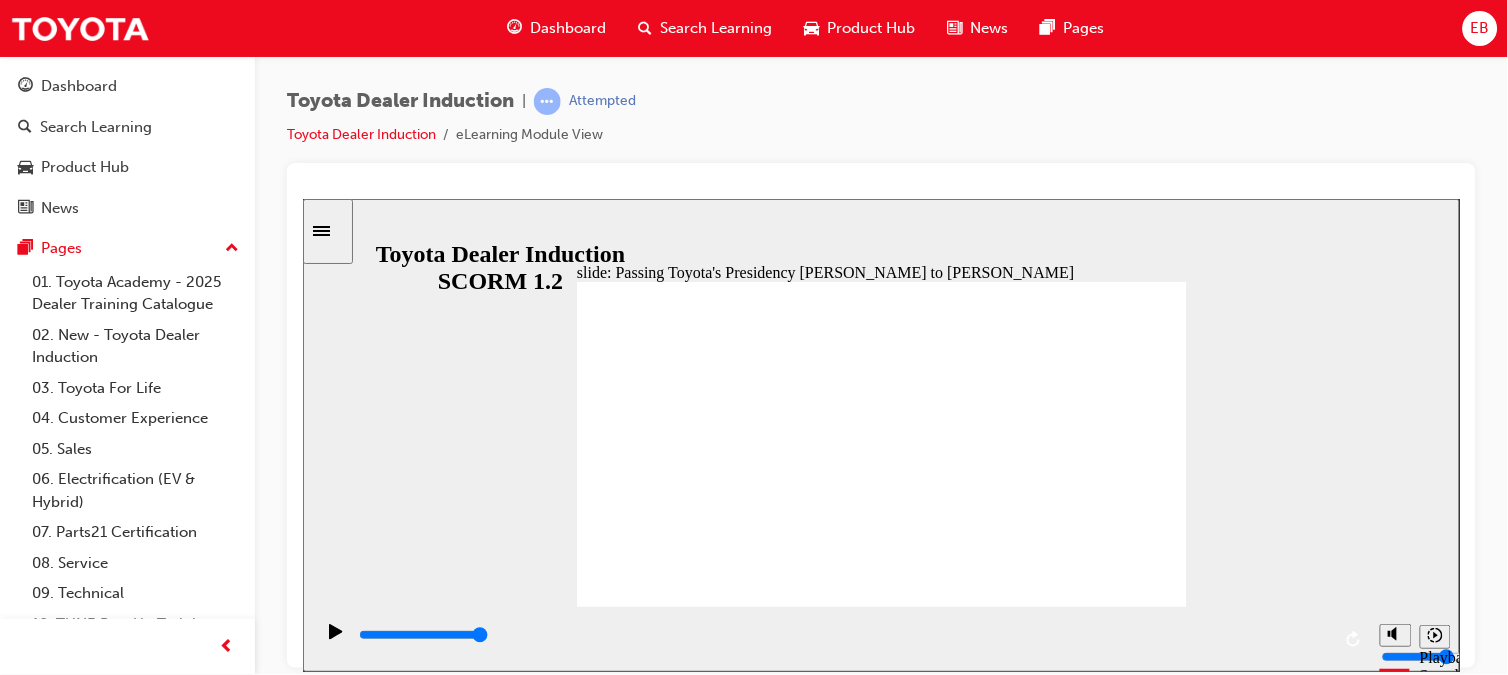 click 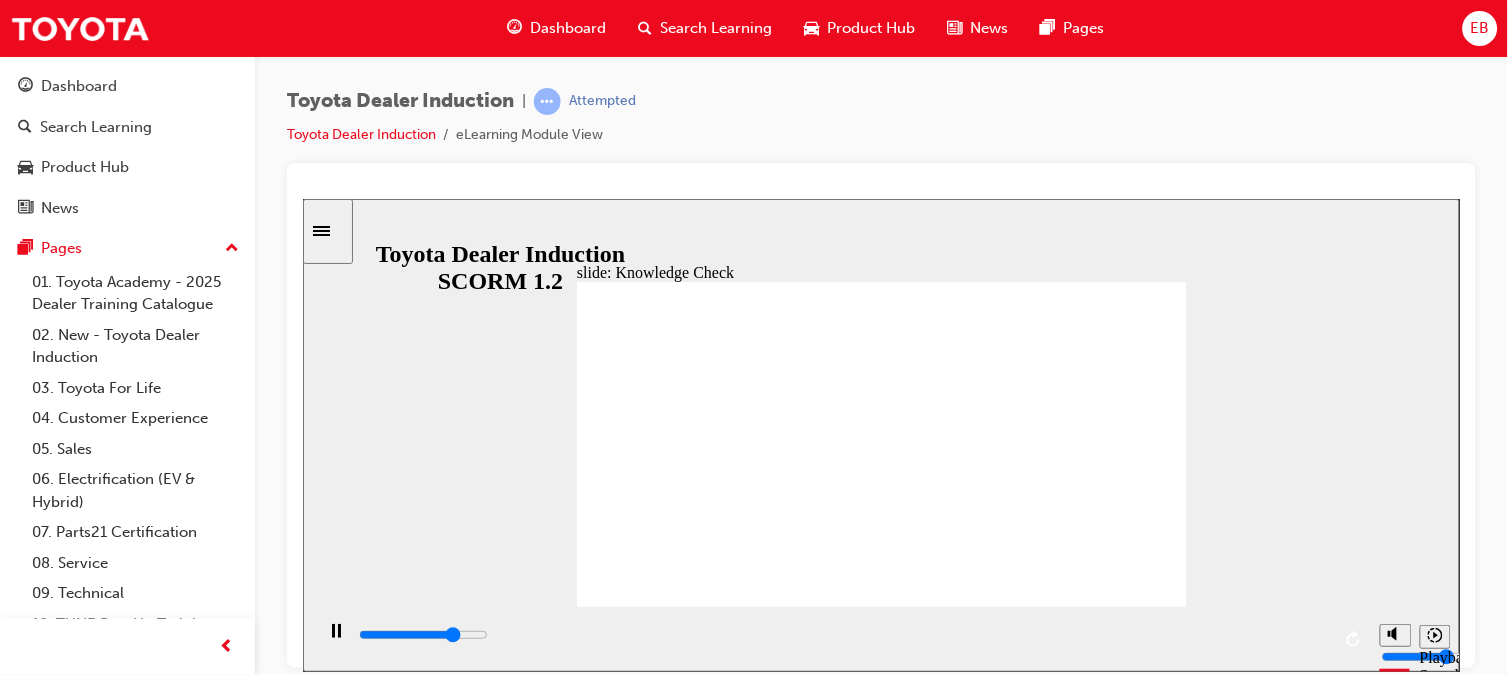 type on "3900" 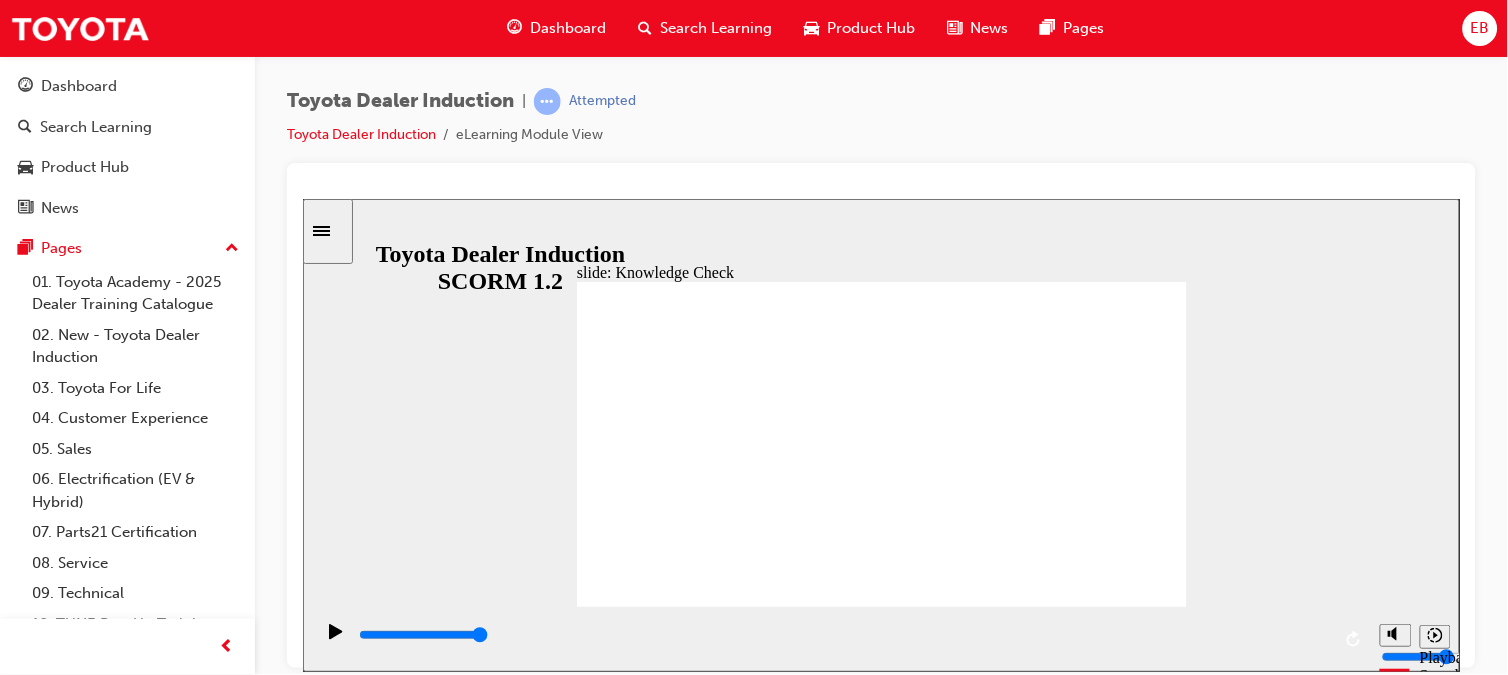 click 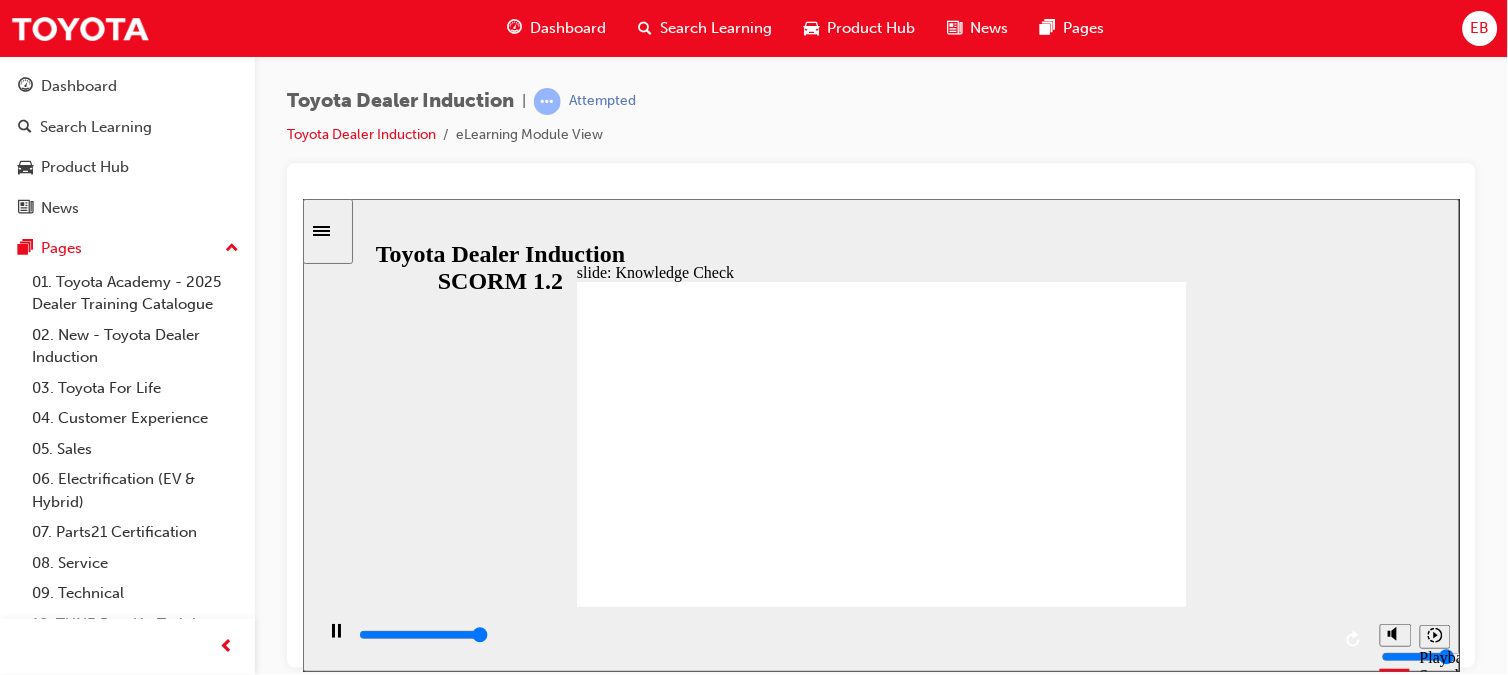 type on "5000" 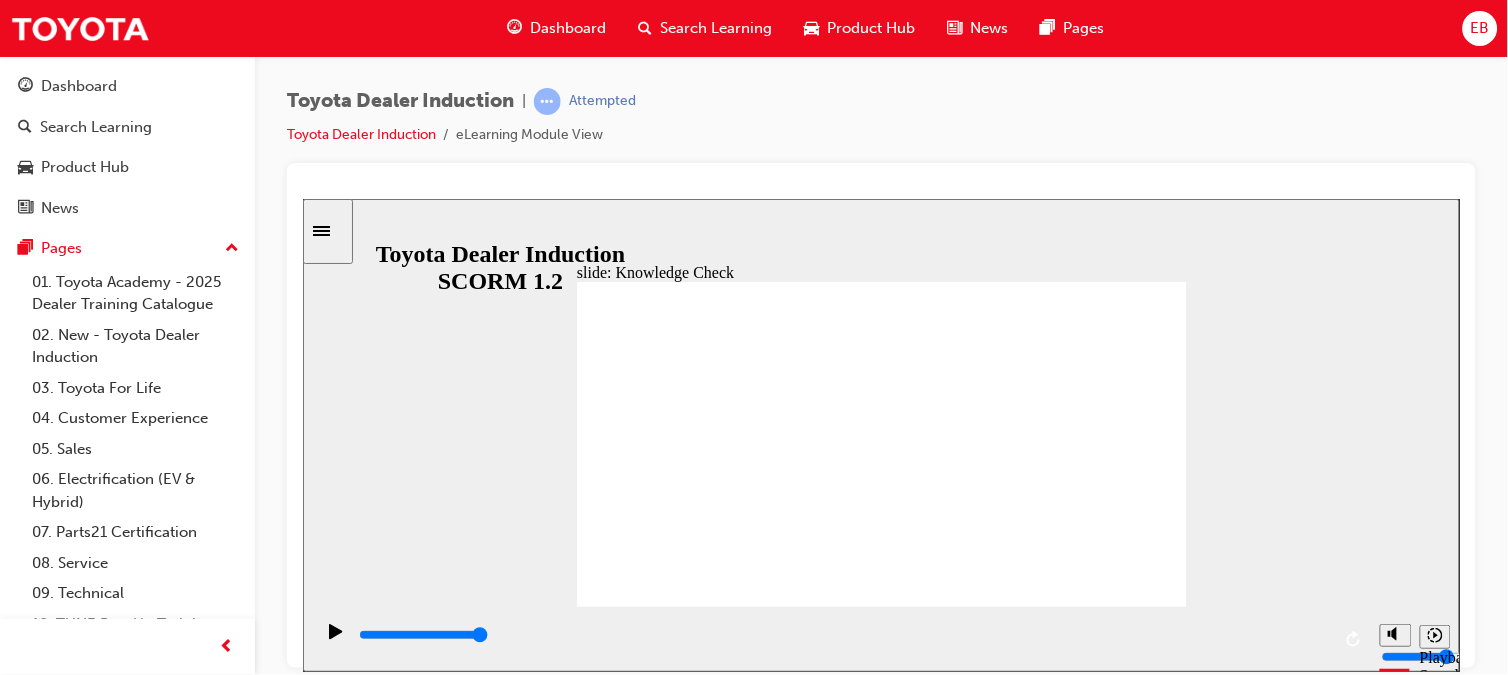 radio on "true" 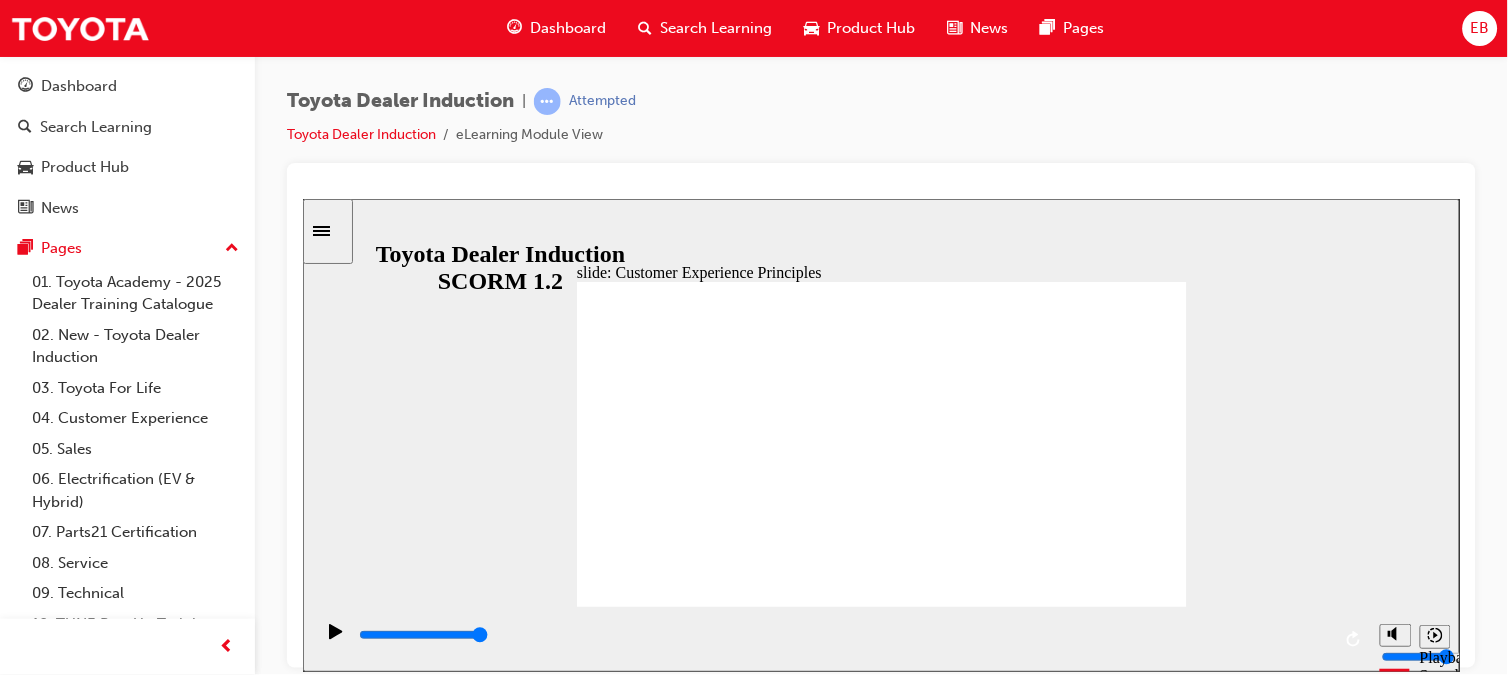 click 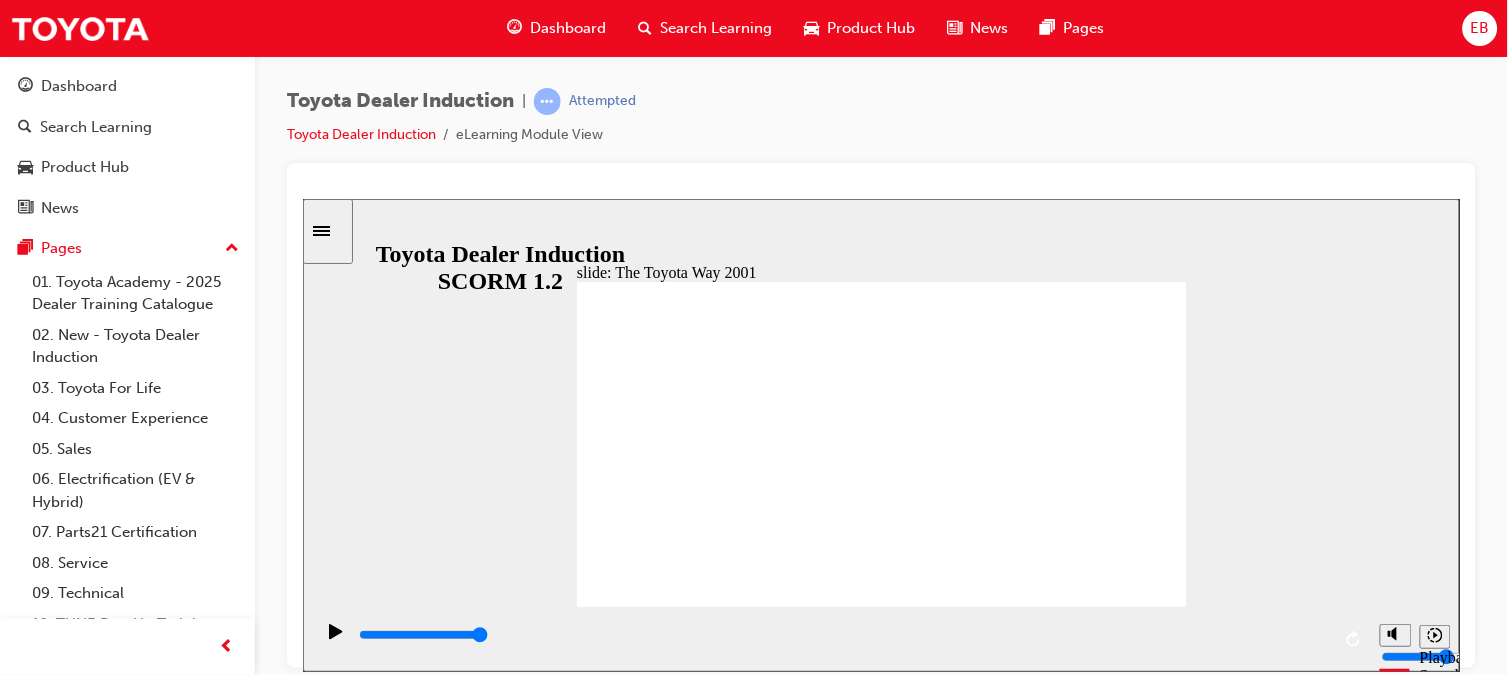 click 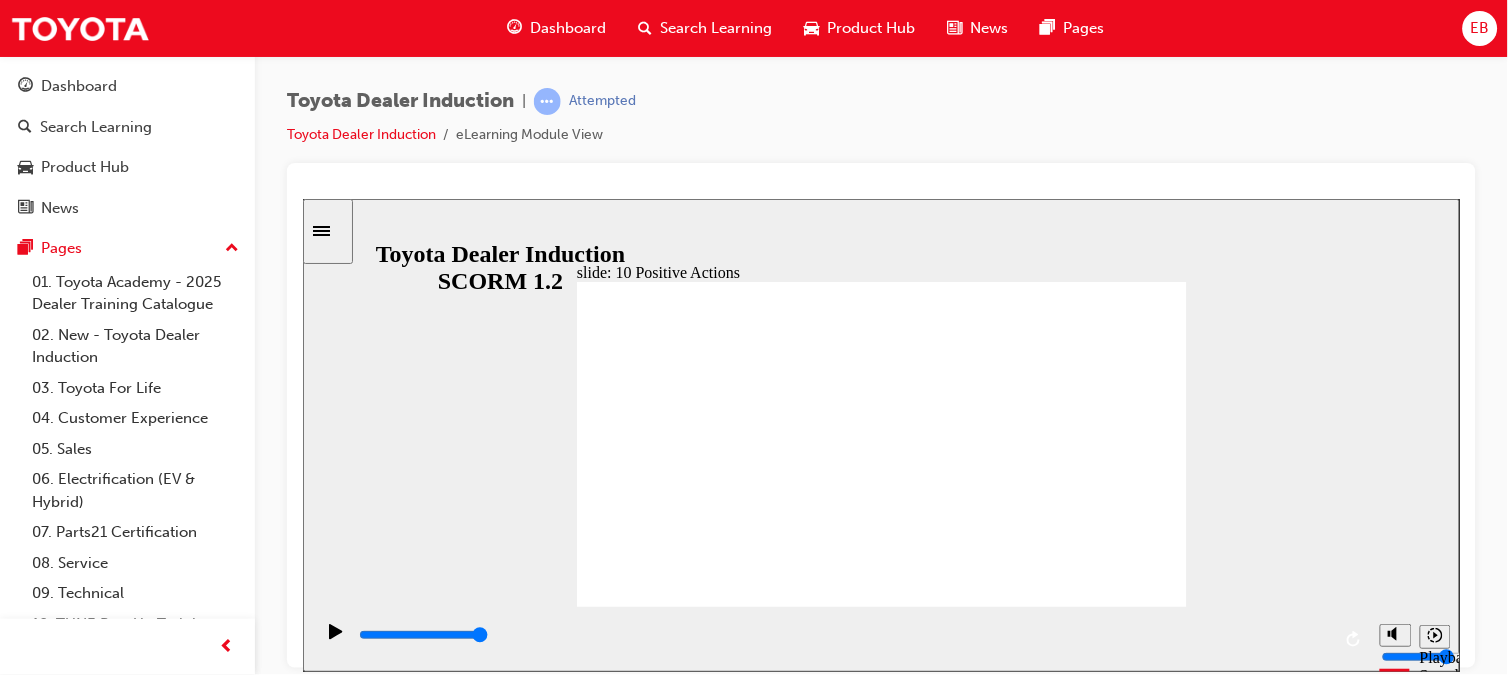 click 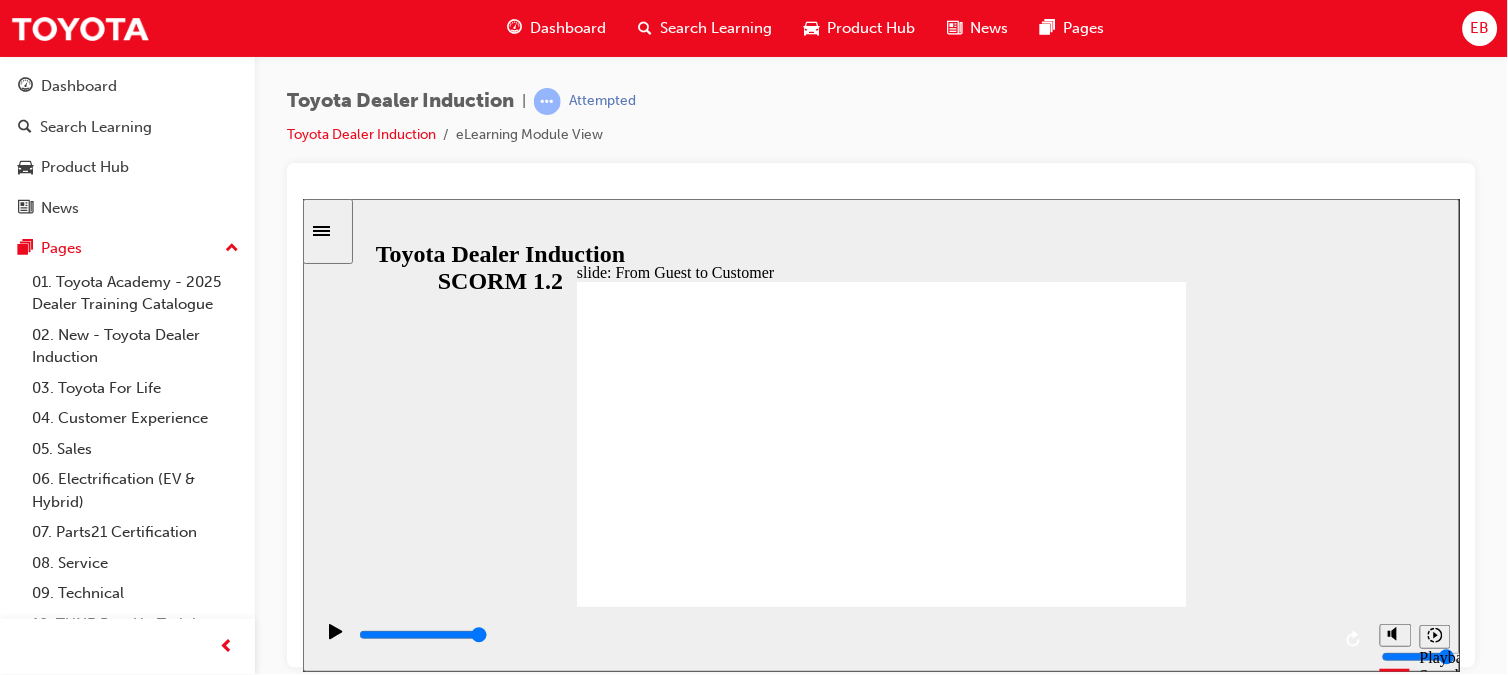 click 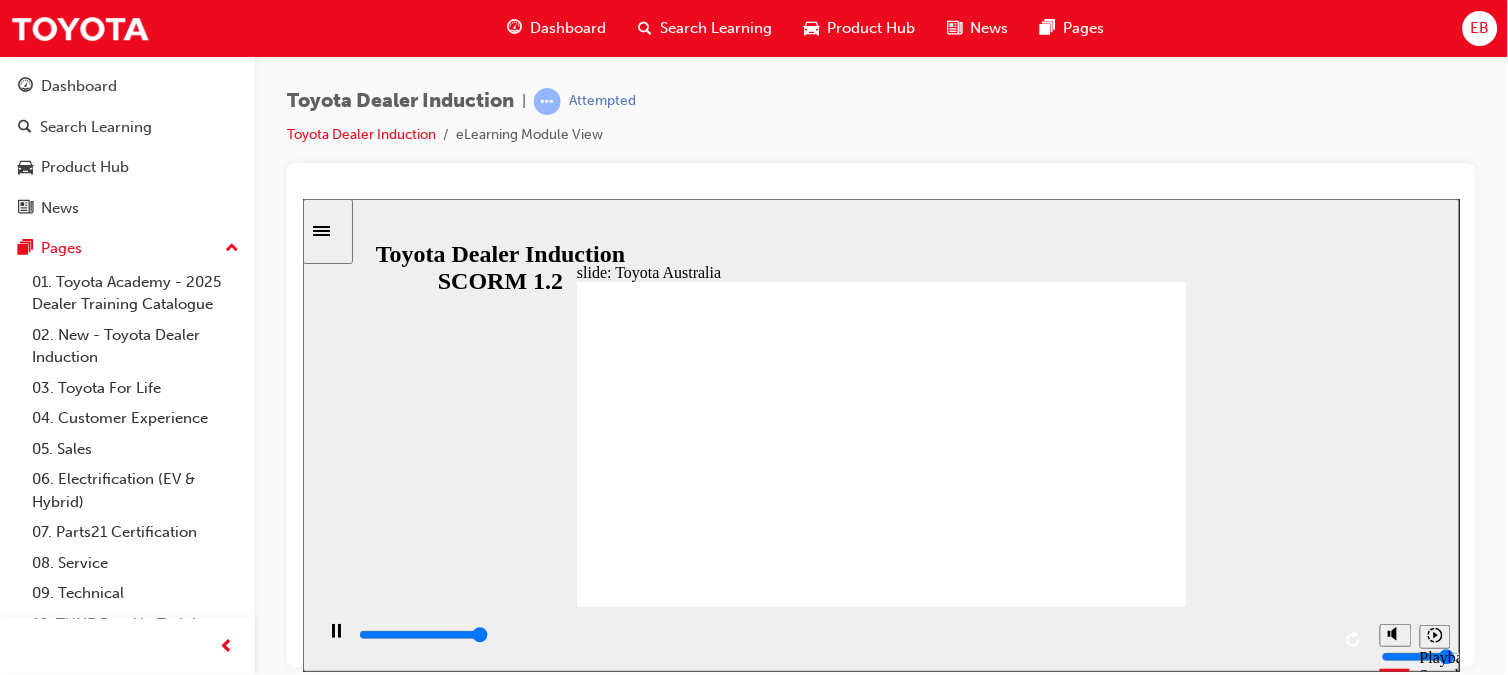 click 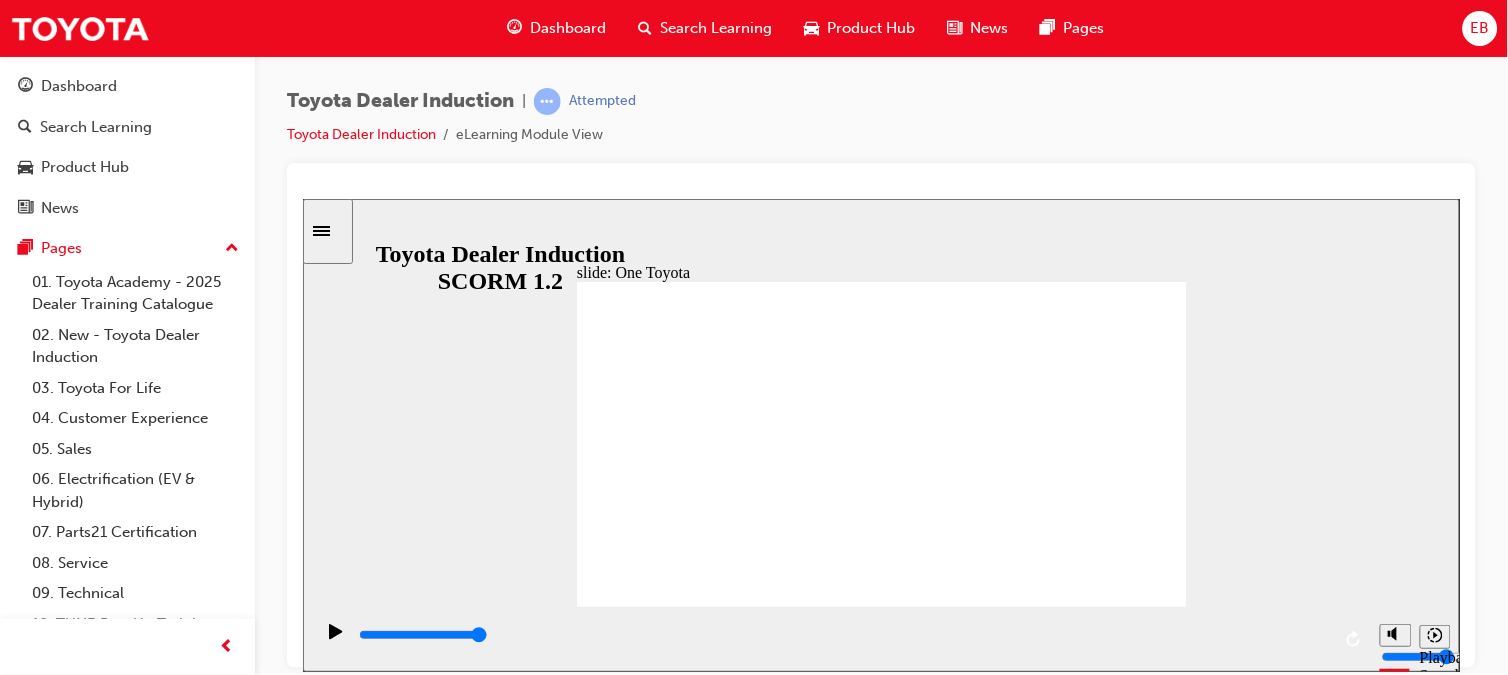click 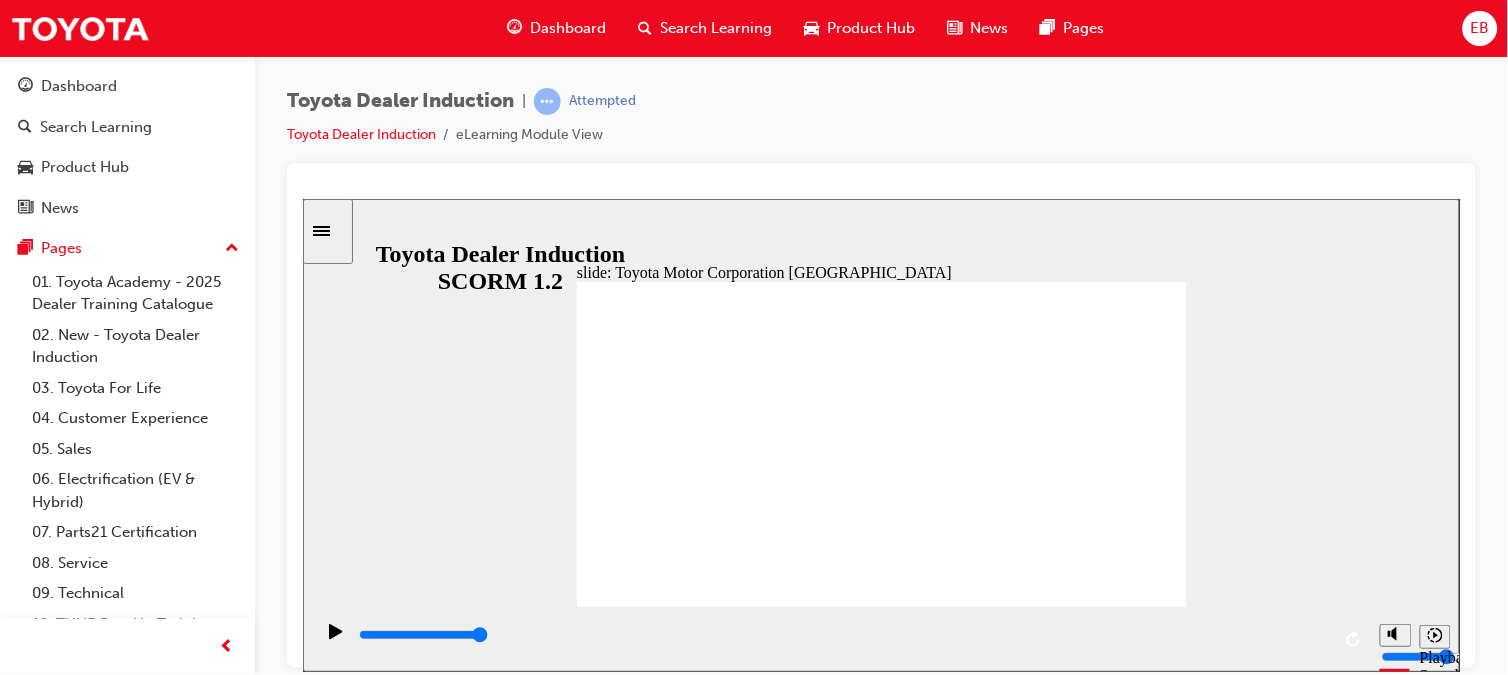 click 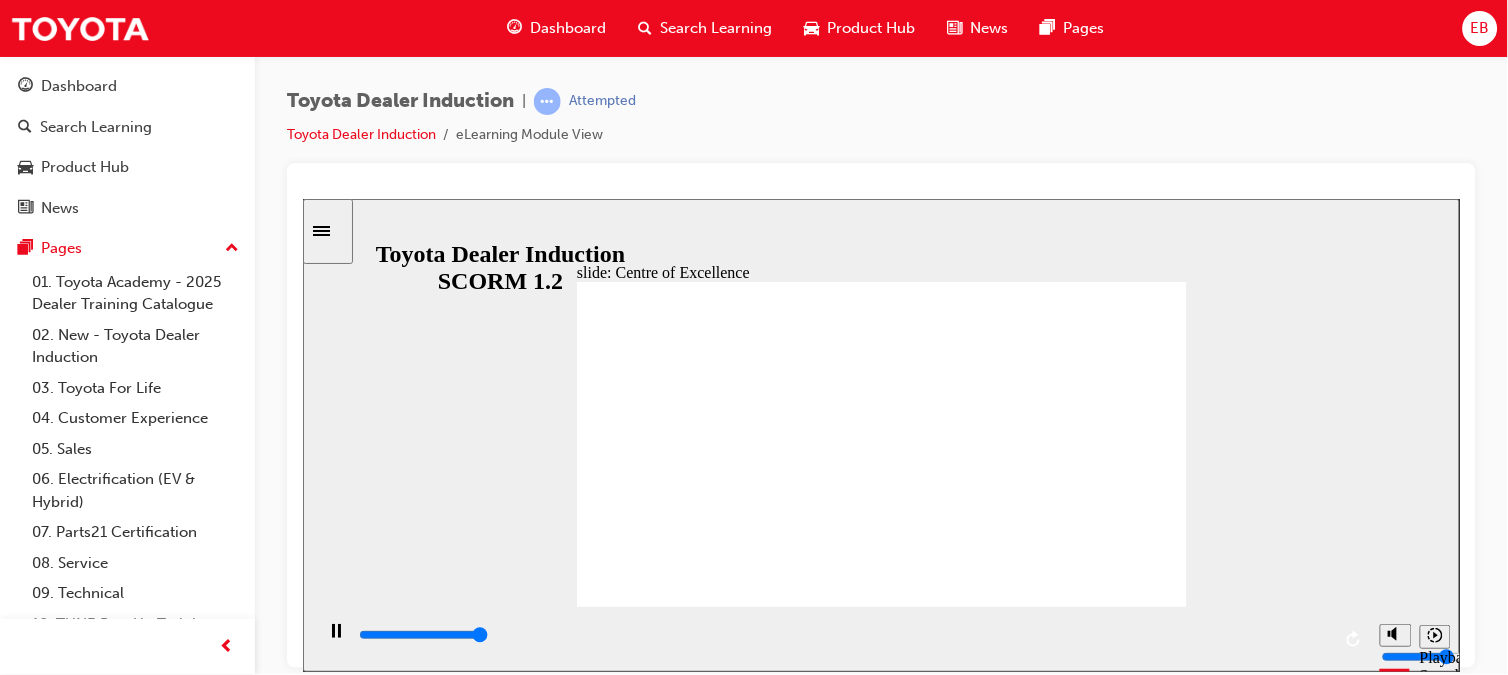 type on "15300" 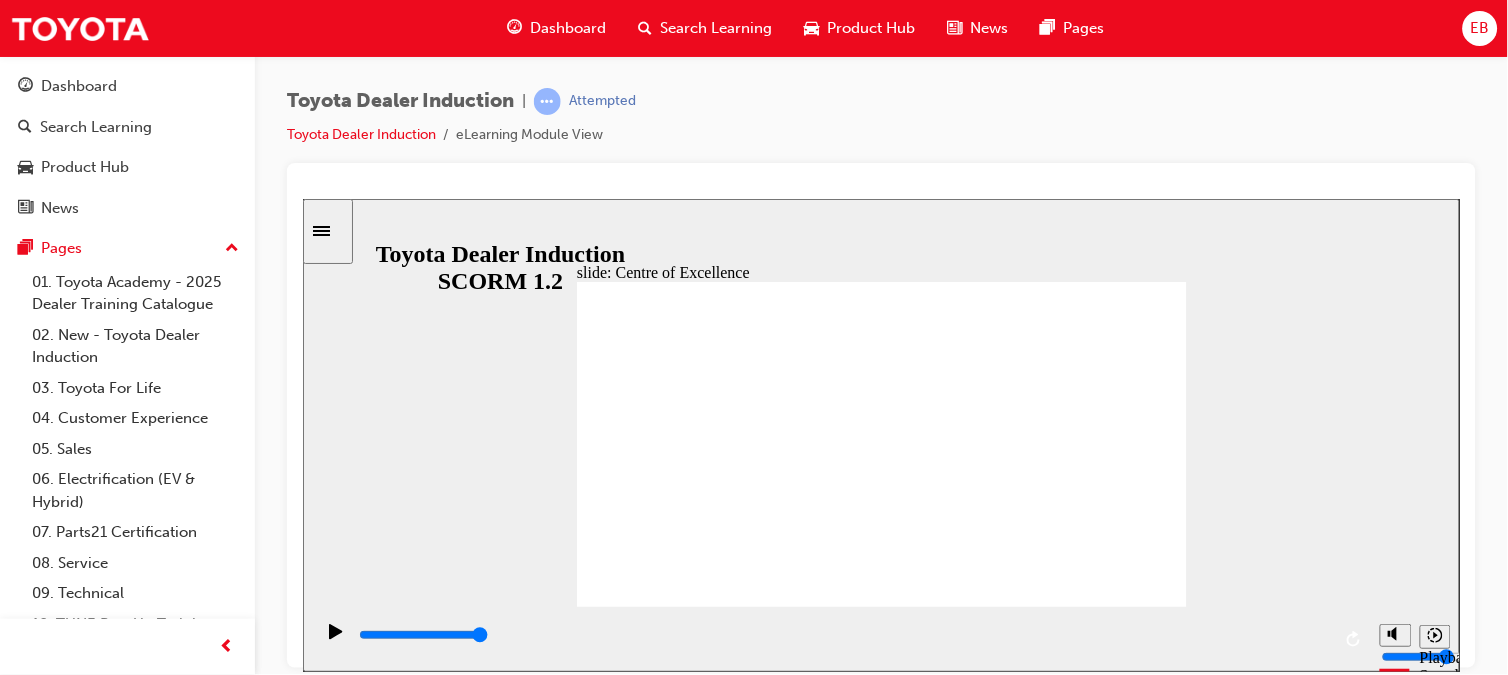 click 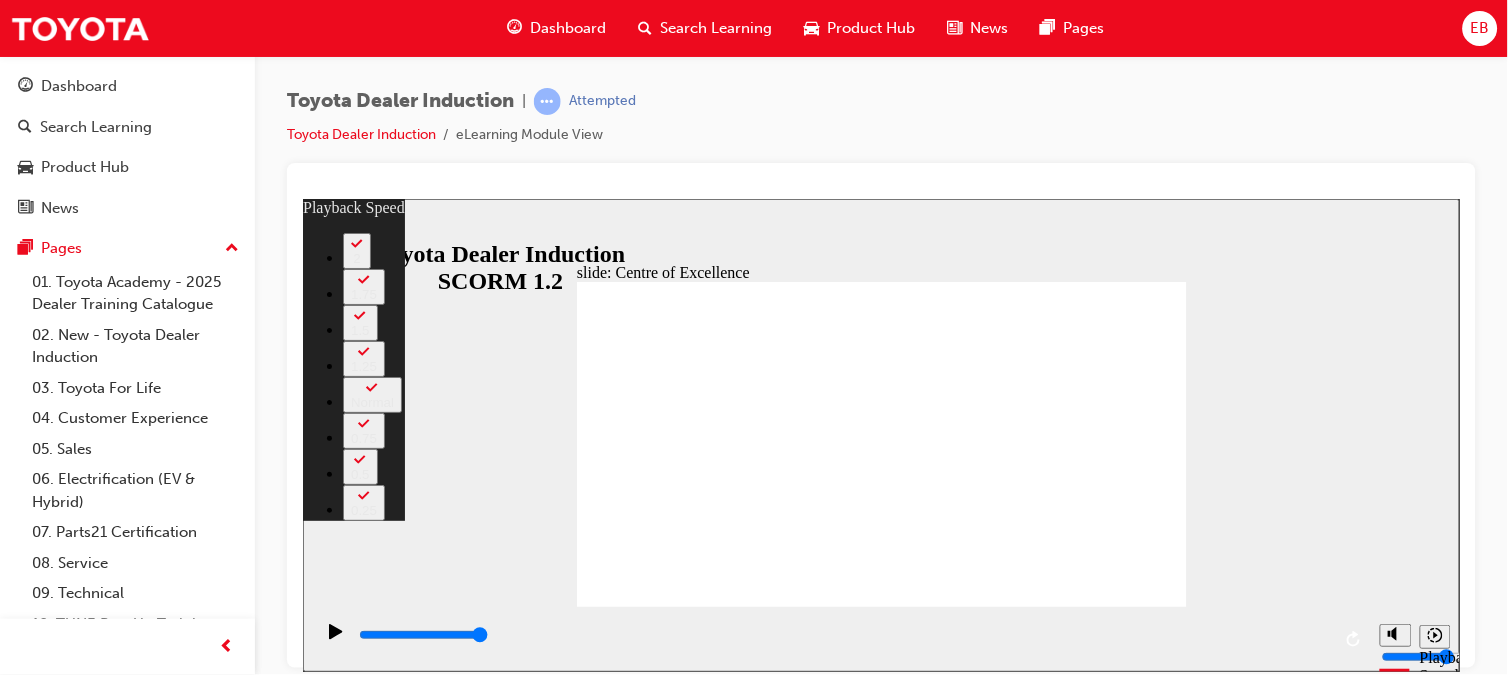 click 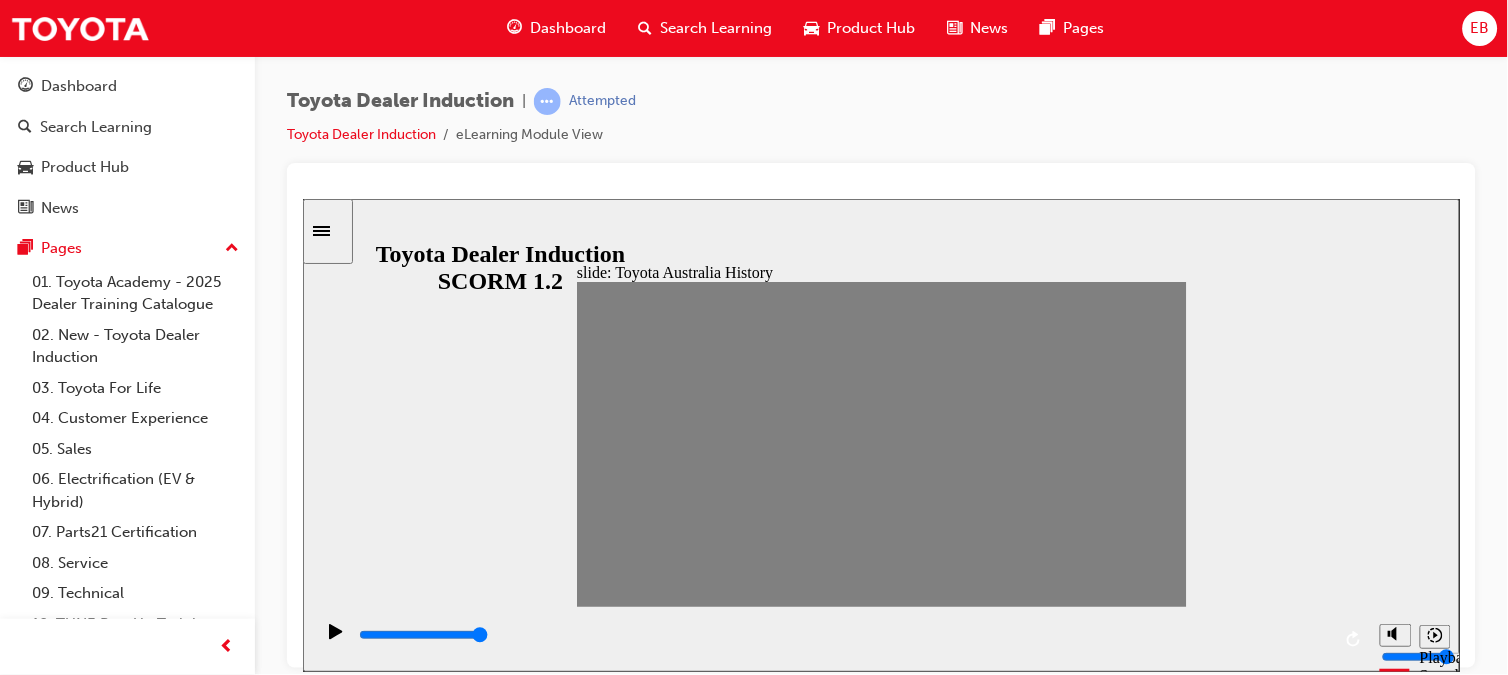click at bounding box center (876, 1822) 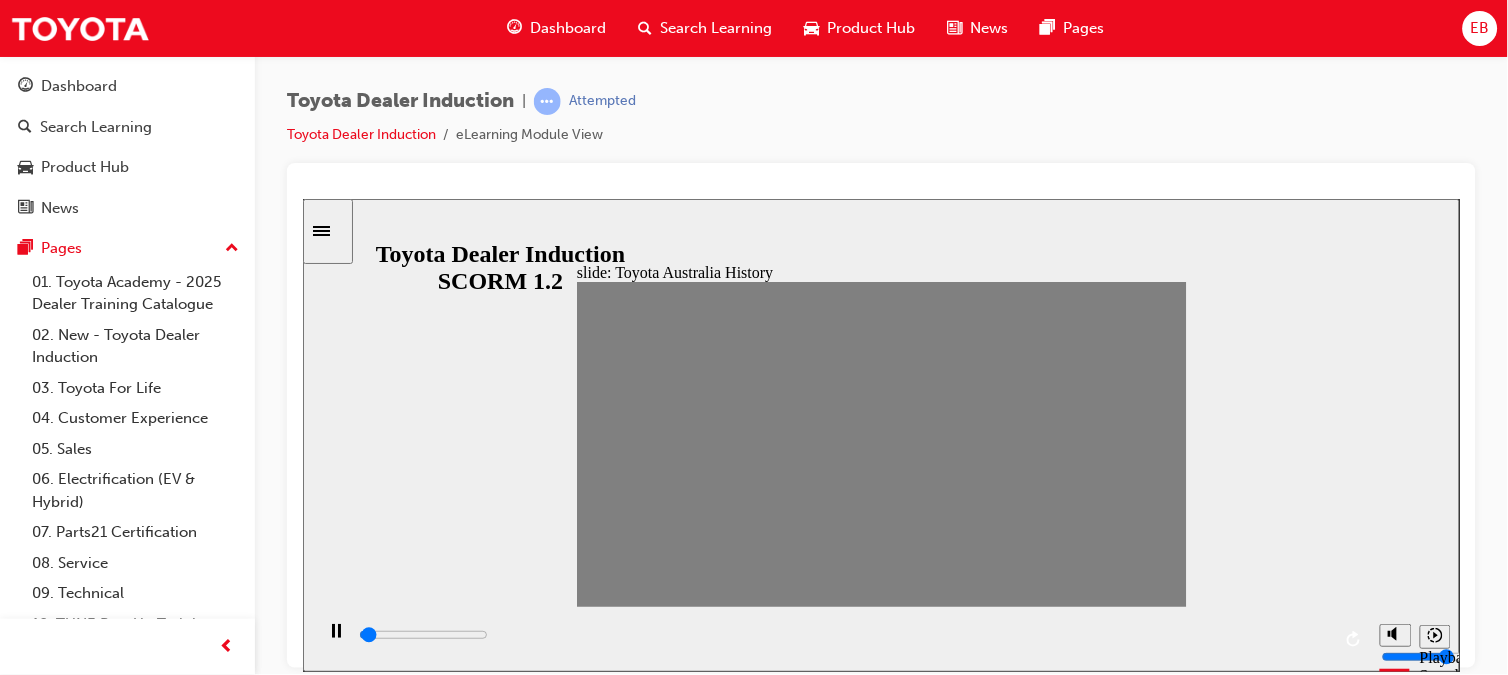 drag, startPoint x: 595, startPoint y: 447, endPoint x: 627, endPoint y: 446, distance: 32.01562 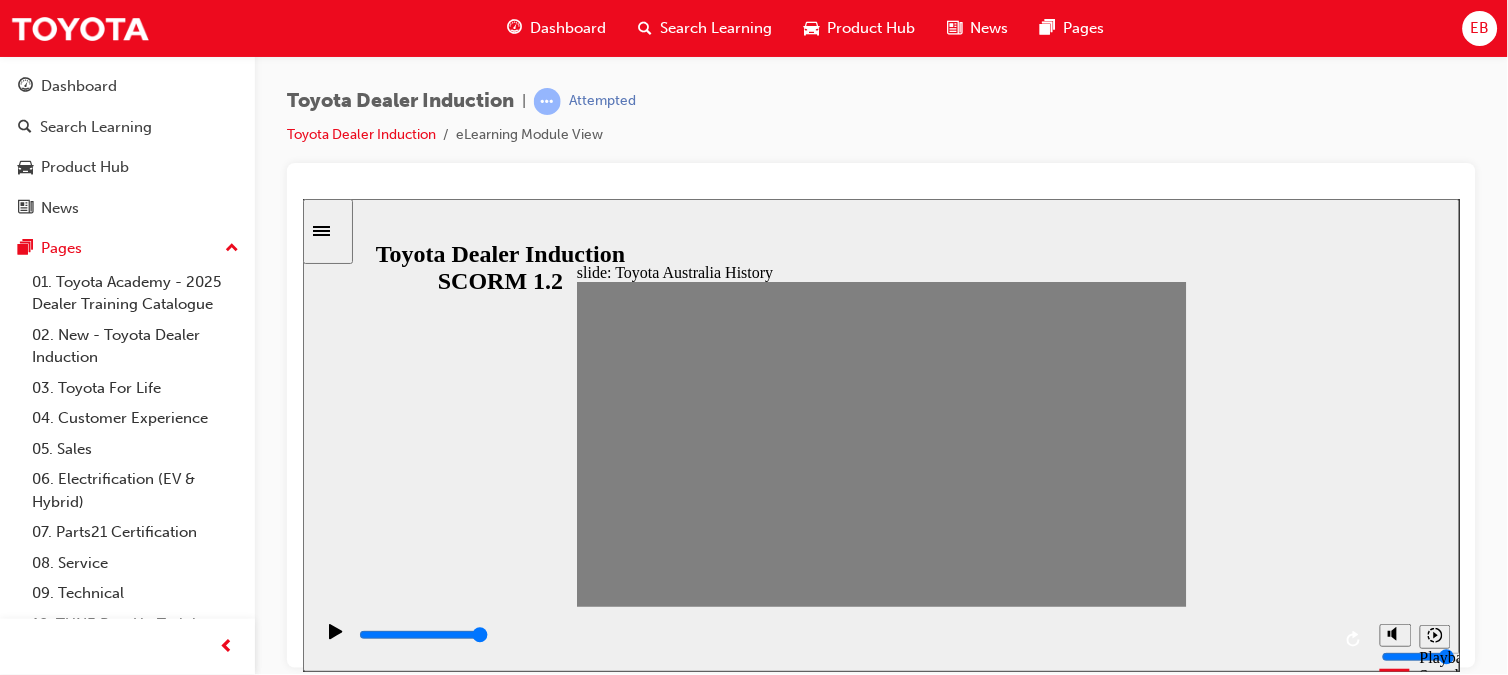 click 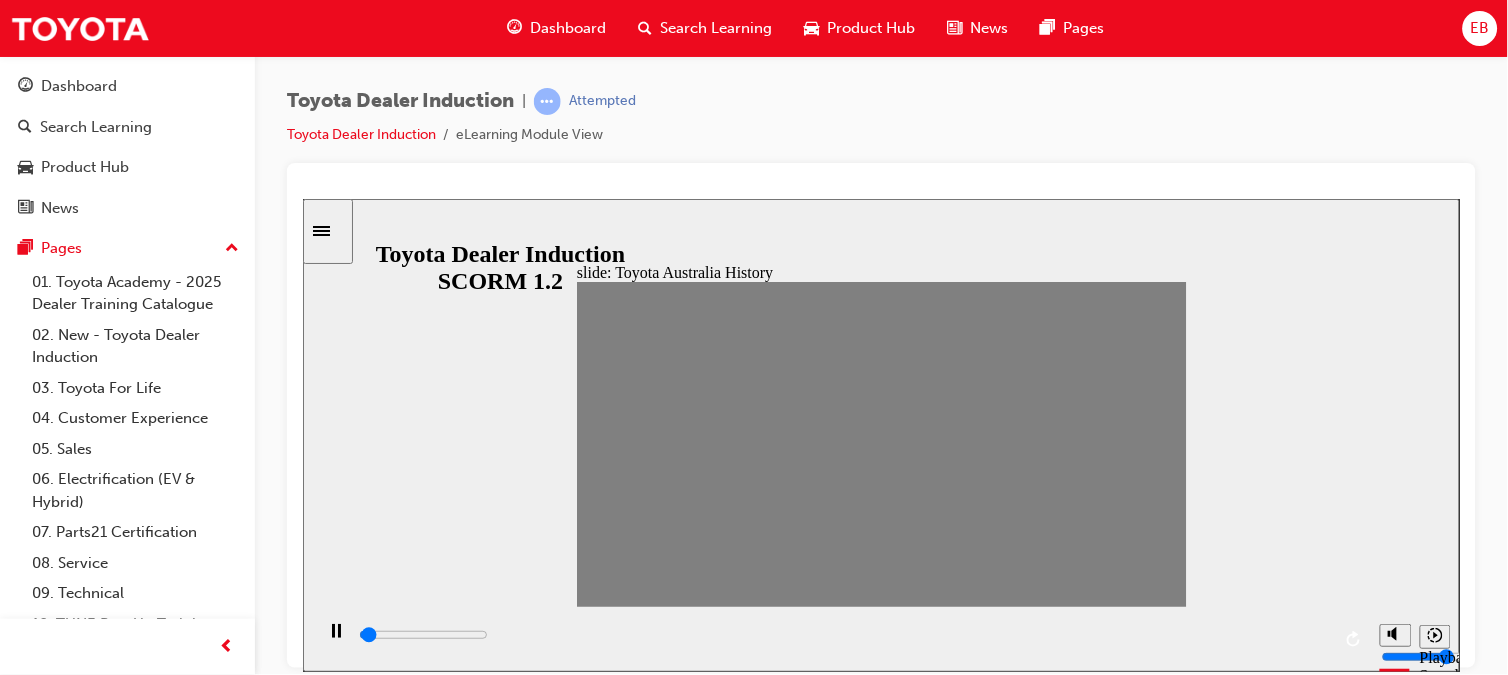 drag, startPoint x: 646, startPoint y: 450, endPoint x: 693, endPoint y: 451, distance: 47.010635 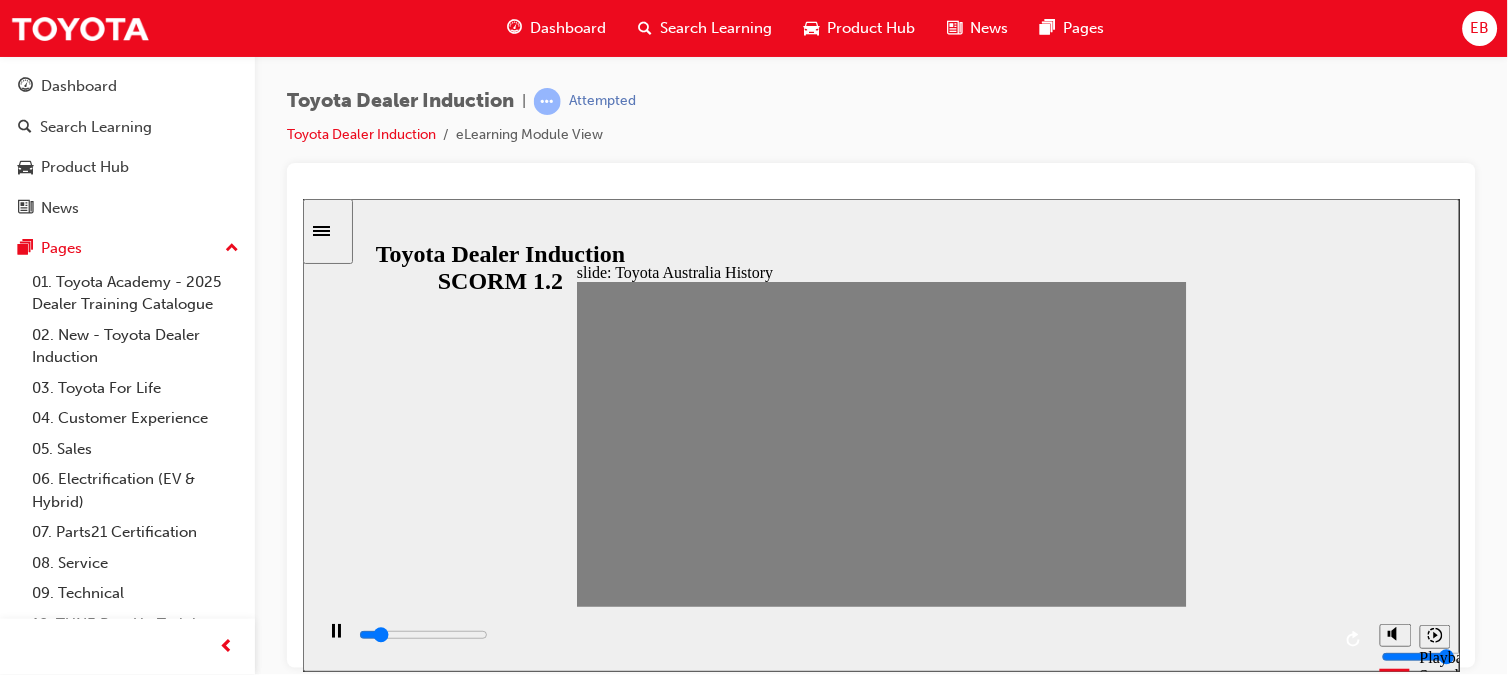 drag, startPoint x: 693, startPoint y: 451, endPoint x: 663, endPoint y: 446, distance: 30.413813 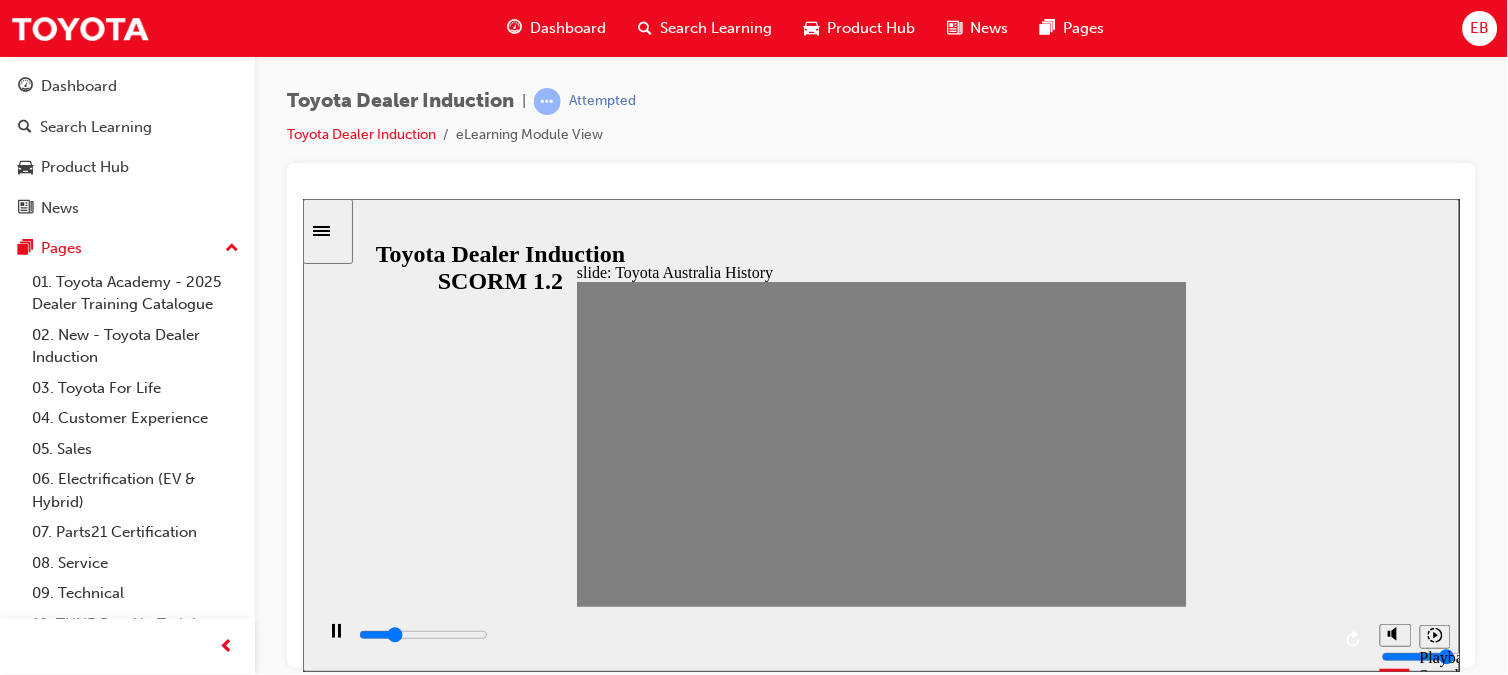 type on "0" 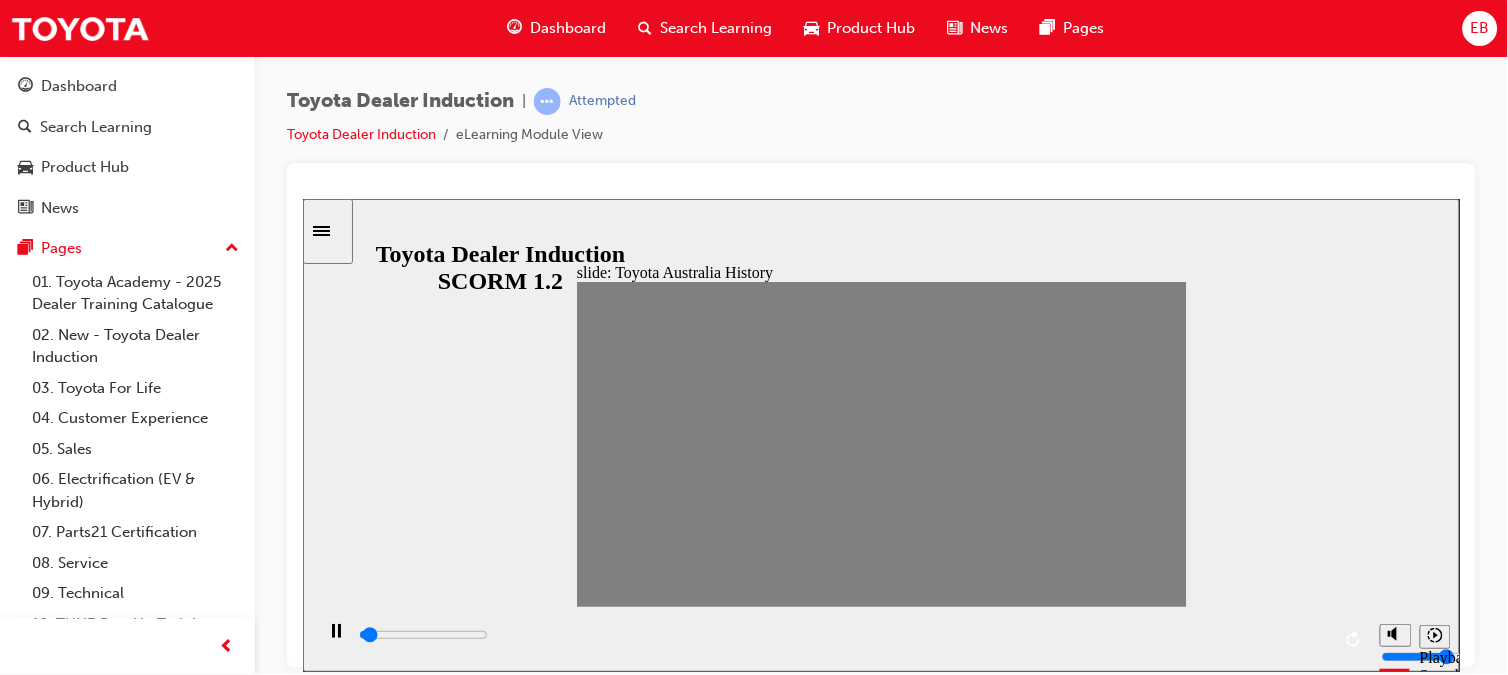 drag, startPoint x: 703, startPoint y: 451, endPoint x: 683, endPoint y: 451, distance: 20 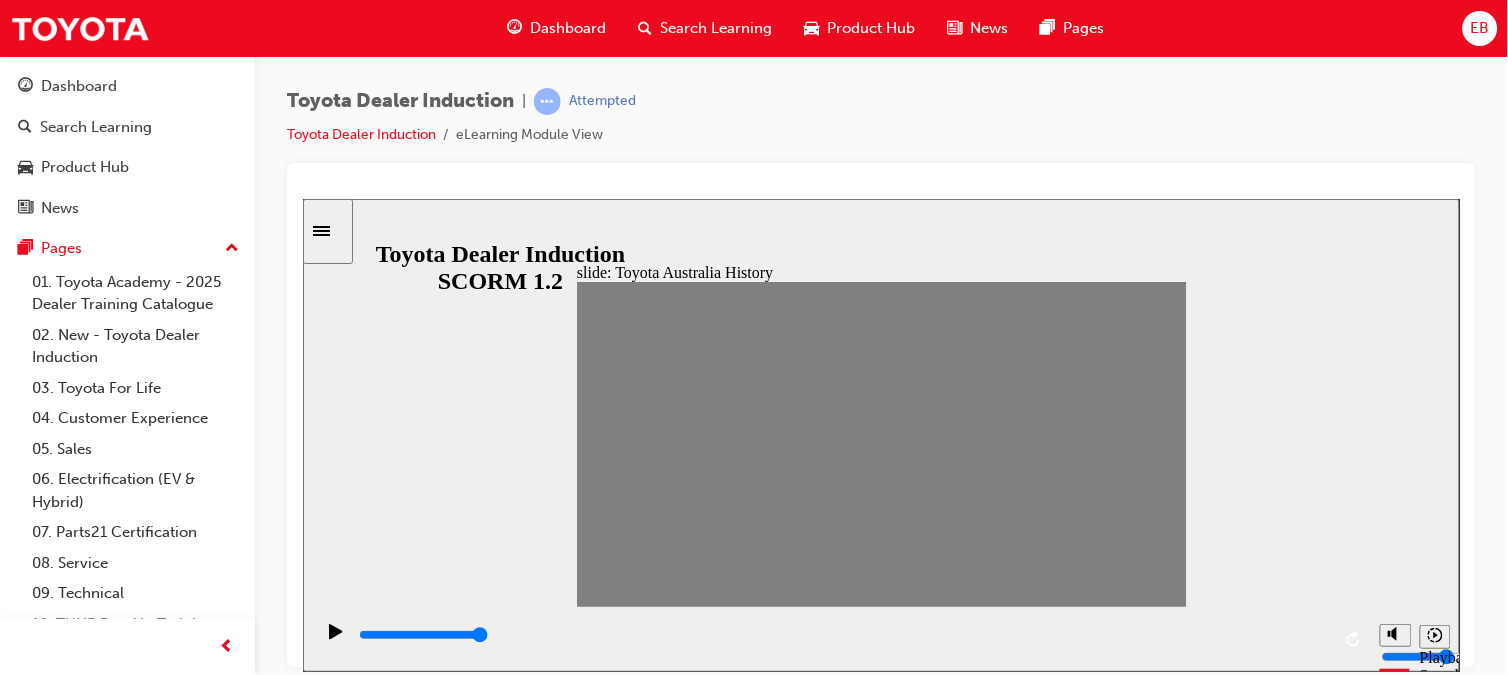 type on "0" 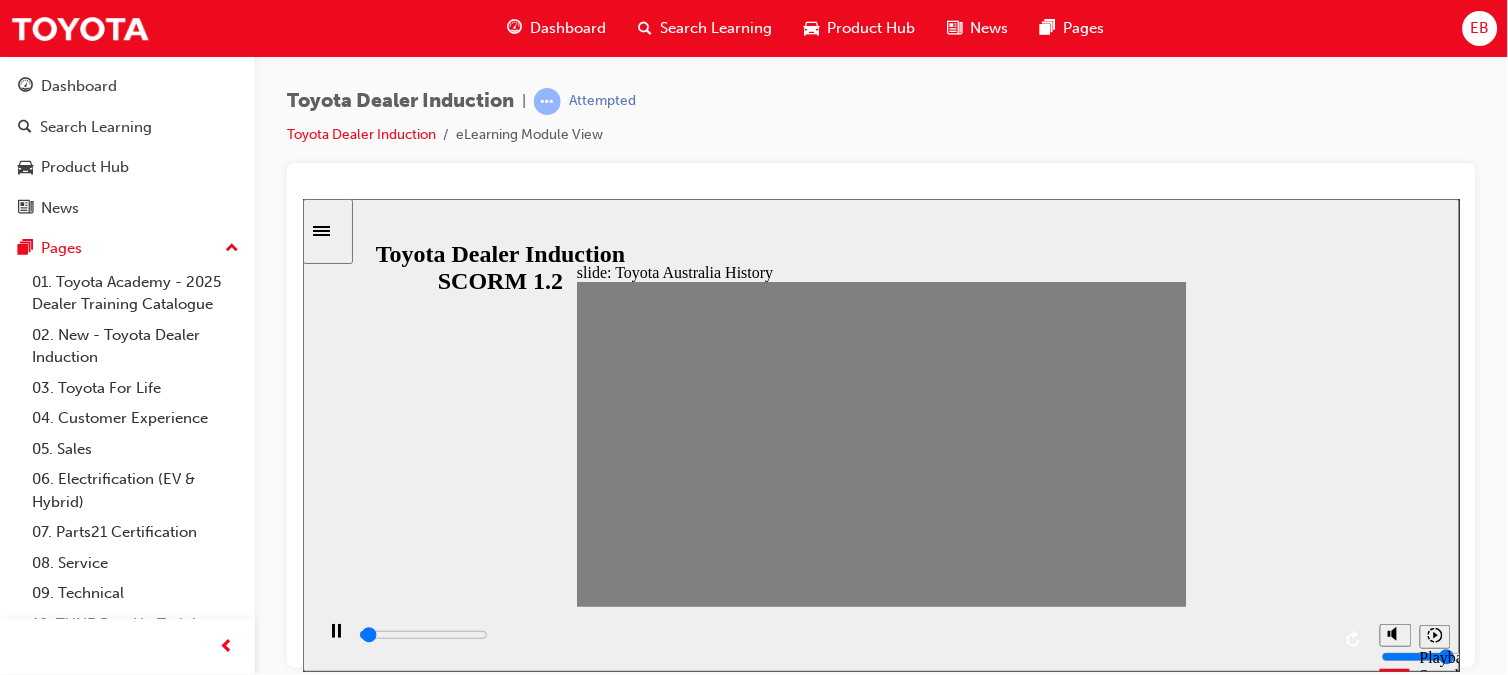 drag, startPoint x: 689, startPoint y: 449, endPoint x: 715, endPoint y: 461, distance: 28.635643 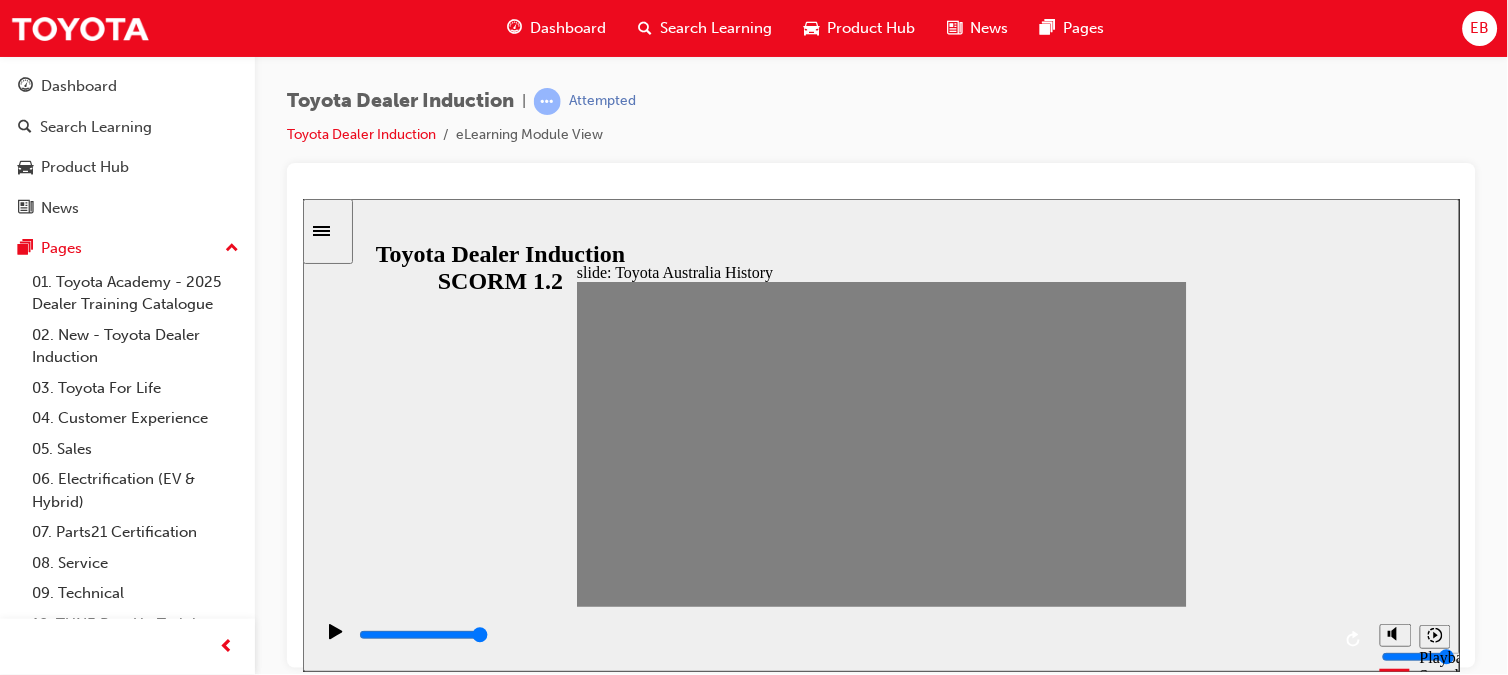 drag, startPoint x: 709, startPoint y: 441, endPoint x: 737, endPoint y: 449, distance: 29.12044 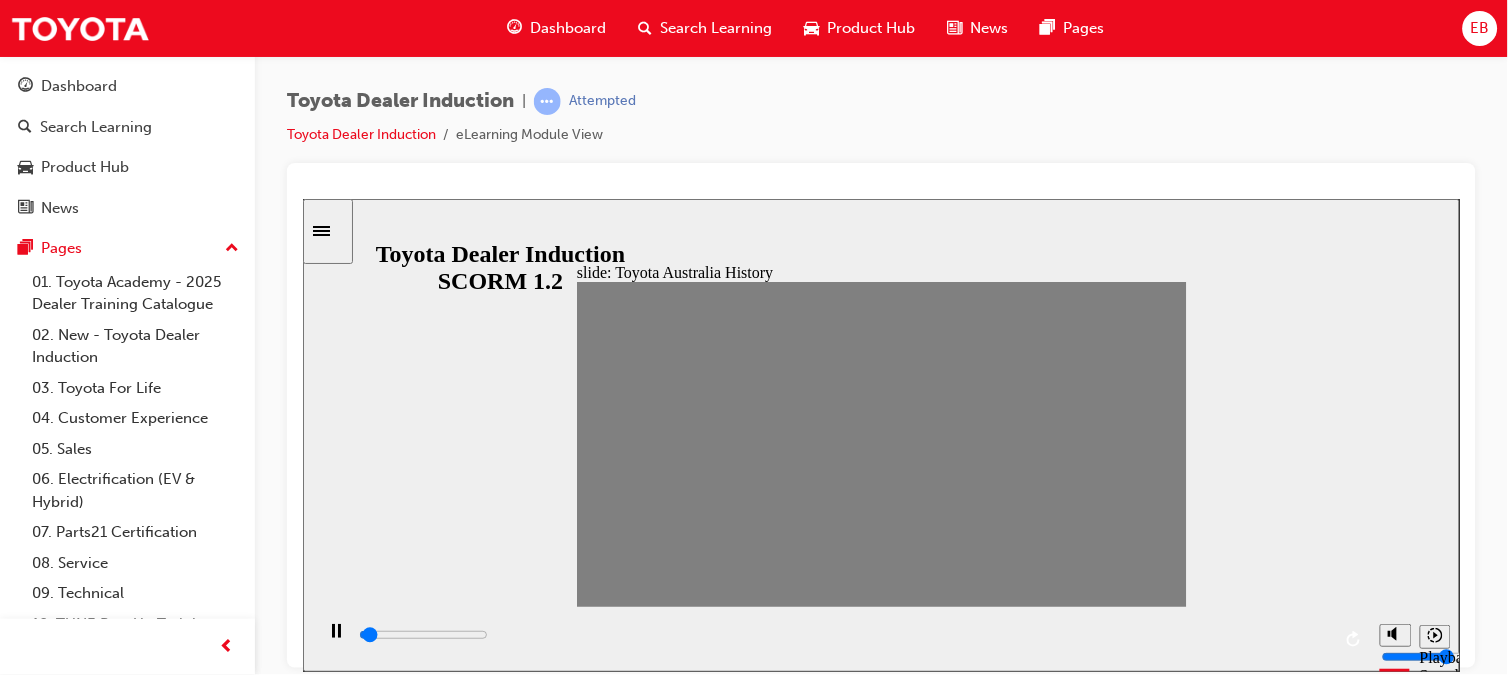 drag, startPoint x: 712, startPoint y: 449, endPoint x: 750, endPoint y: 466, distance: 41.62932 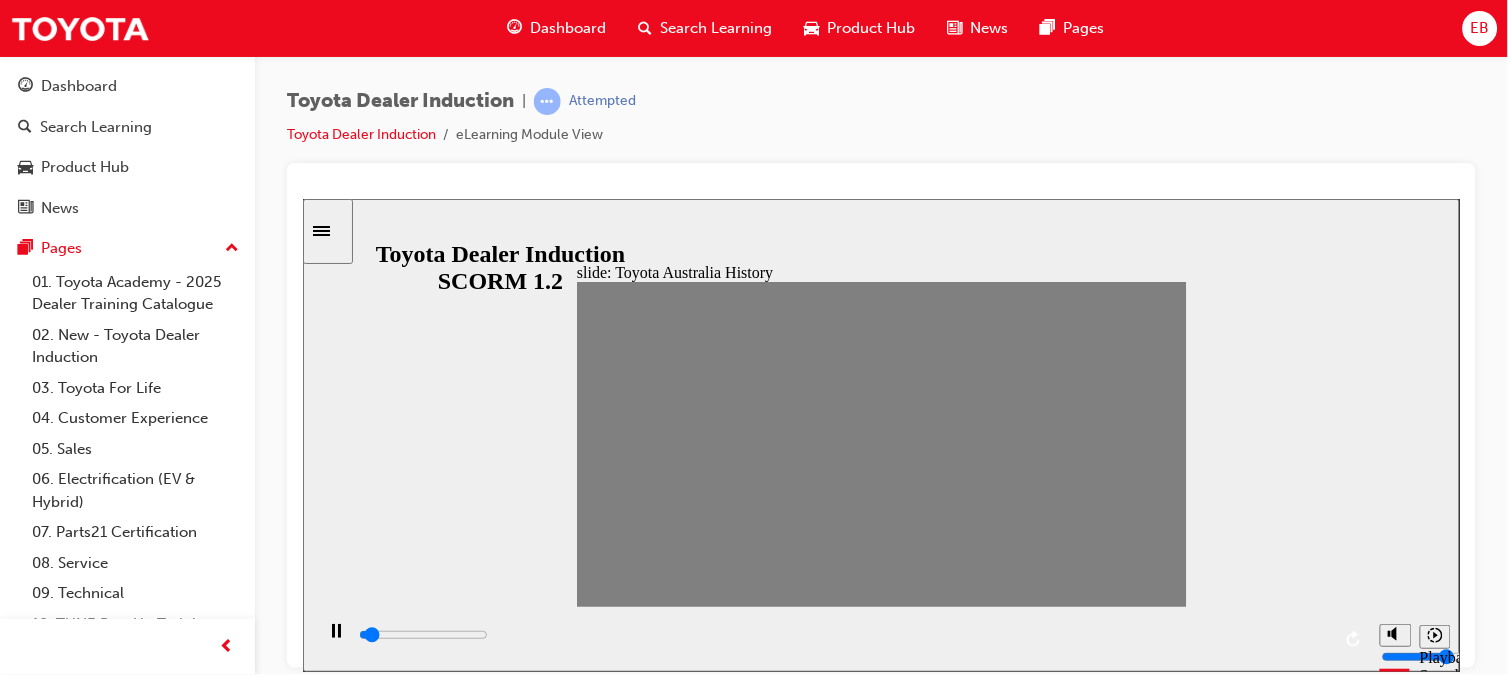 drag, startPoint x: 736, startPoint y: 441, endPoint x: 772, endPoint y: 449, distance: 36.878178 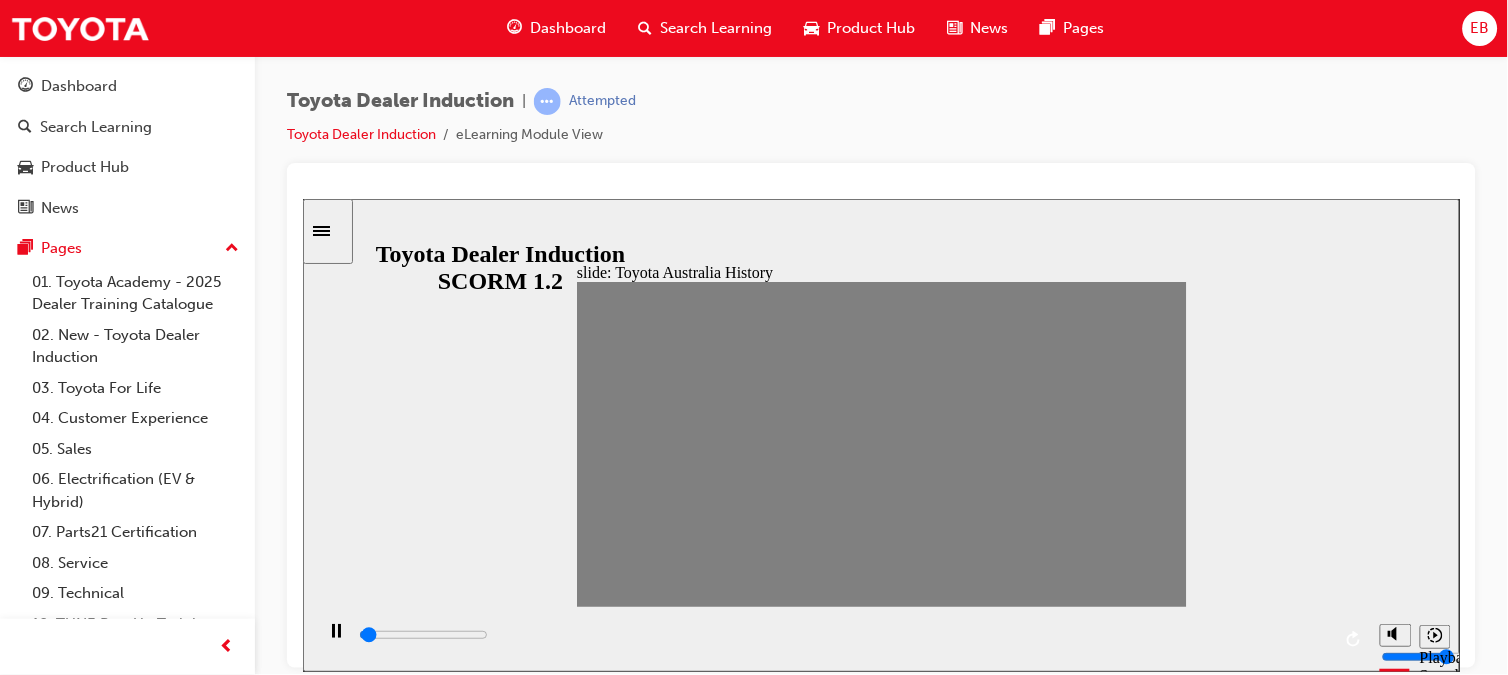 drag, startPoint x: 767, startPoint y: 448, endPoint x: 793, endPoint y: 457, distance: 27.513634 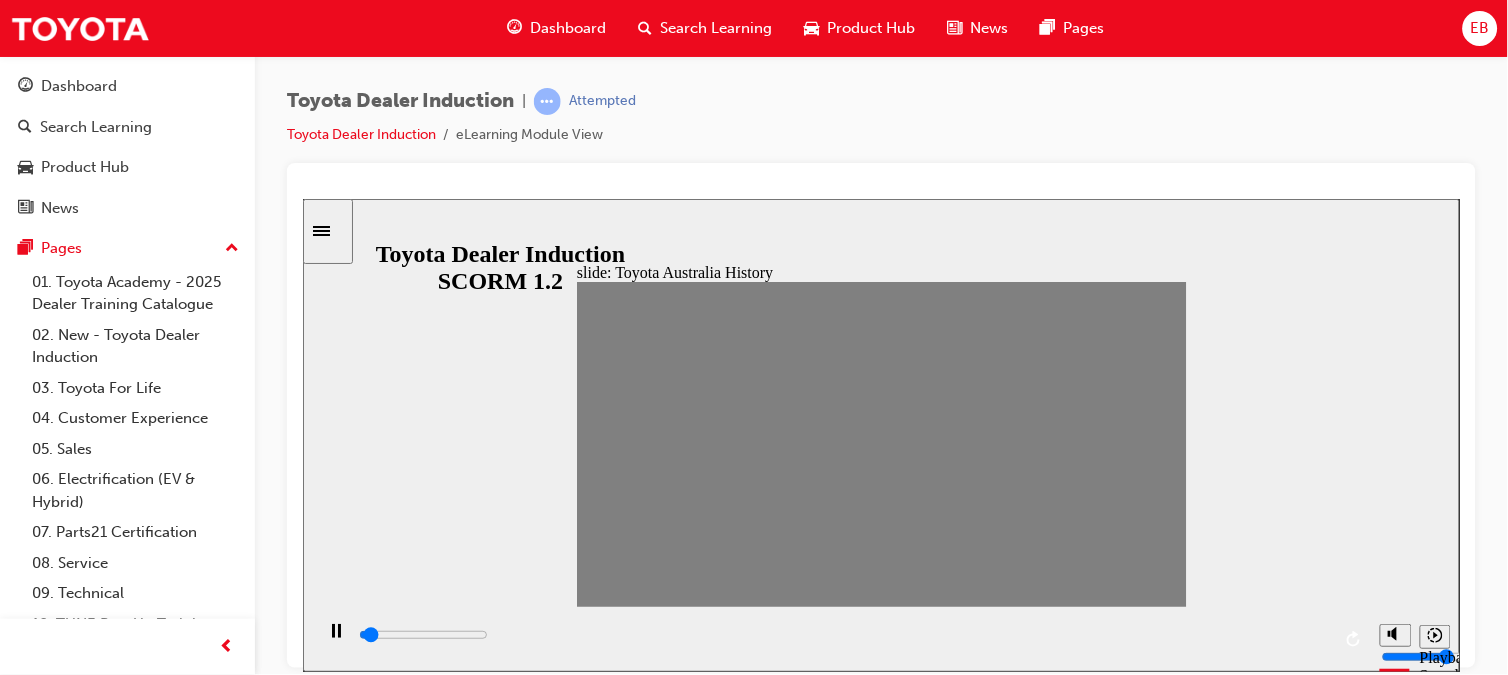 drag, startPoint x: 790, startPoint y: 453, endPoint x: 832, endPoint y: 473, distance: 46.518814 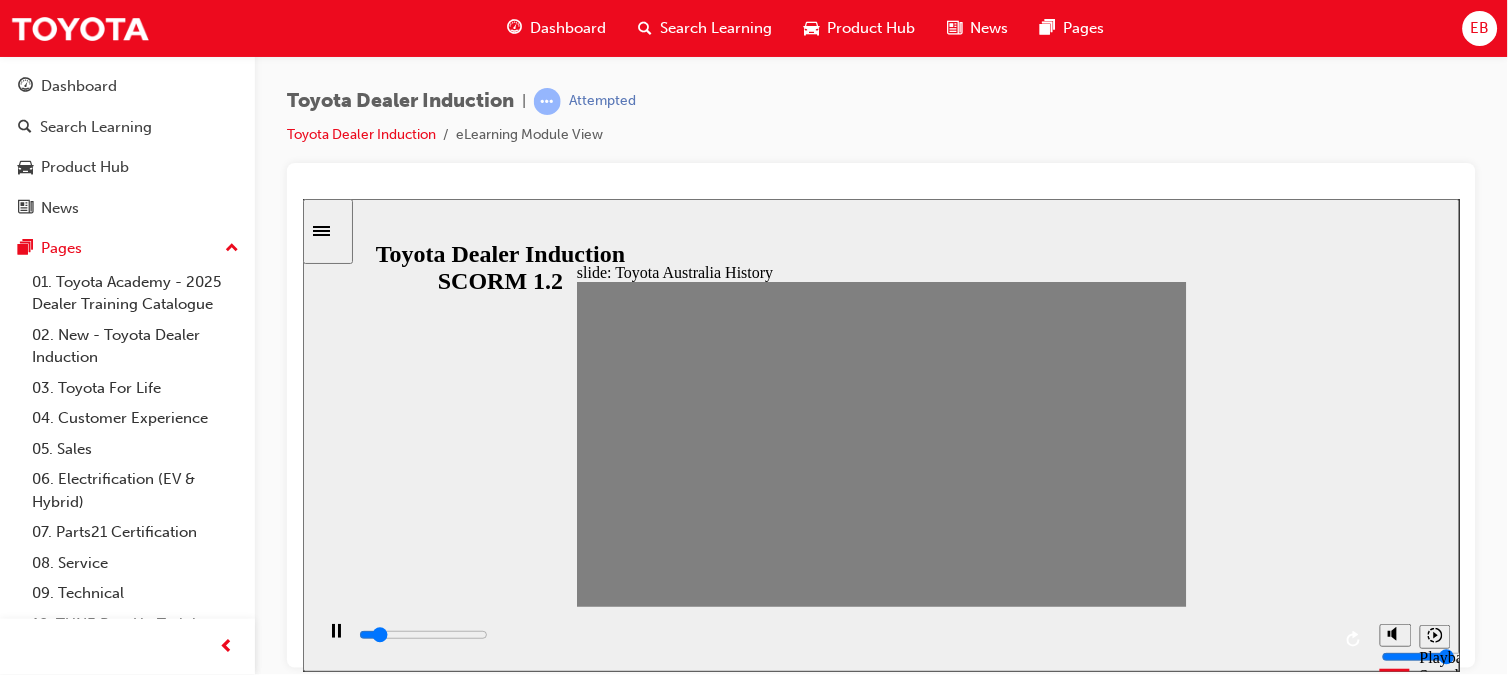 type on "100" 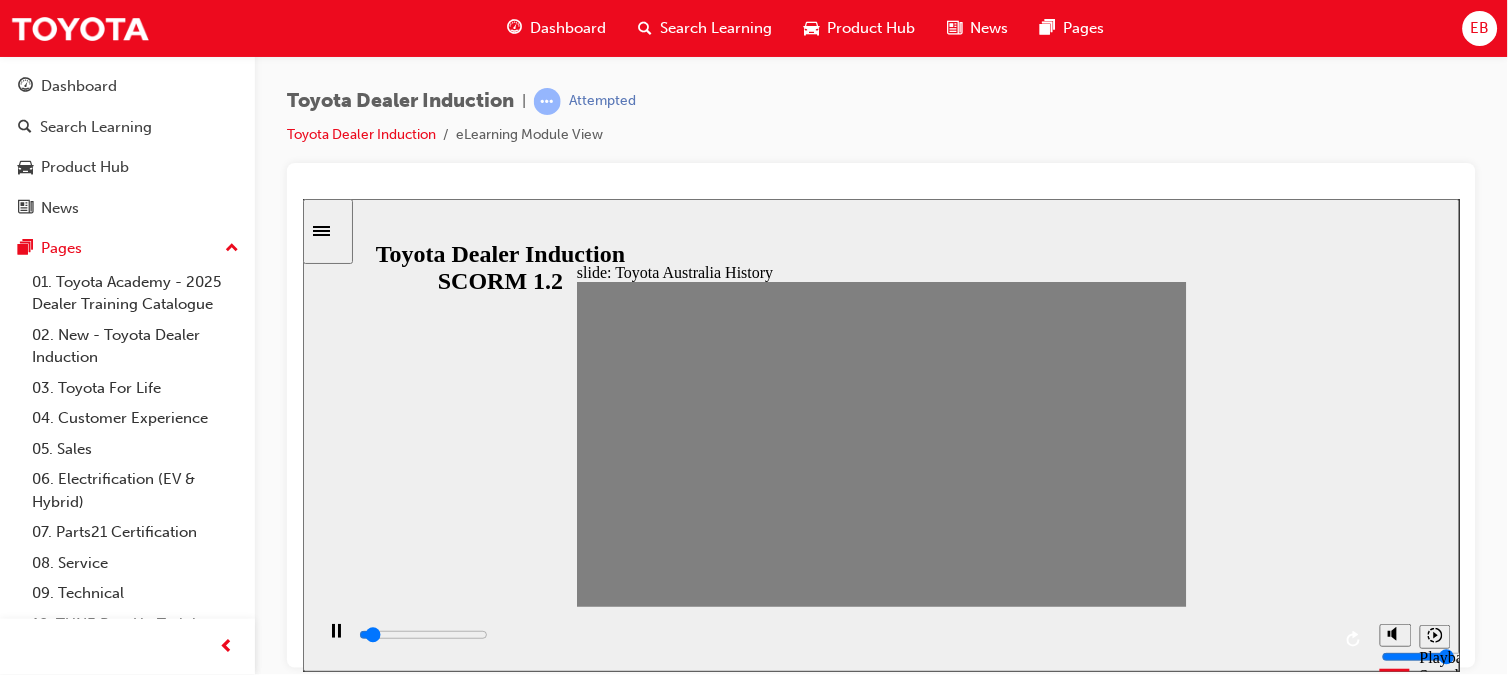 drag, startPoint x: 847, startPoint y: 452, endPoint x: 814, endPoint y: 446, distance: 33.54102 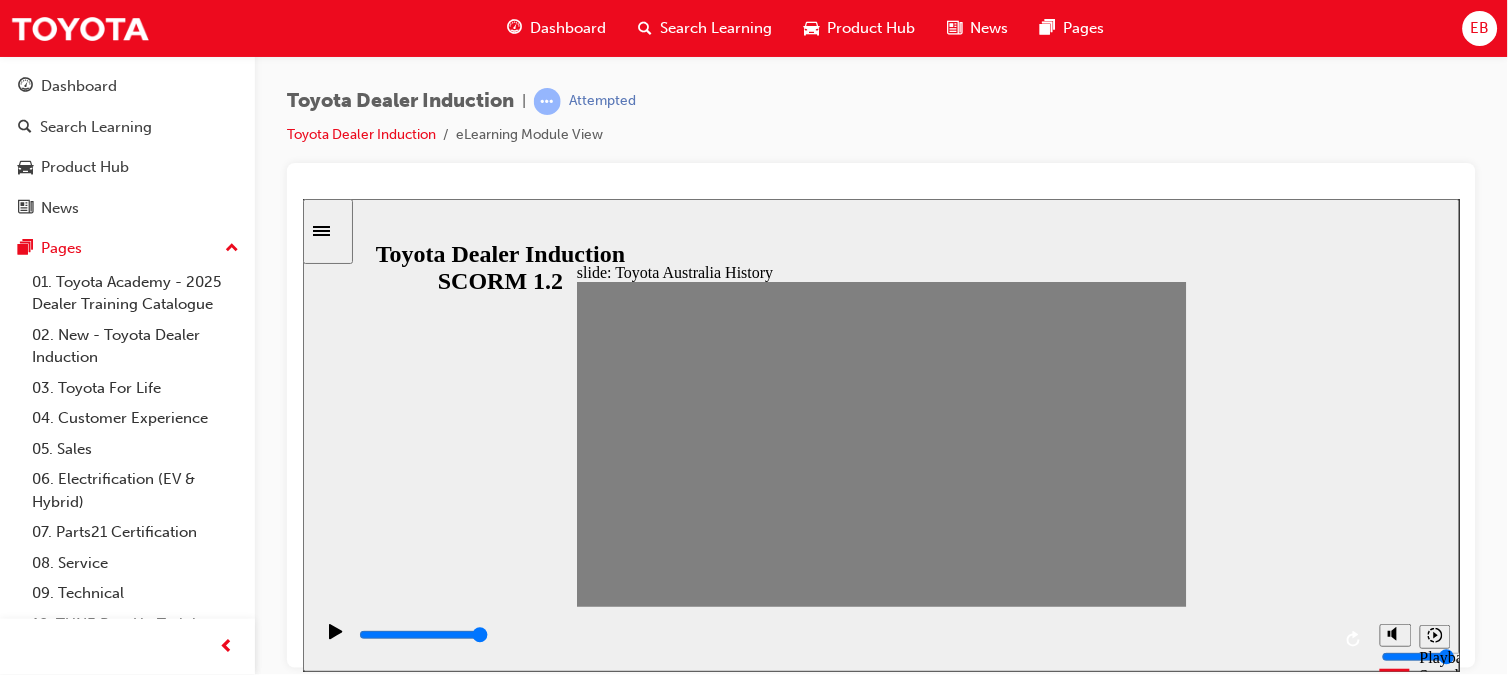 drag, startPoint x: 823, startPoint y: 440, endPoint x: 853, endPoint y: 449, distance: 31.320919 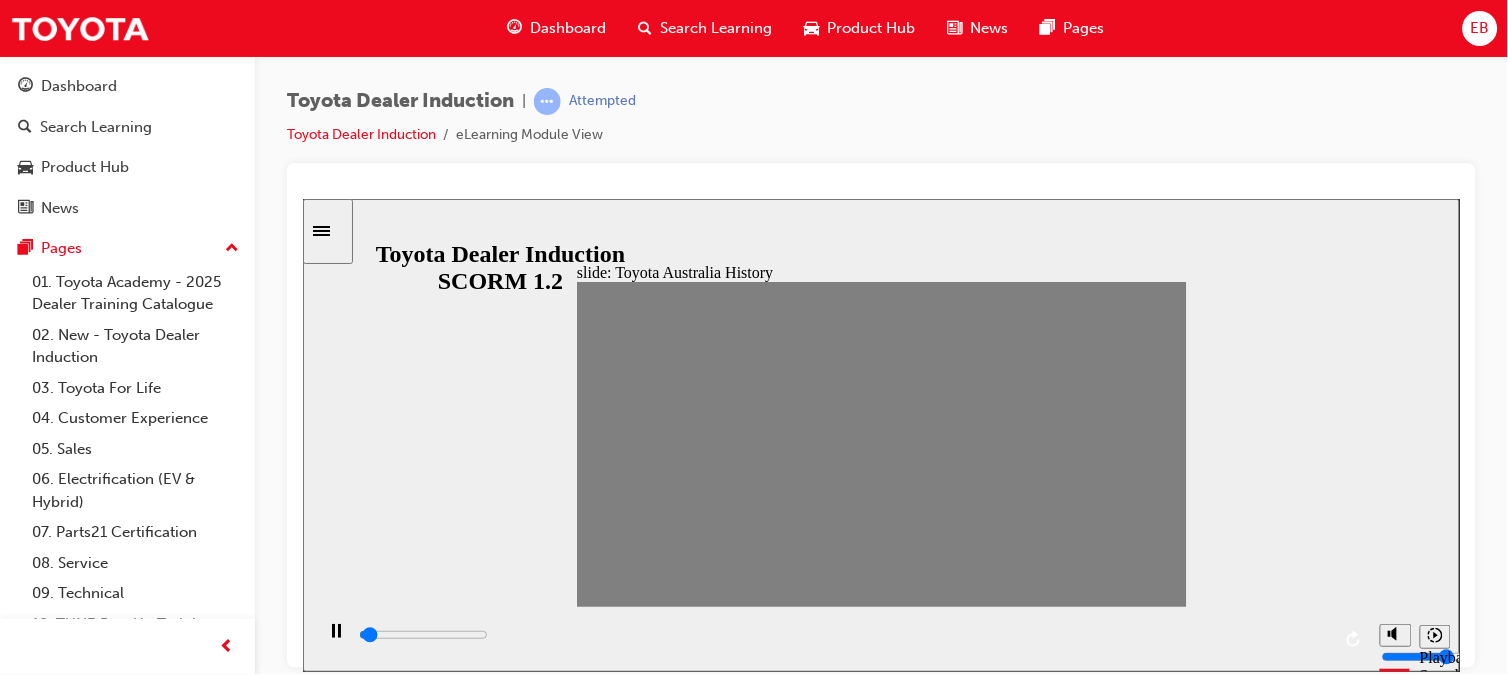 drag, startPoint x: 820, startPoint y: 447, endPoint x: 855, endPoint y: 460, distance: 37.336308 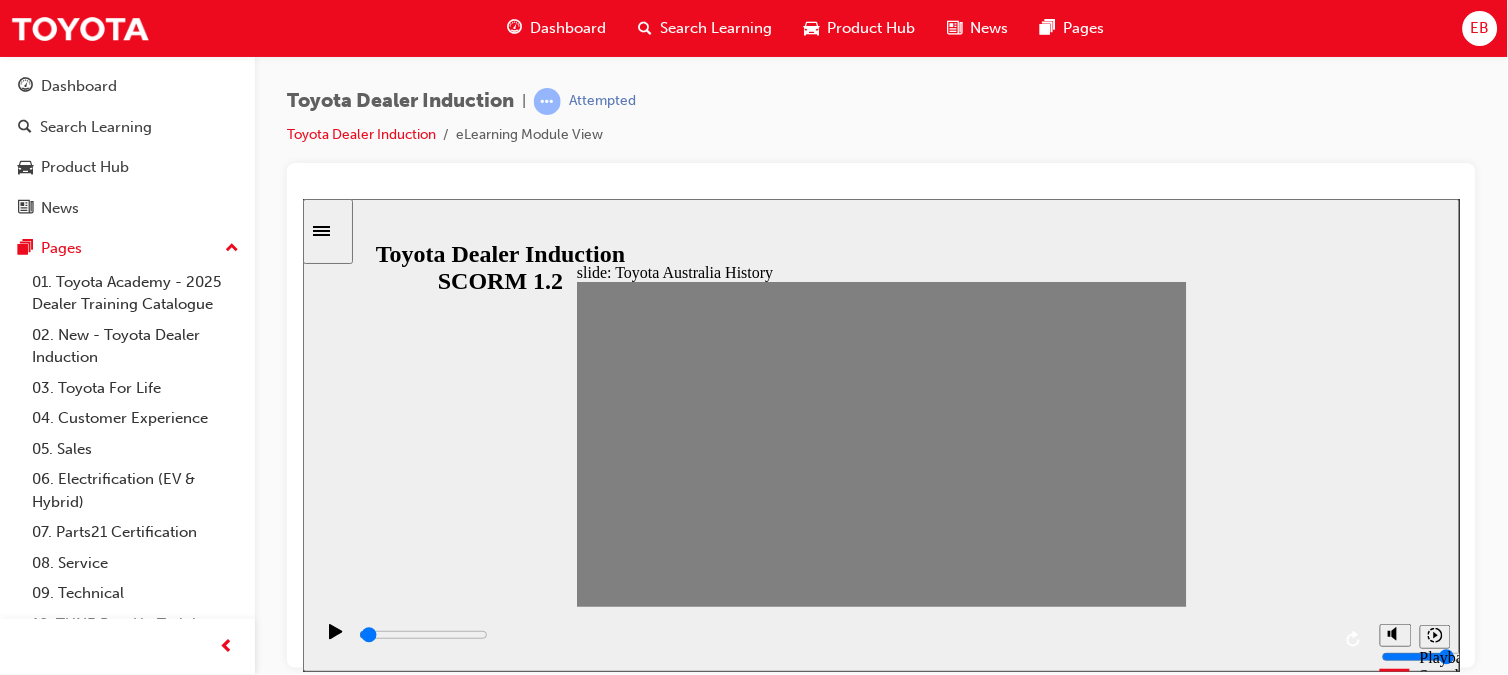 drag, startPoint x: 849, startPoint y: 445, endPoint x: 892, endPoint y: 436, distance: 43.931767 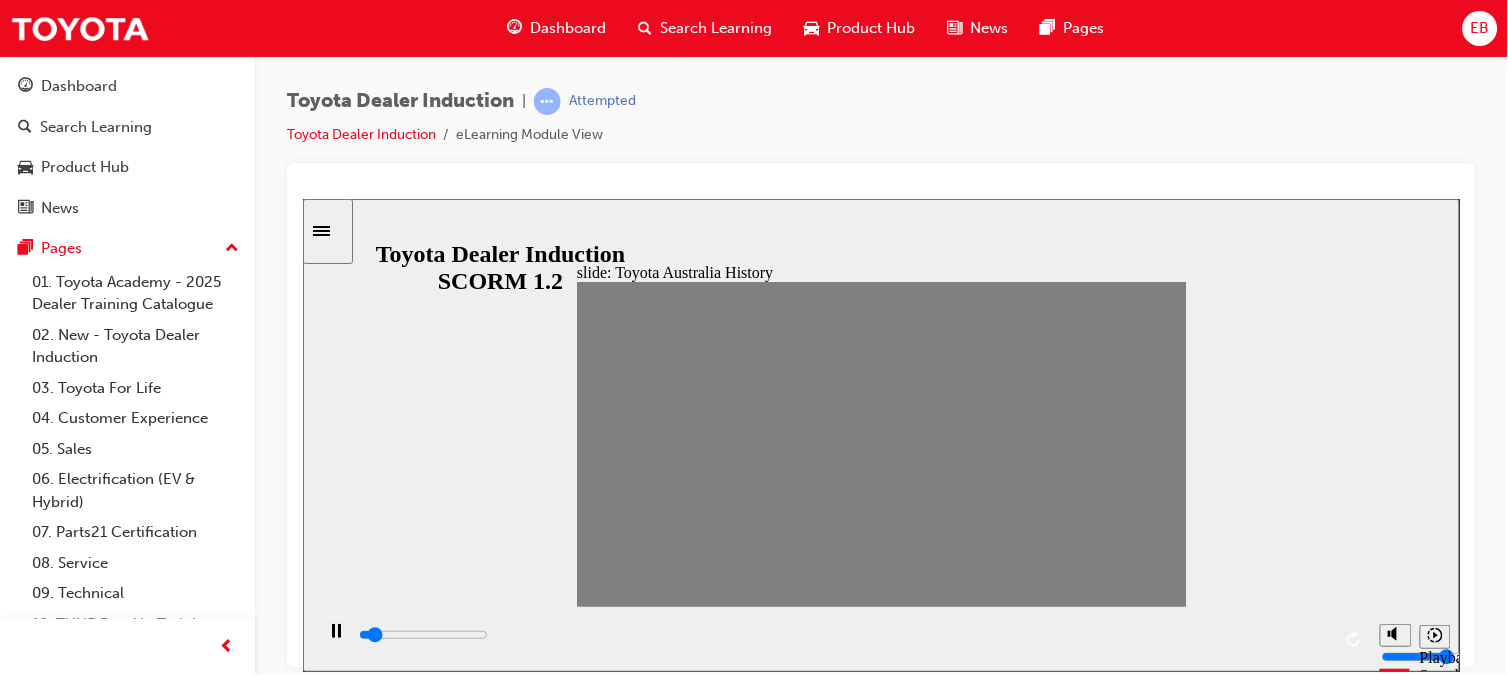 type on "7000" 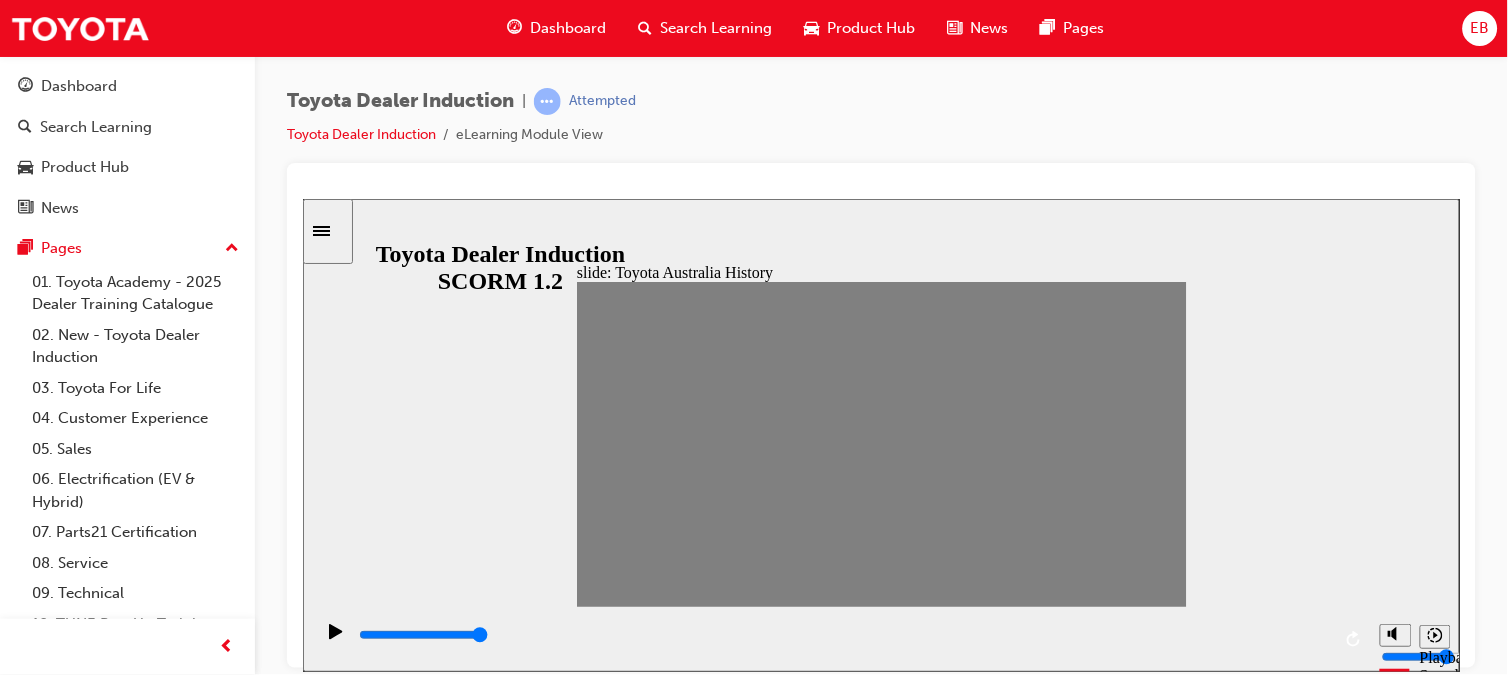 drag, startPoint x: 907, startPoint y: 450, endPoint x: 875, endPoint y: 447, distance: 32.140316 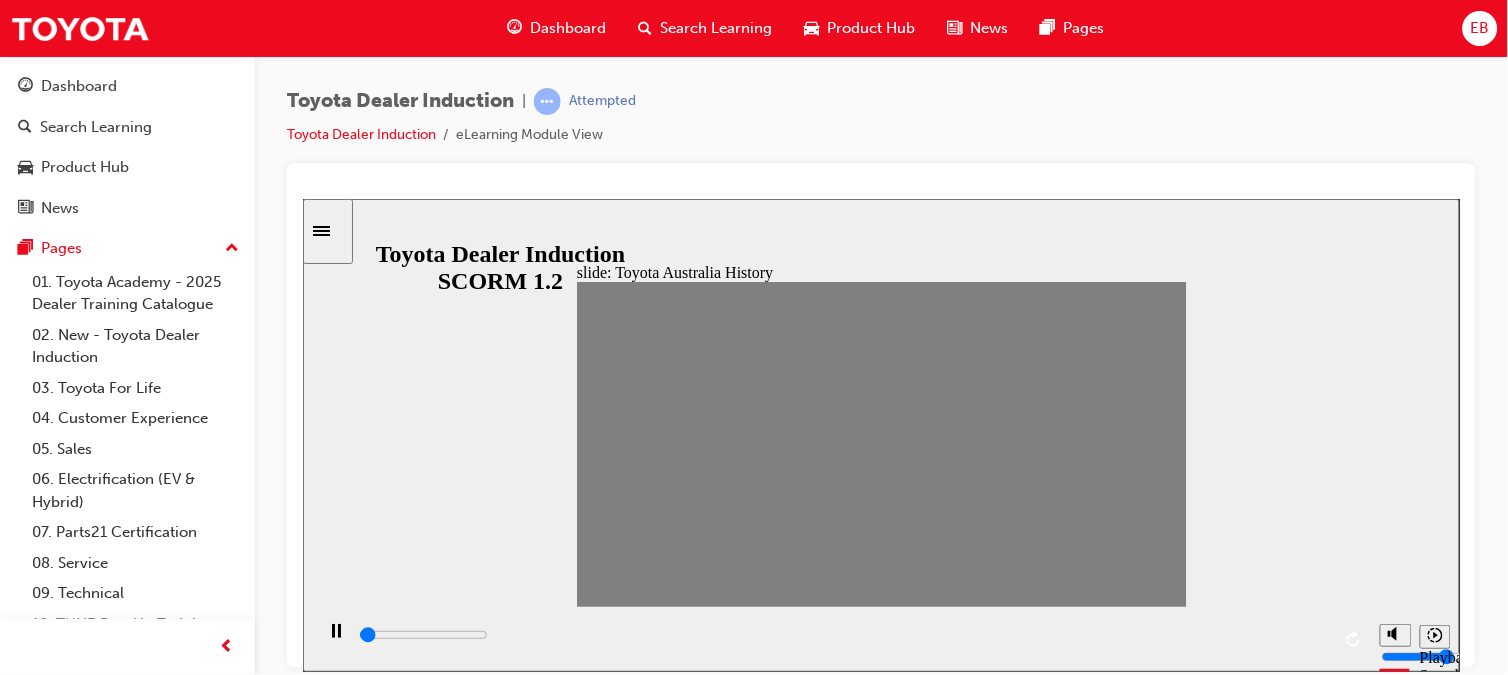 drag, startPoint x: 875, startPoint y: 447, endPoint x: 910, endPoint y: 441, distance: 35.510563 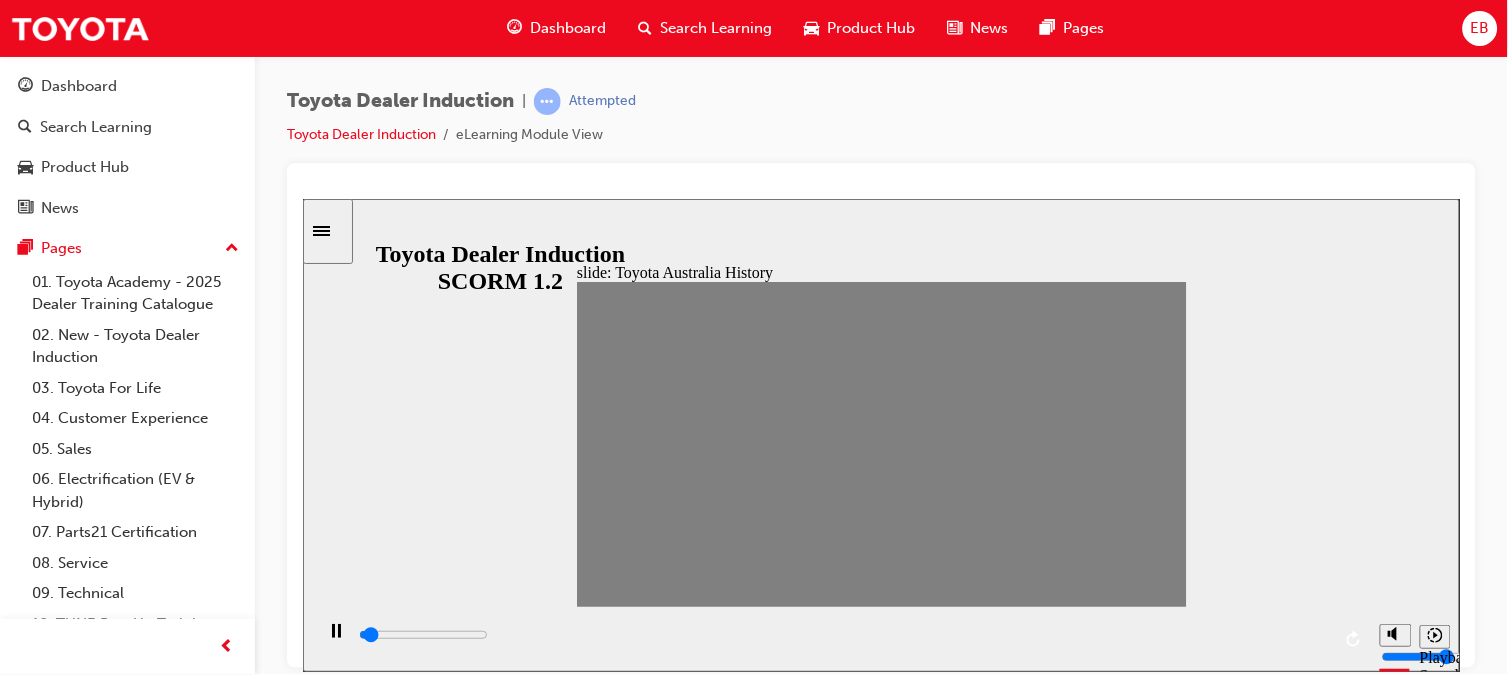 drag, startPoint x: 904, startPoint y: 448, endPoint x: 939, endPoint y: 448, distance: 35 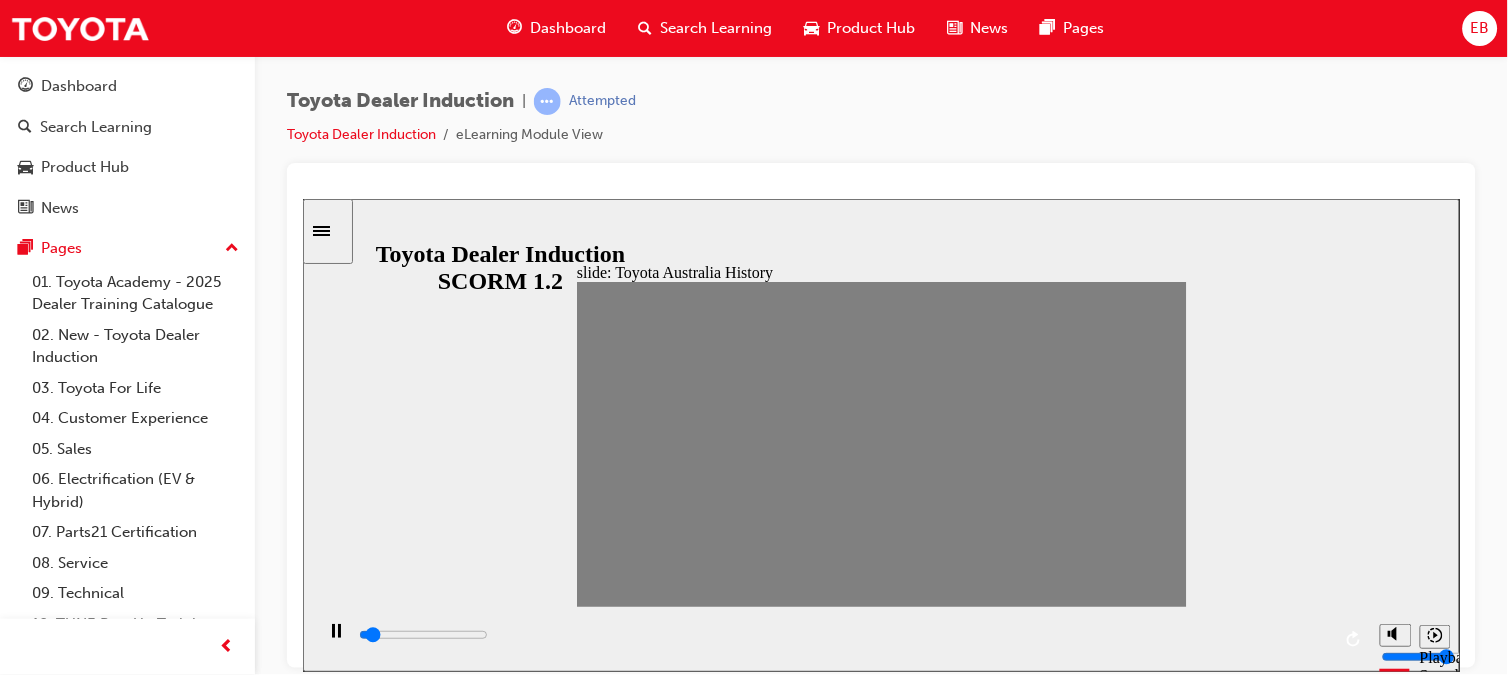 drag, startPoint x: 936, startPoint y: 447, endPoint x: 974, endPoint y: 440, distance: 38.63936 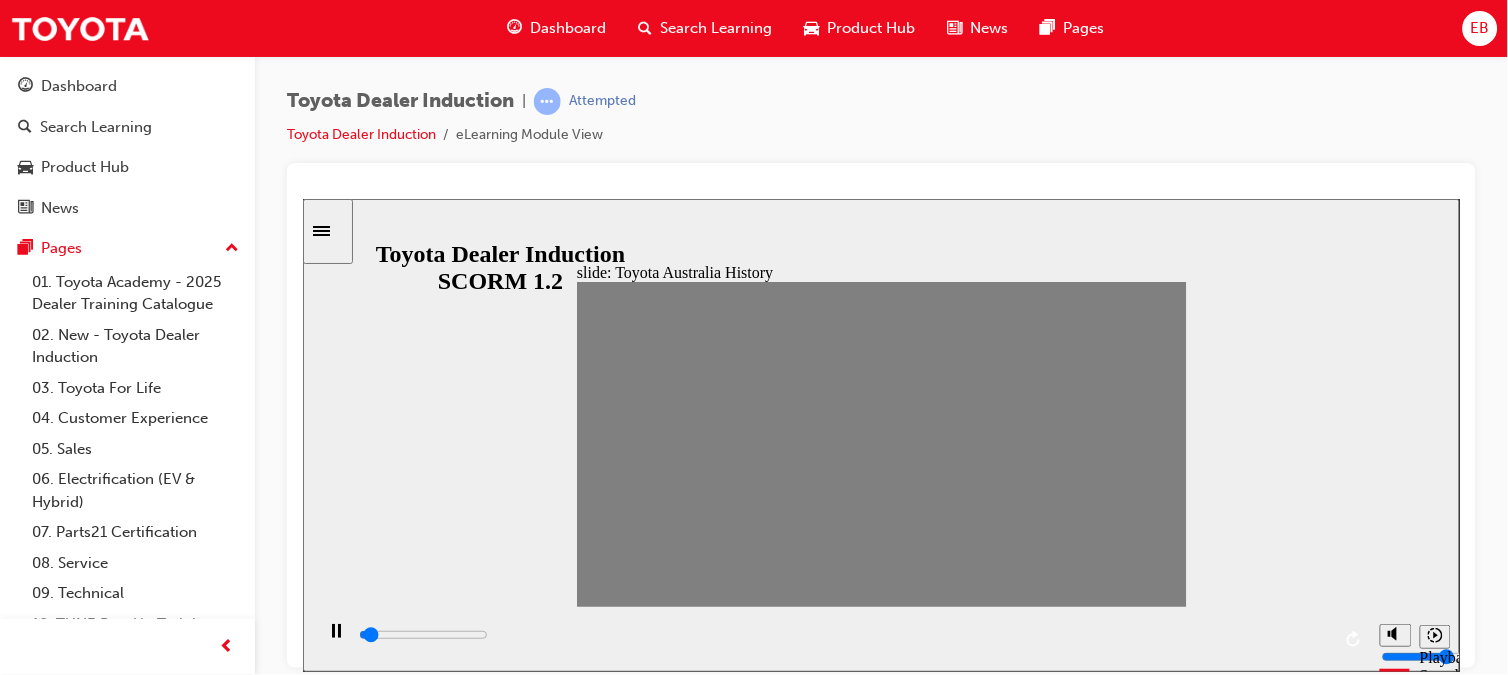 drag, startPoint x: 1017, startPoint y: 447, endPoint x: 1053, endPoint y: 441, distance: 36.496574 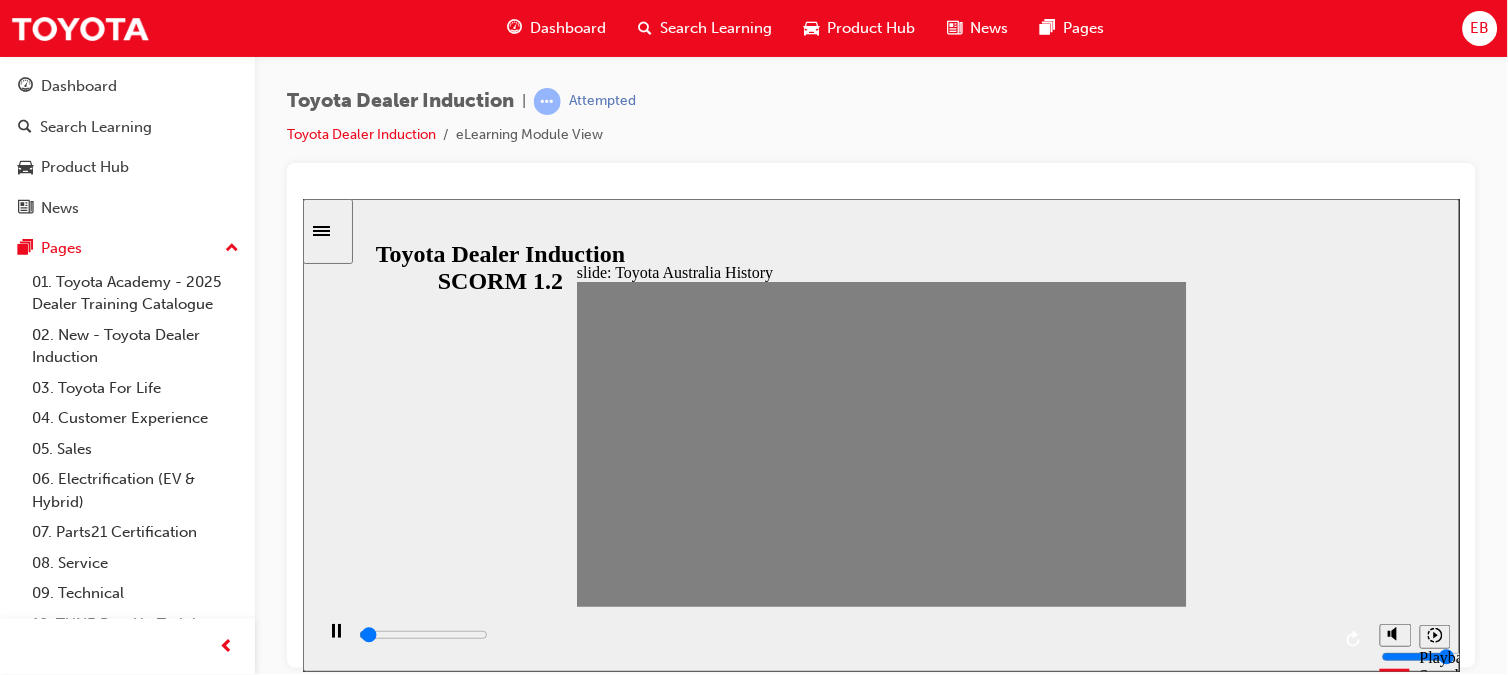 drag, startPoint x: 1045, startPoint y: 447, endPoint x: 1086, endPoint y: 441, distance: 41.4367 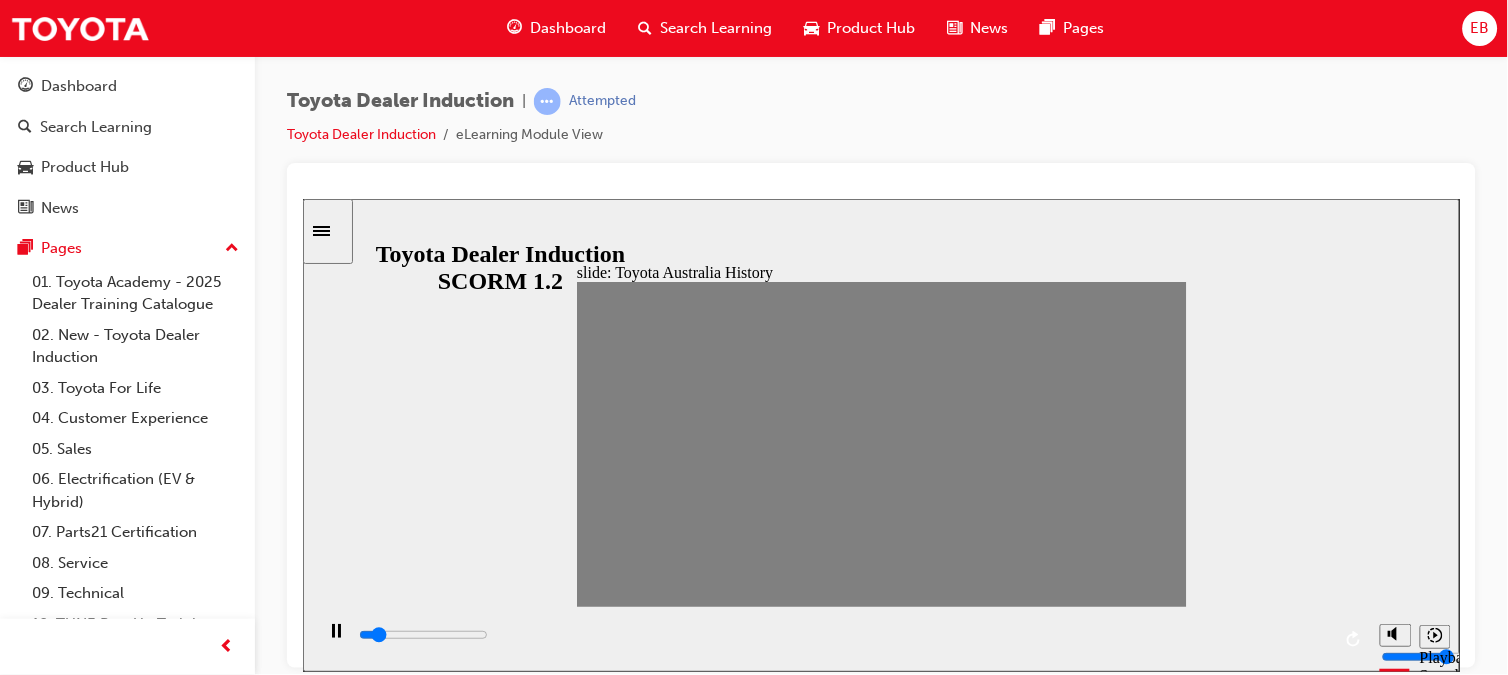 type on "0" 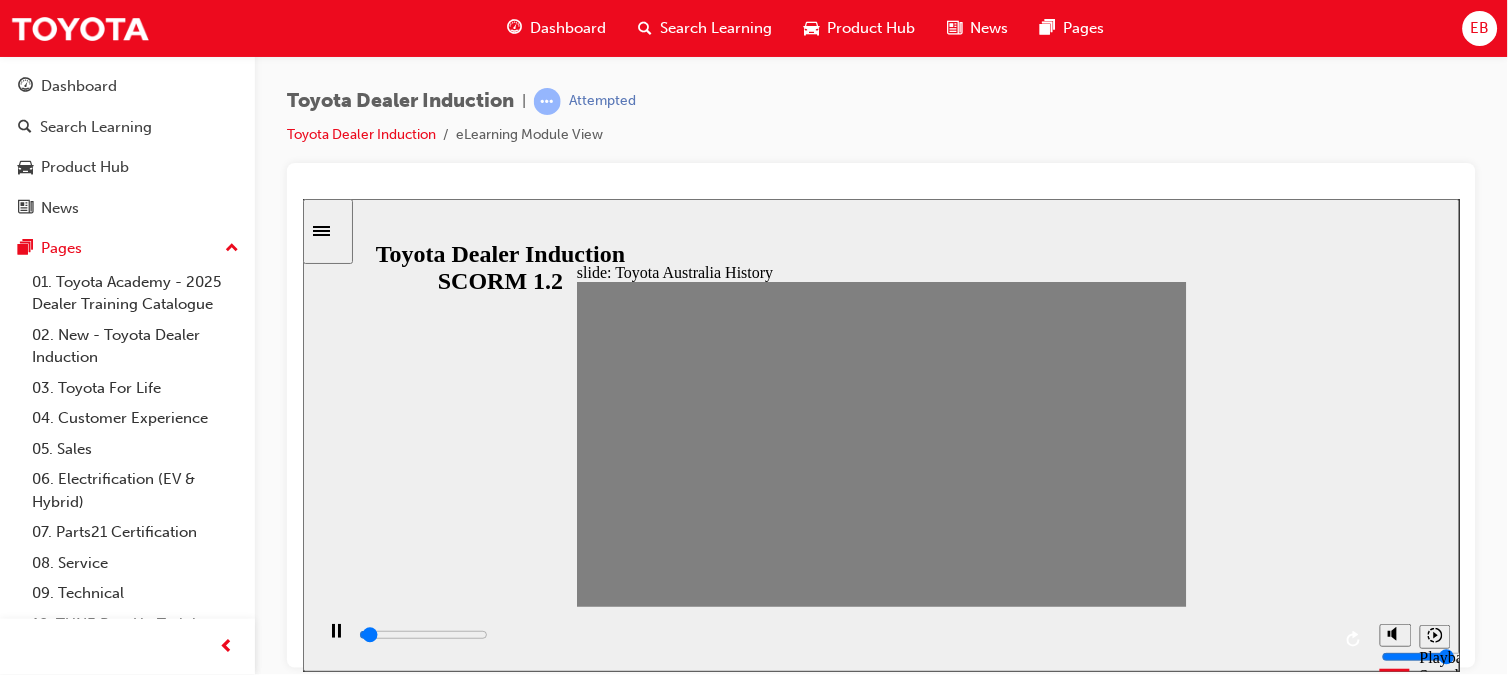 drag, startPoint x: 1121, startPoint y: 448, endPoint x: 1100, endPoint y: 443, distance: 21.587032 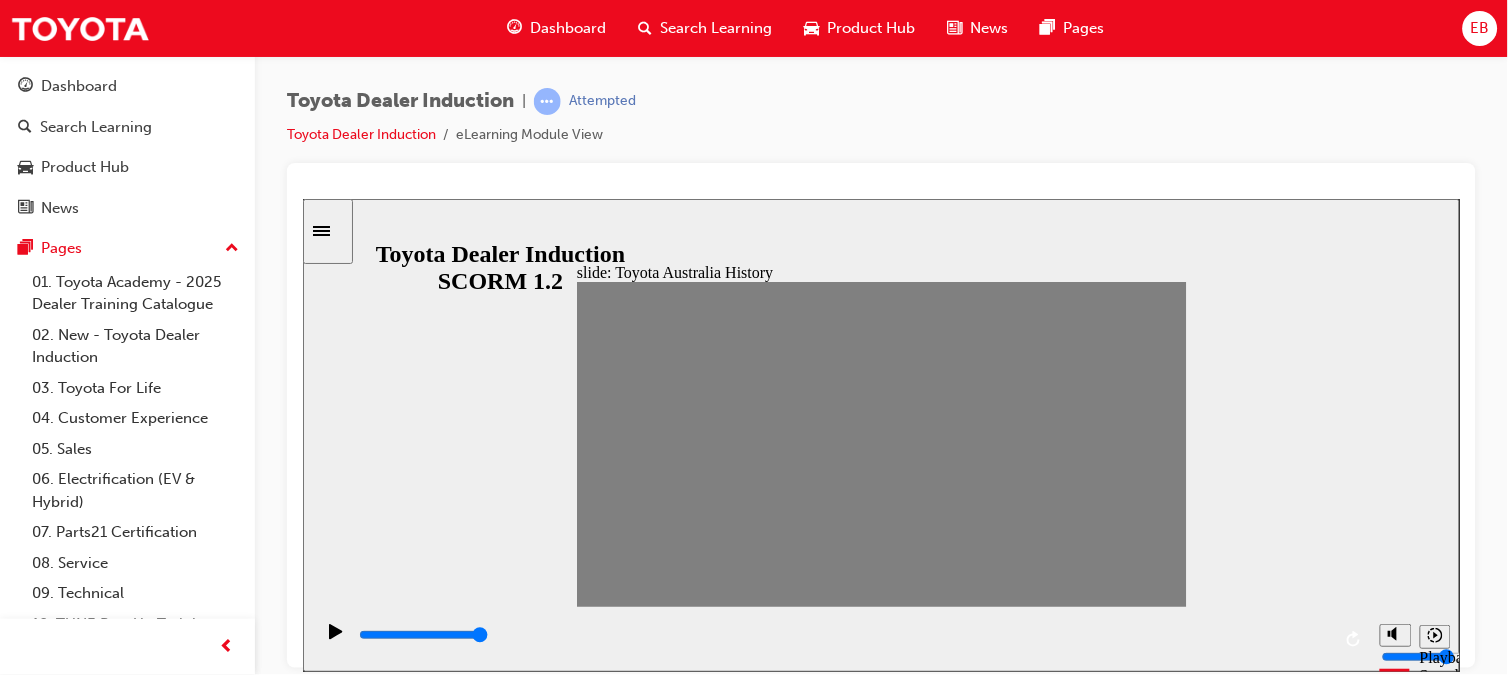 type on "0" 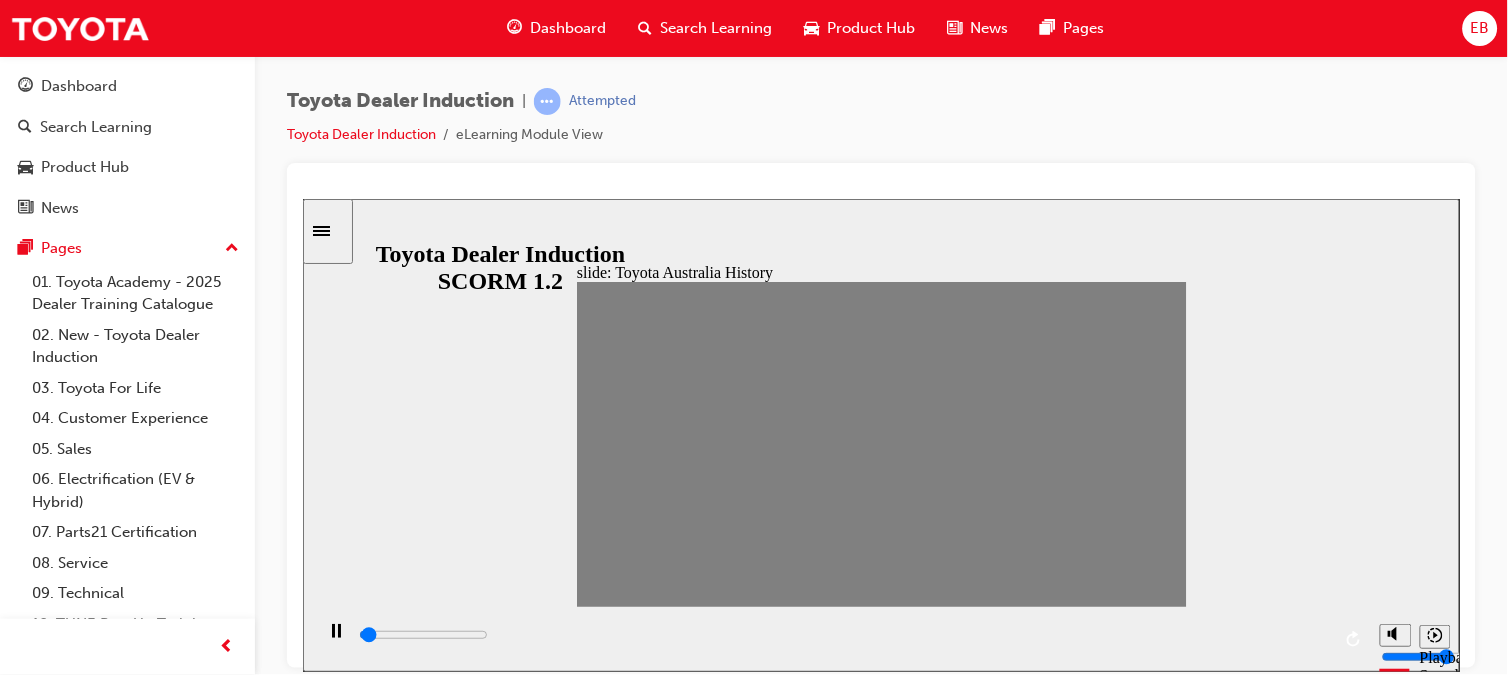 drag, startPoint x: 1099, startPoint y: 449, endPoint x: 1134, endPoint y: 456, distance: 35.69314 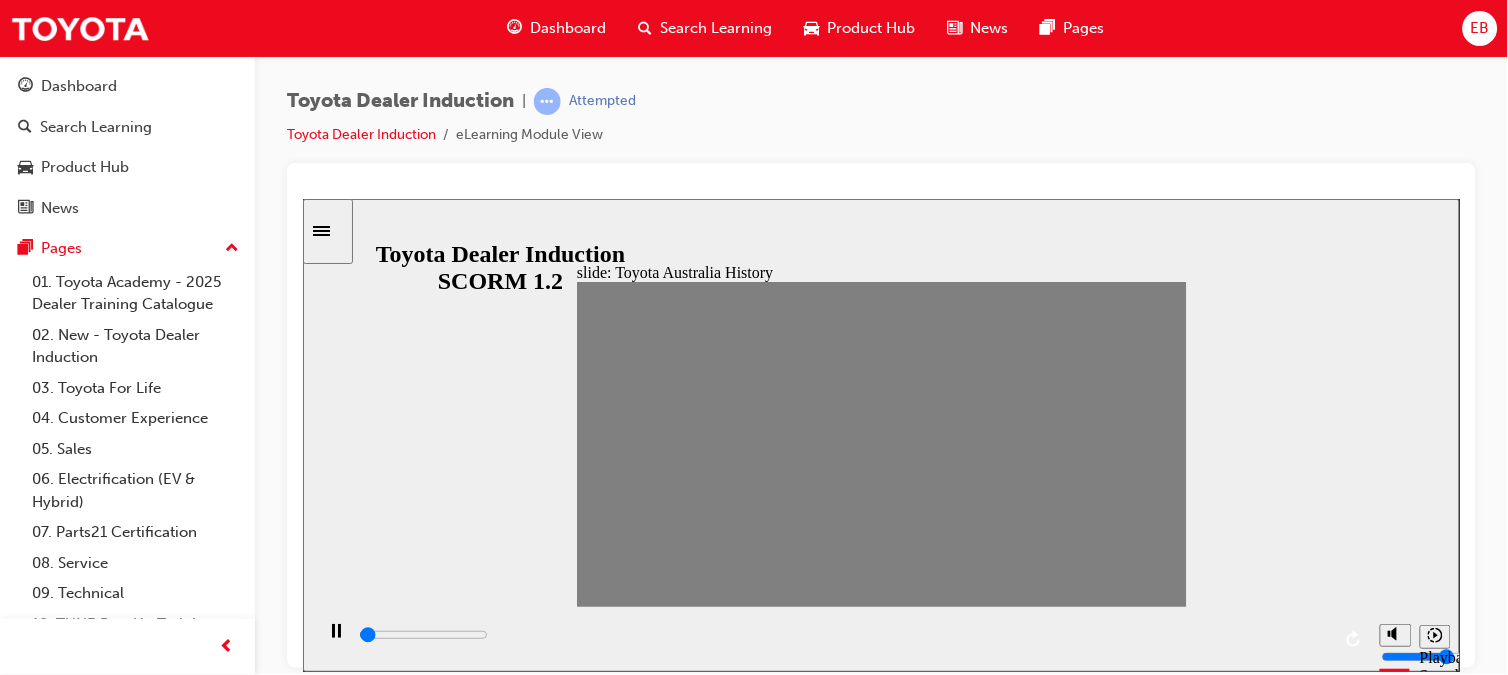 drag, startPoint x: 1131, startPoint y: 451, endPoint x: 1164, endPoint y: 459, distance: 33.955853 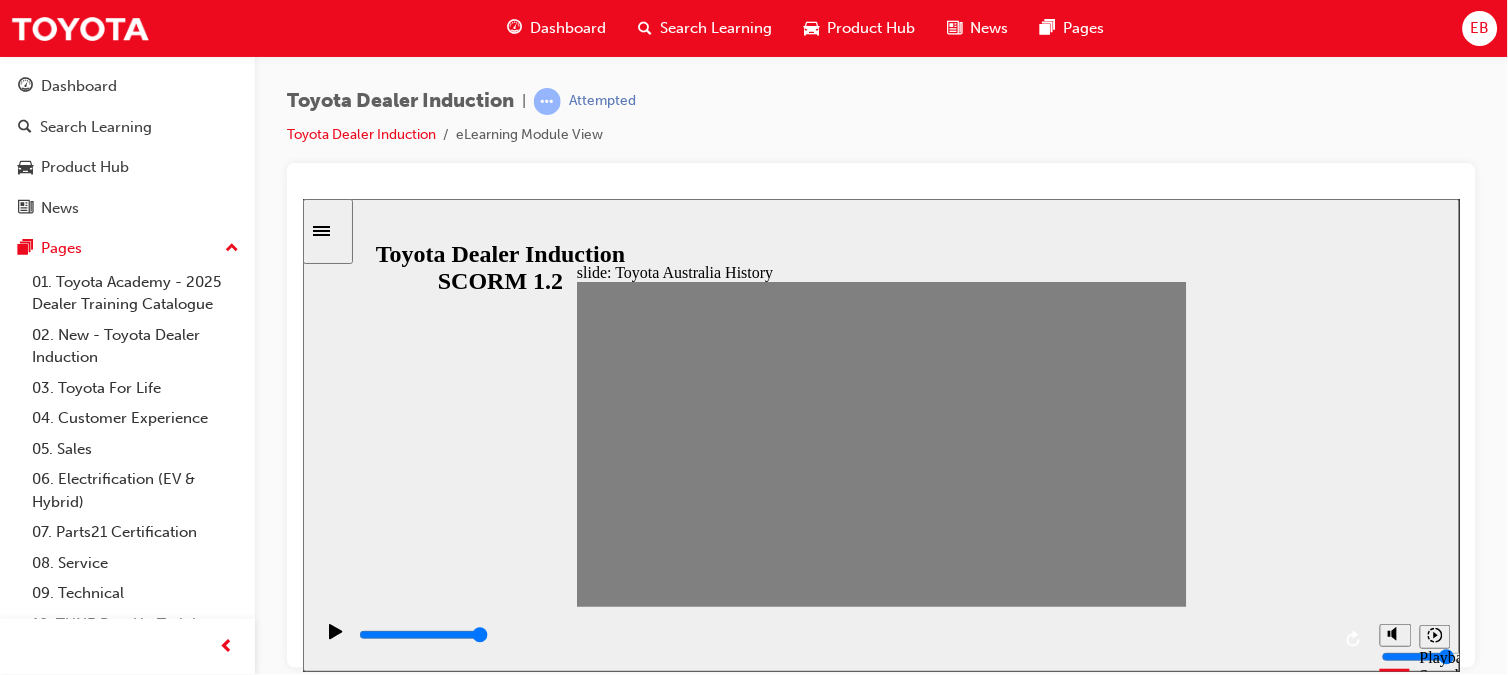 click 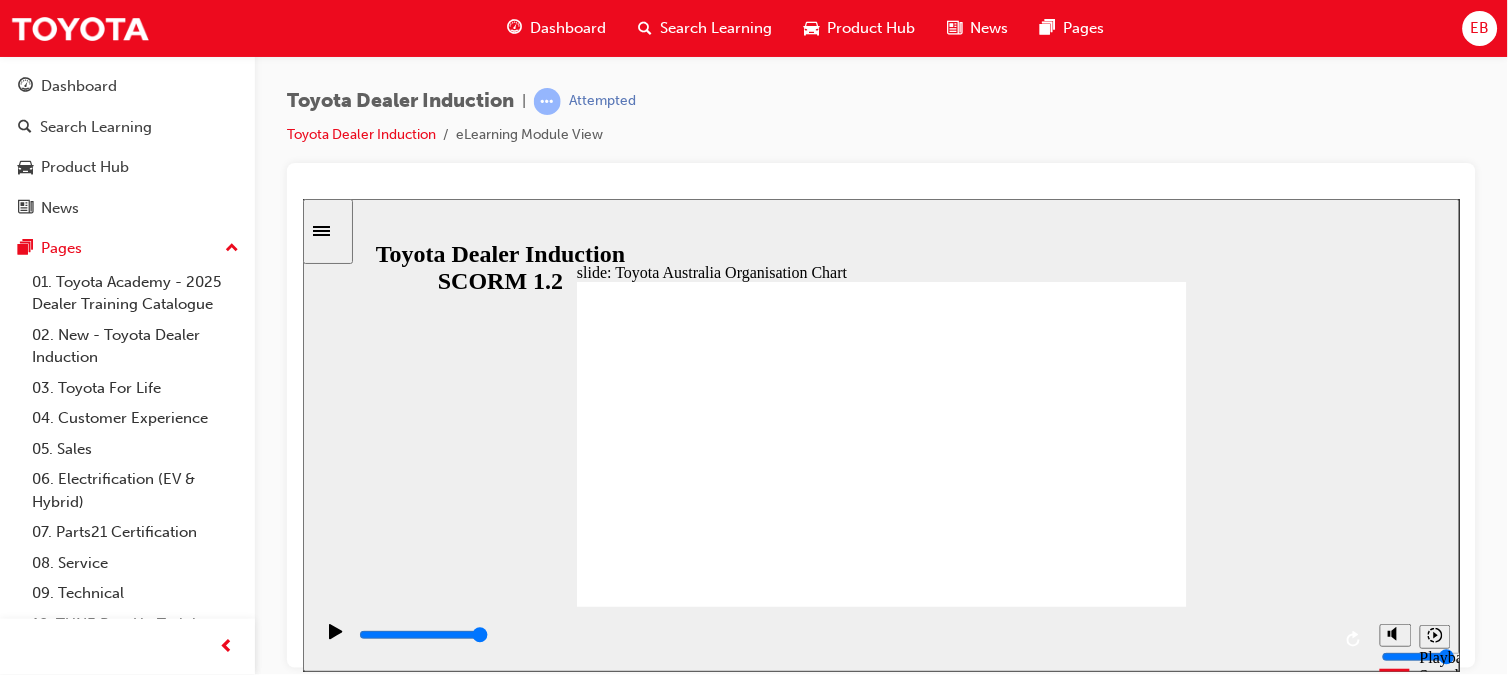 click 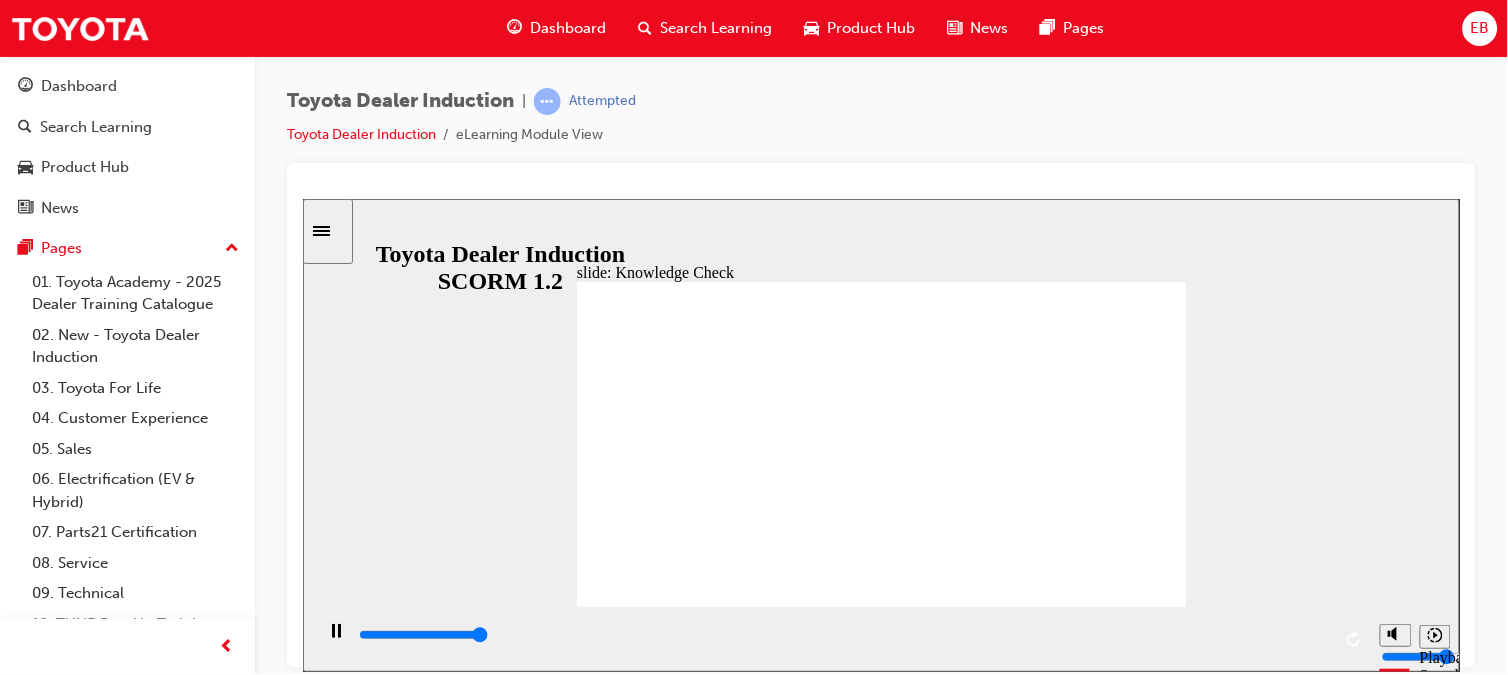 type on "5000" 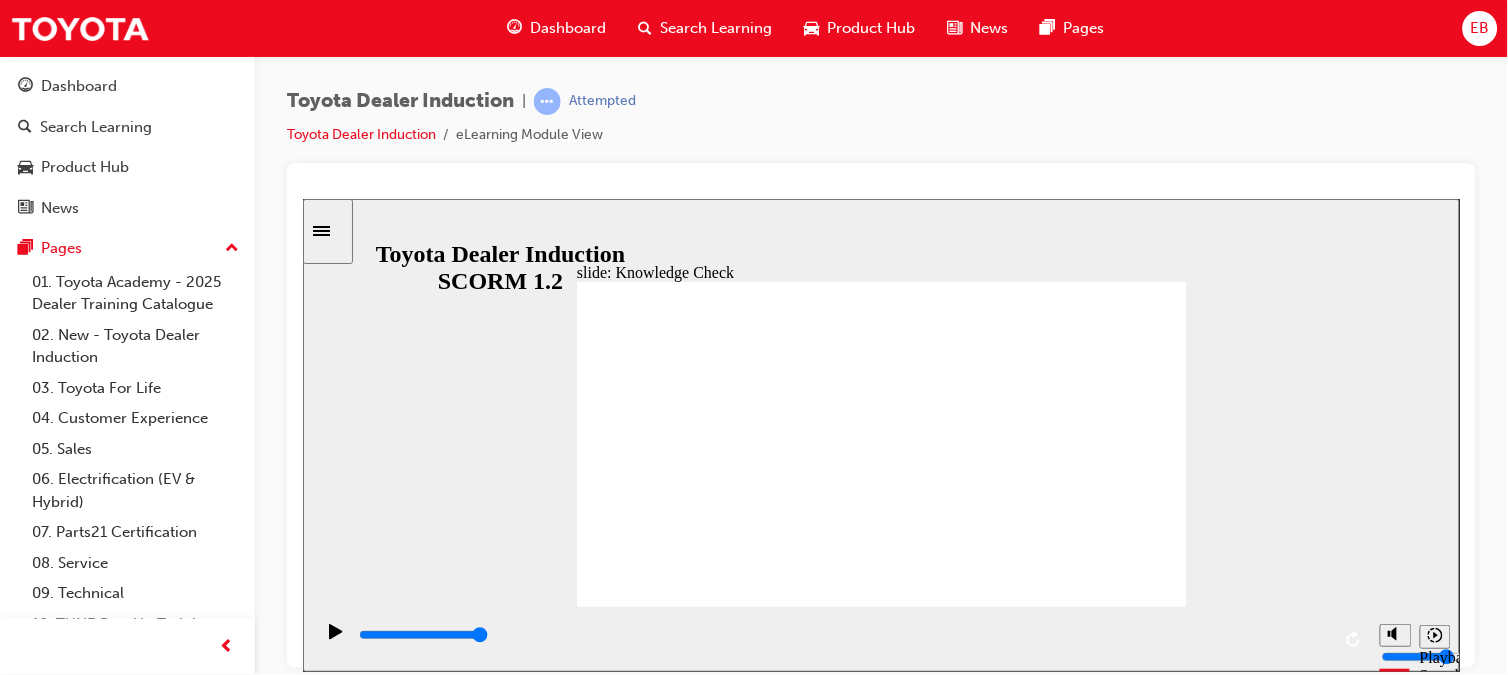 radio on "true" 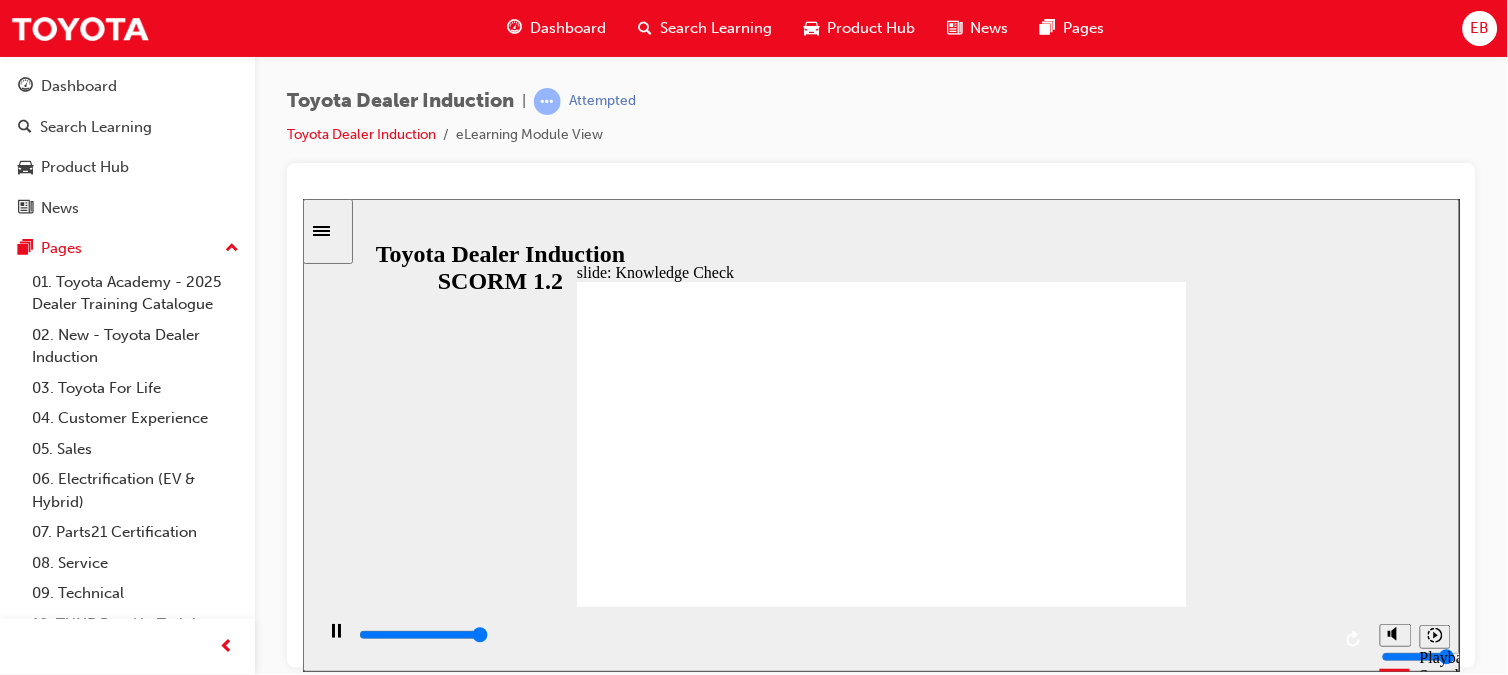 type on "5000" 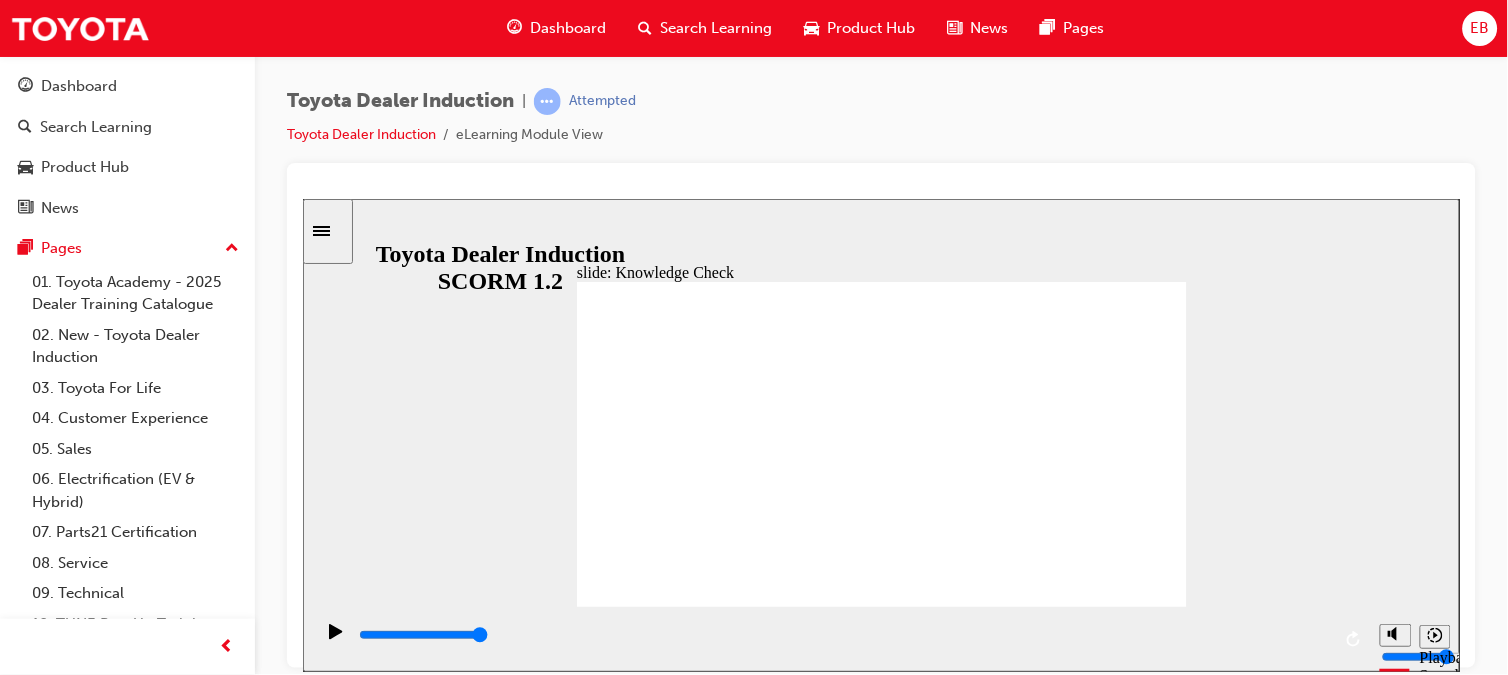 radio on "true" 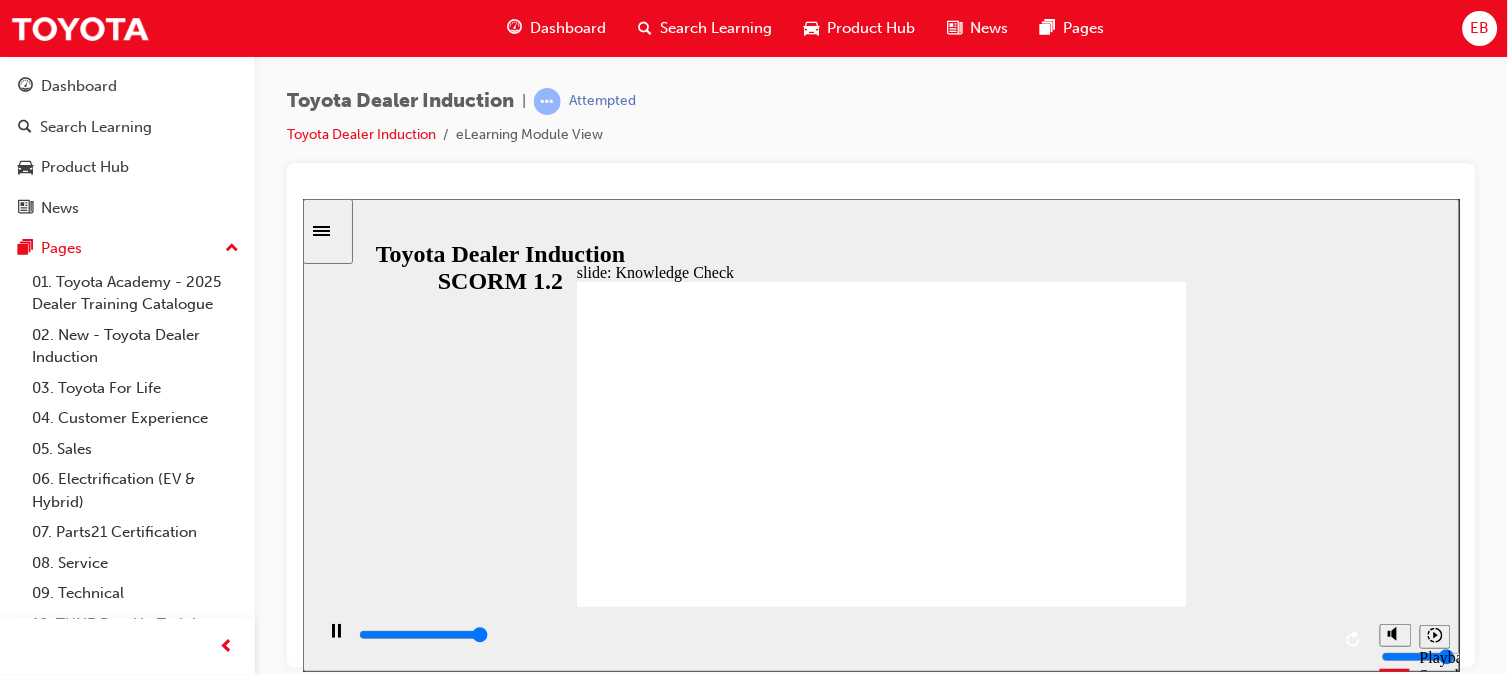 type on "5000" 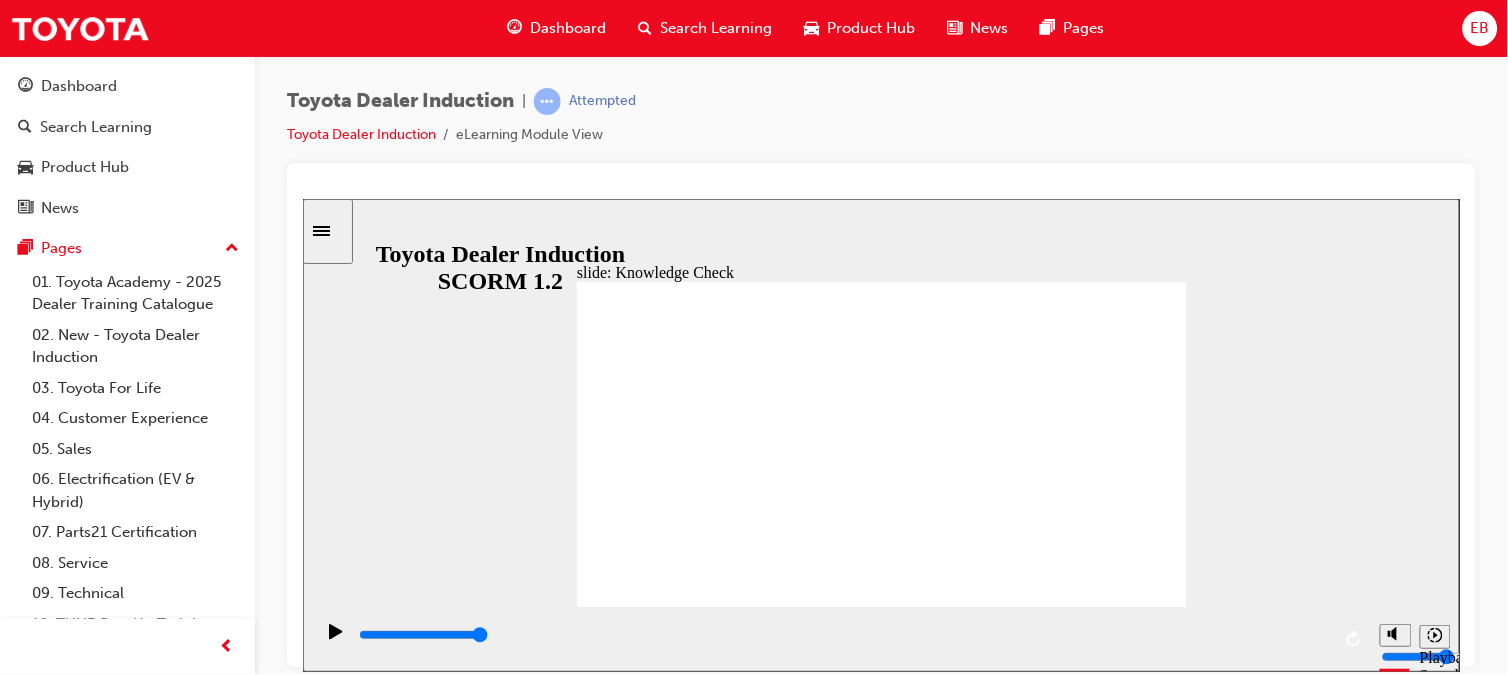 radio on "true" 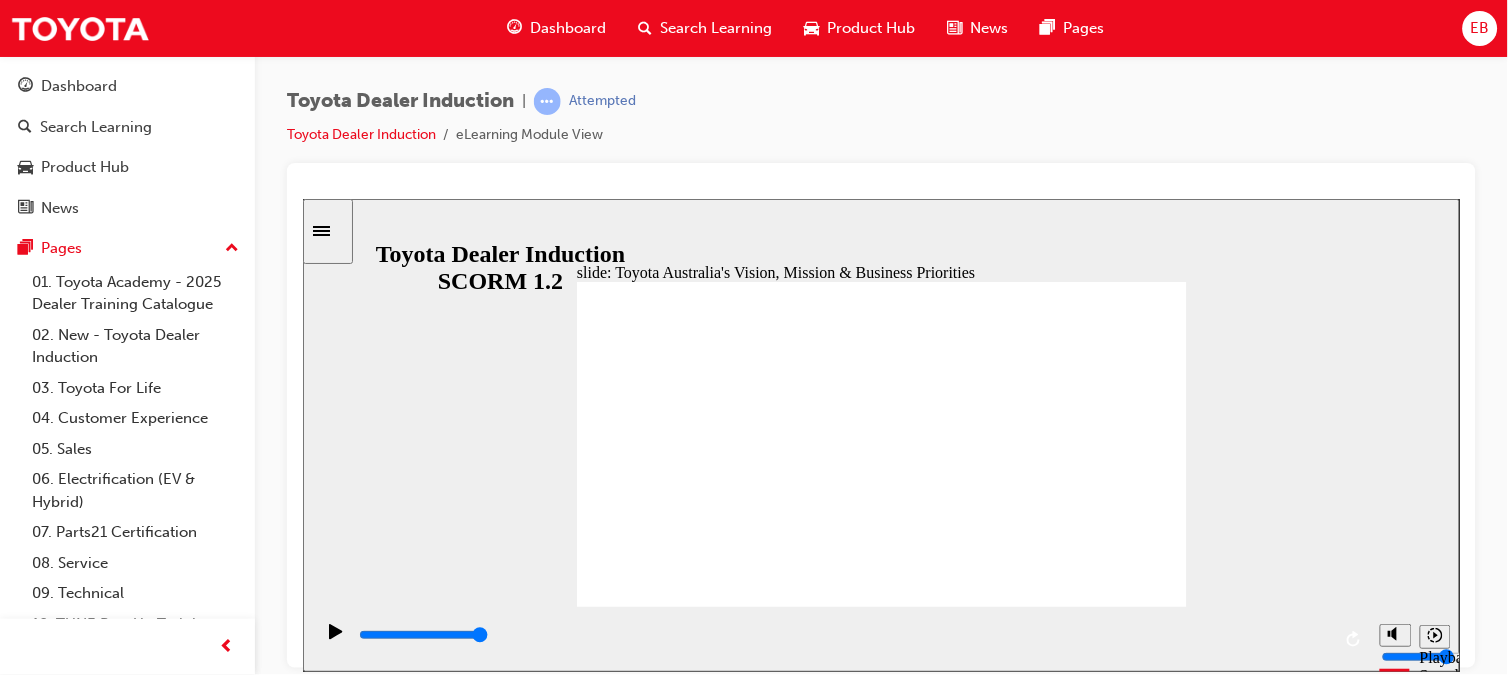 click 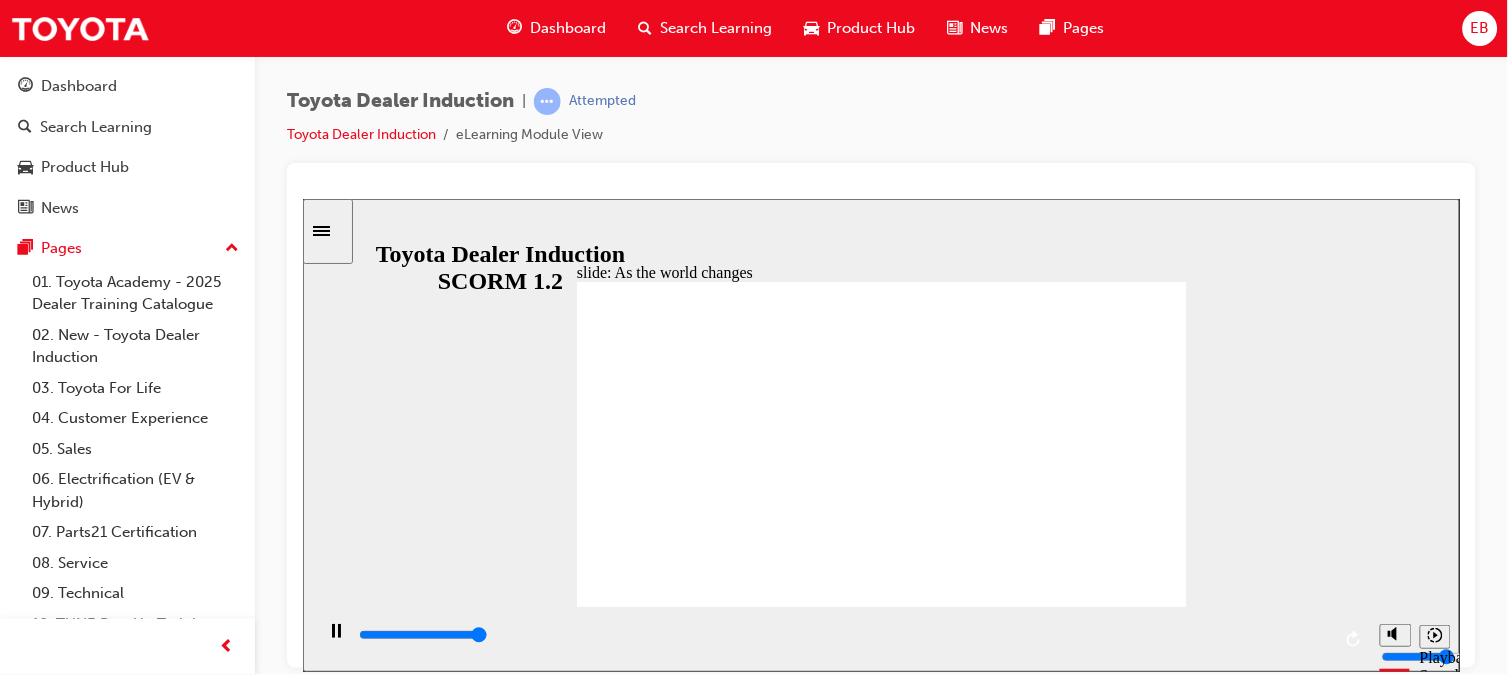 type on "9200" 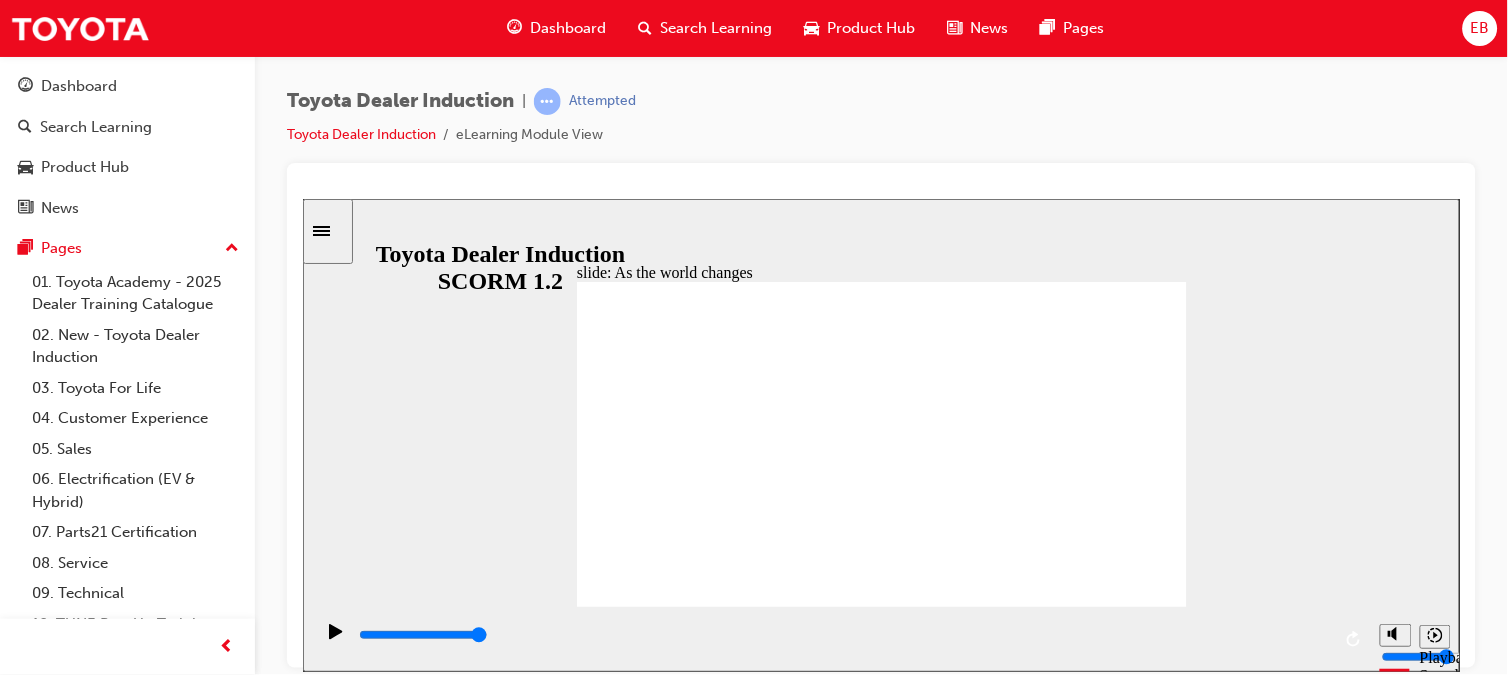 click 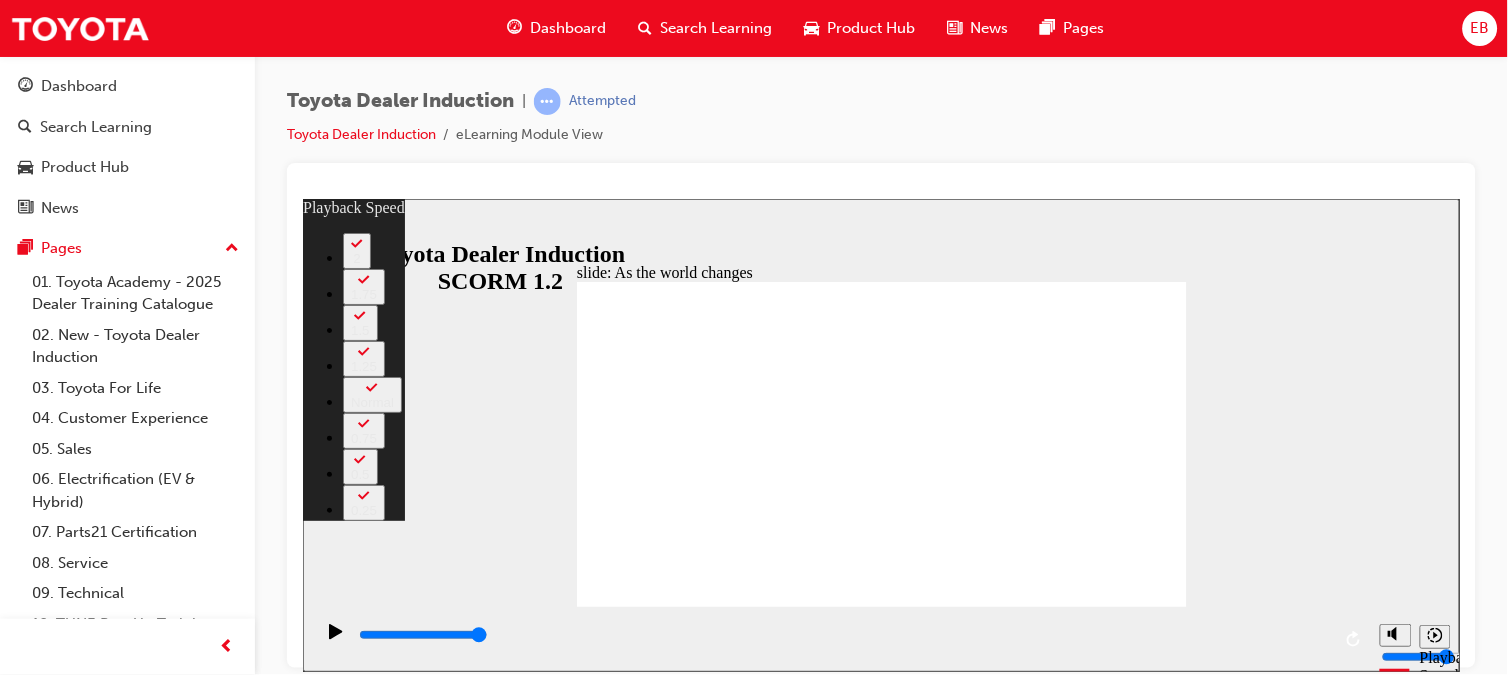 click 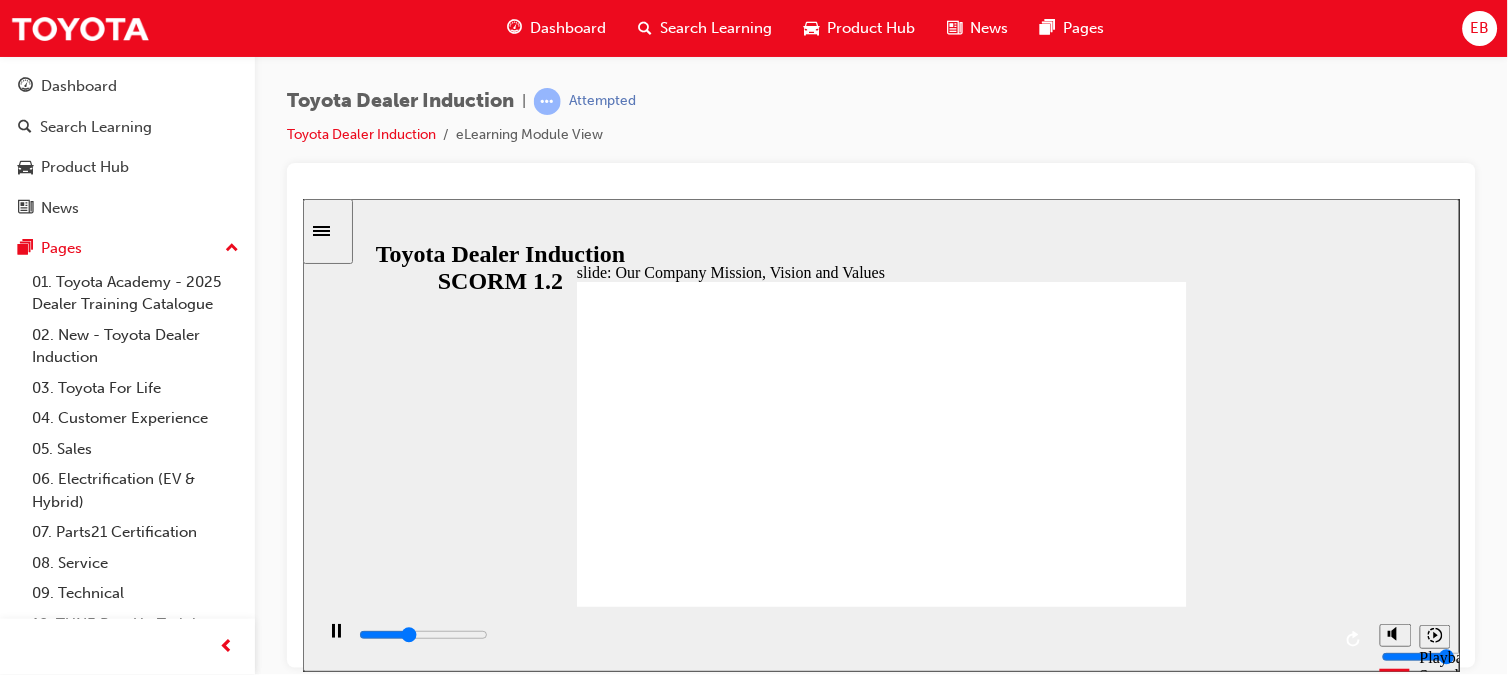 type on "37800" 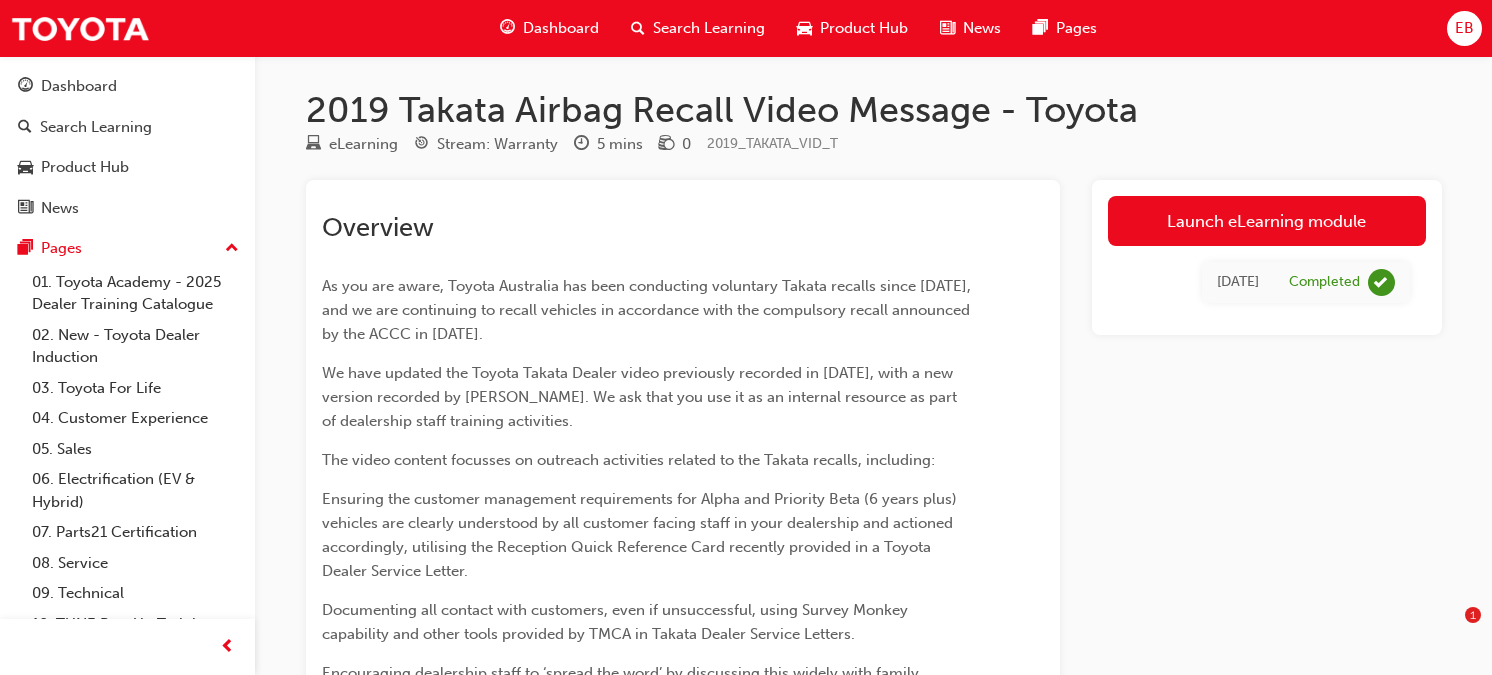 scroll, scrollTop: 0, scrollLeft: 0, axis: both 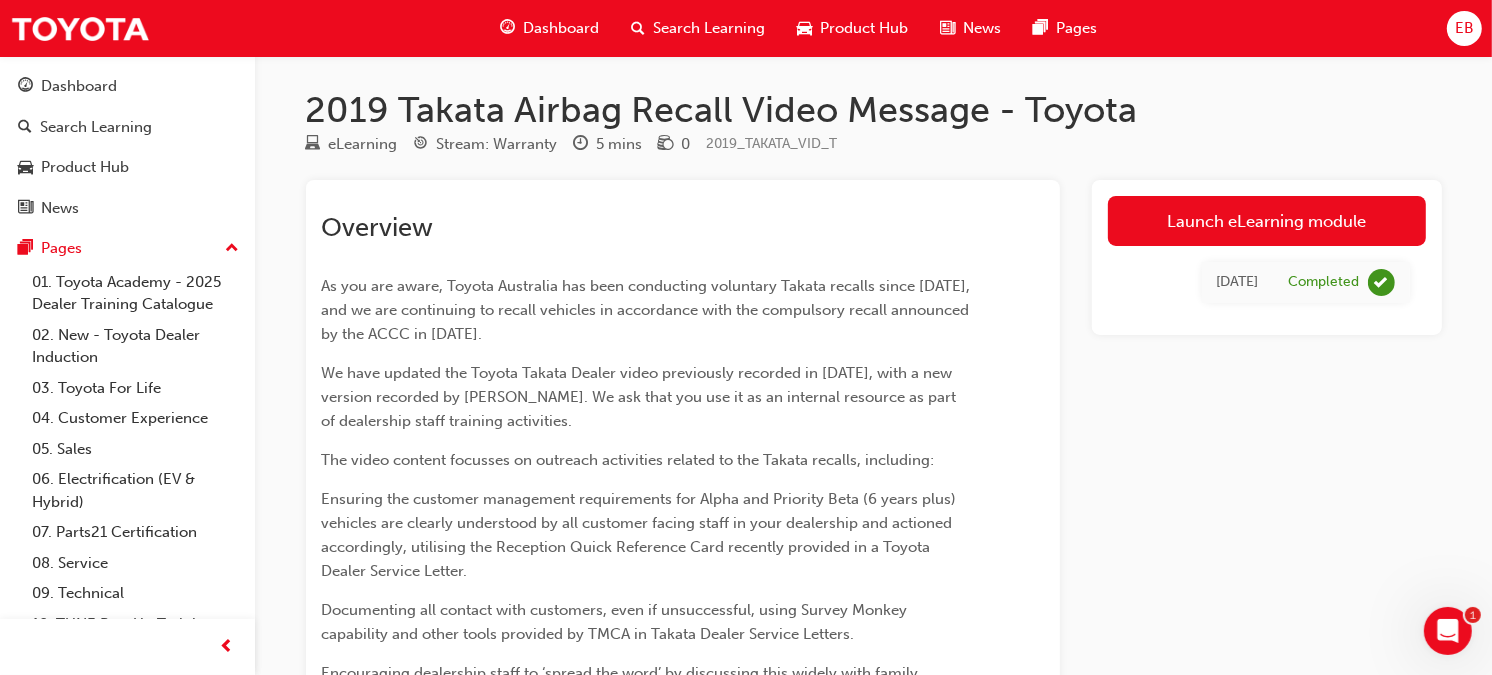 click on "[DATE]" at bounding box center [1238, 282] 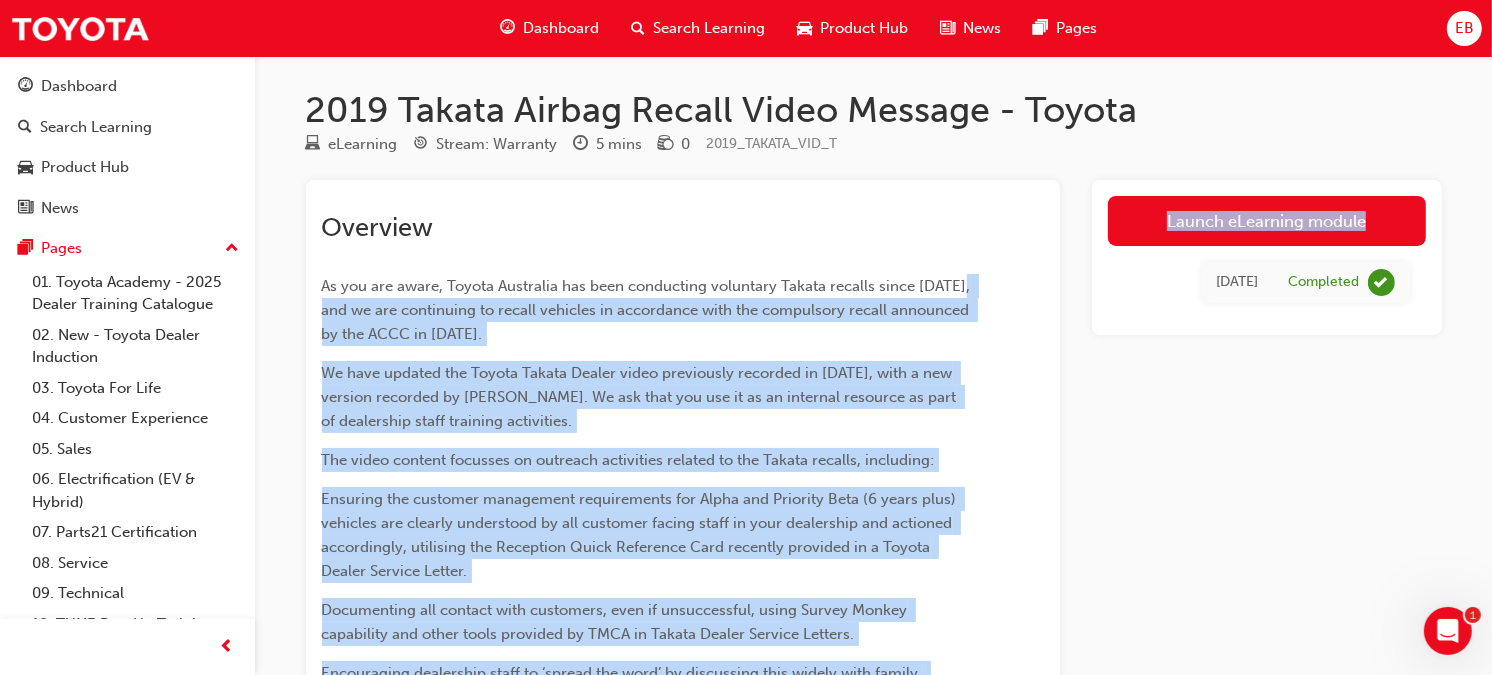 drag, startPoint x: 1090, startPoint y: 295, endPoint x: 1062, endPoint y: 272, distance: 36.23534 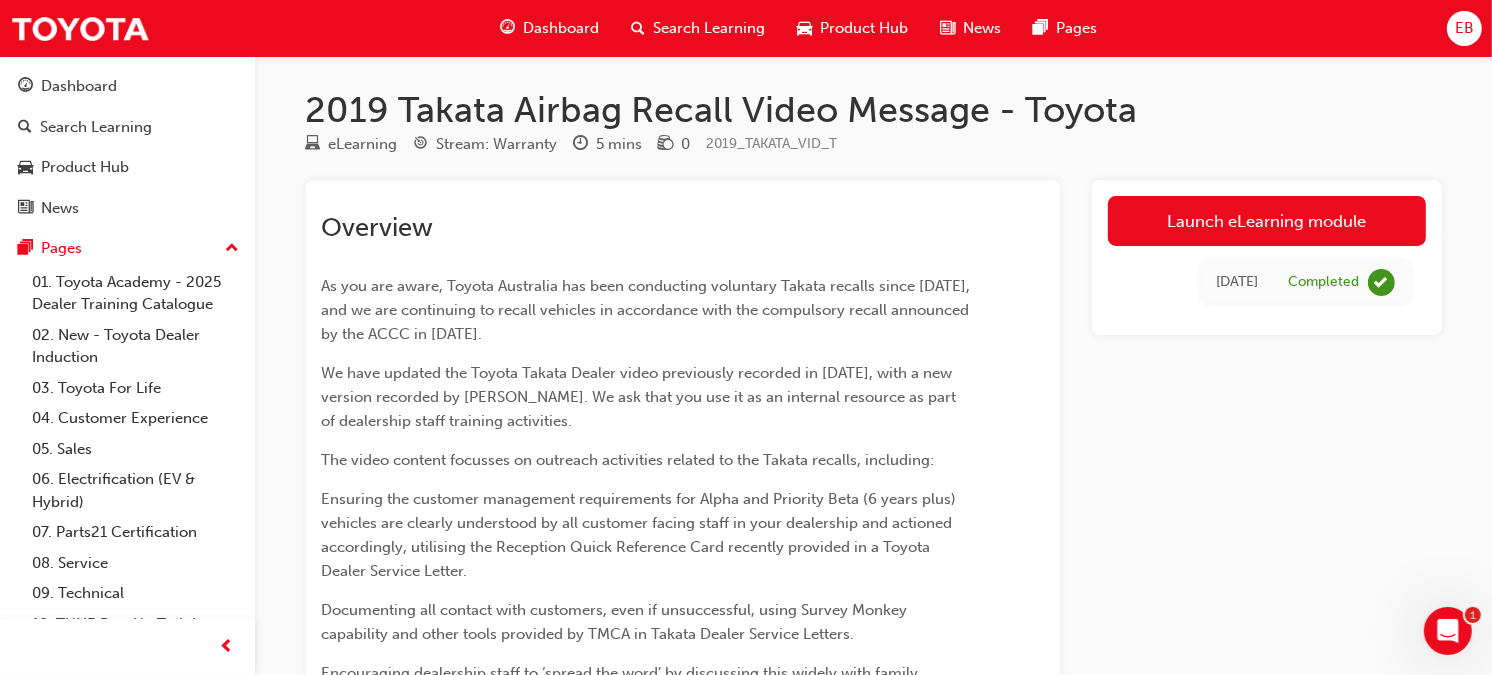 click on "Overview" at bounding box center [647, 228] 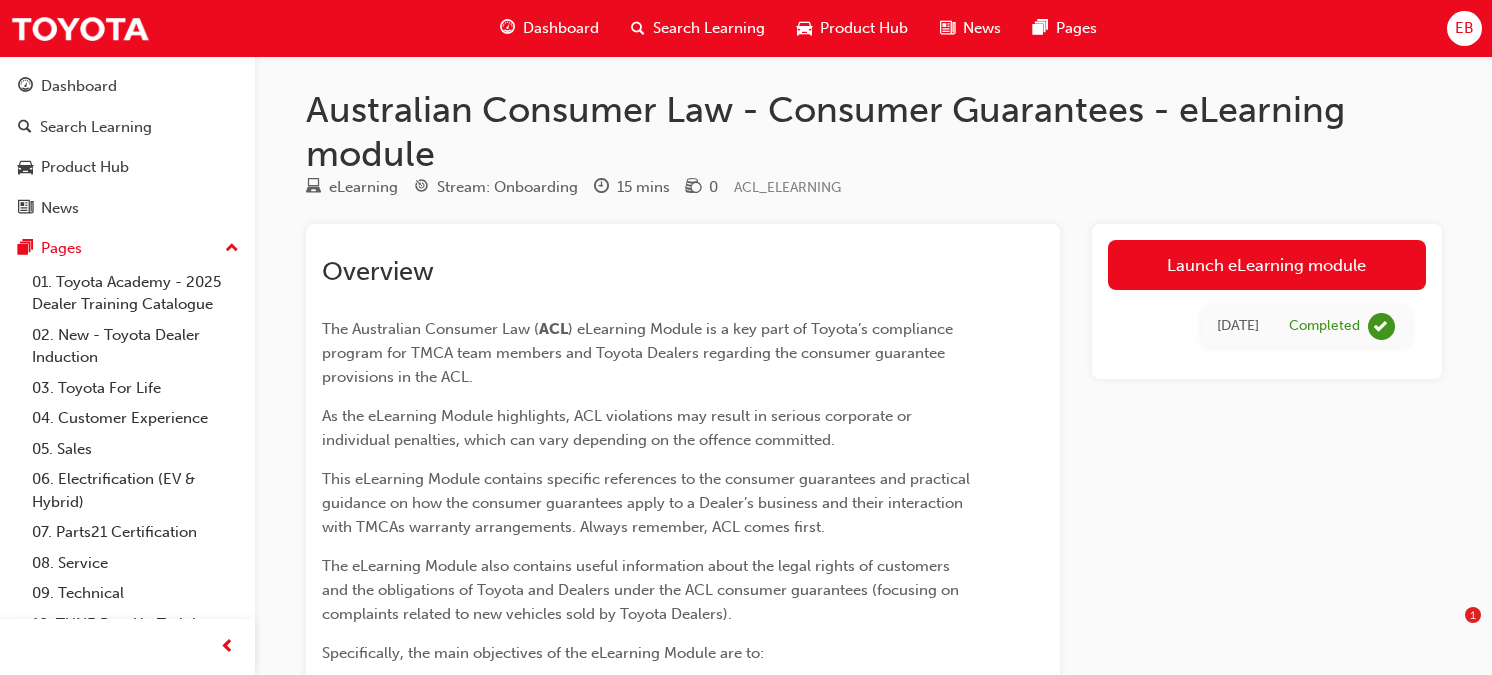 scroll, scrollTop: 0, scrollLeft: 0, axis: both 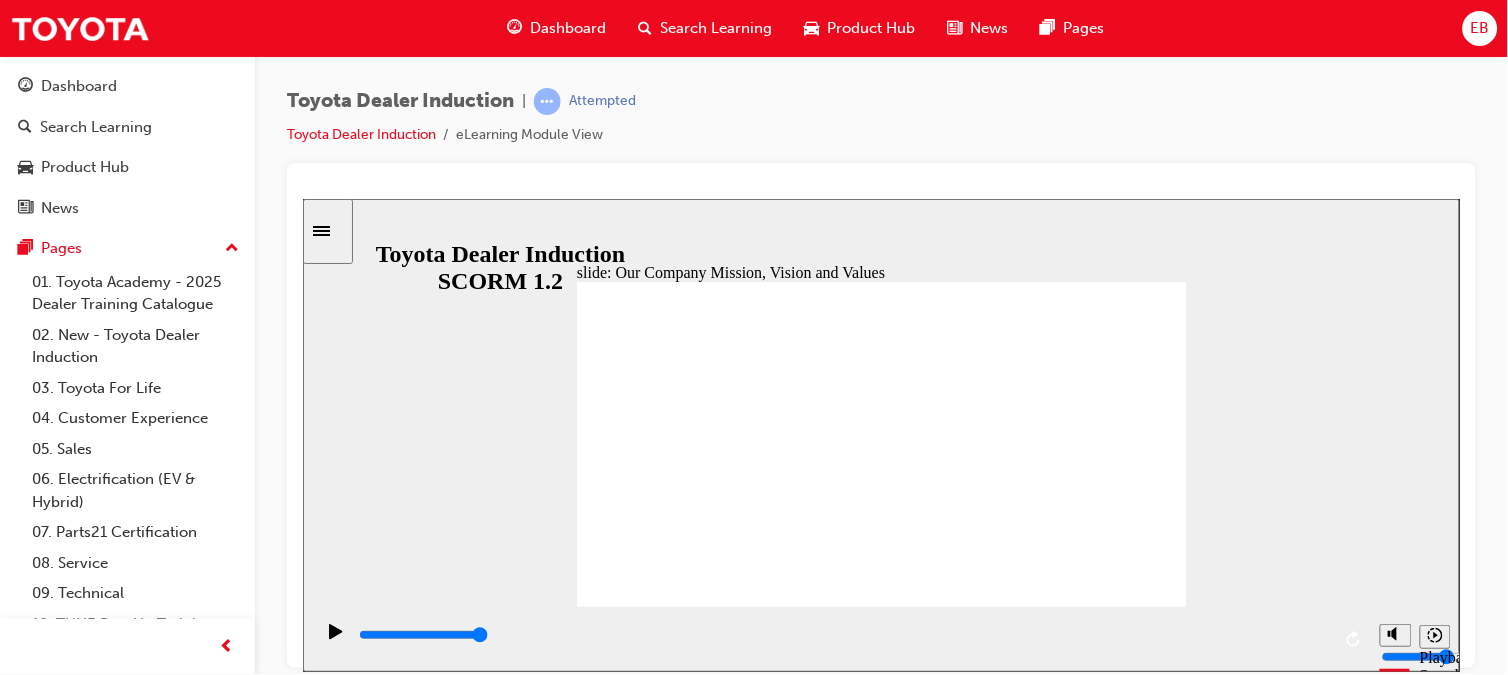 click 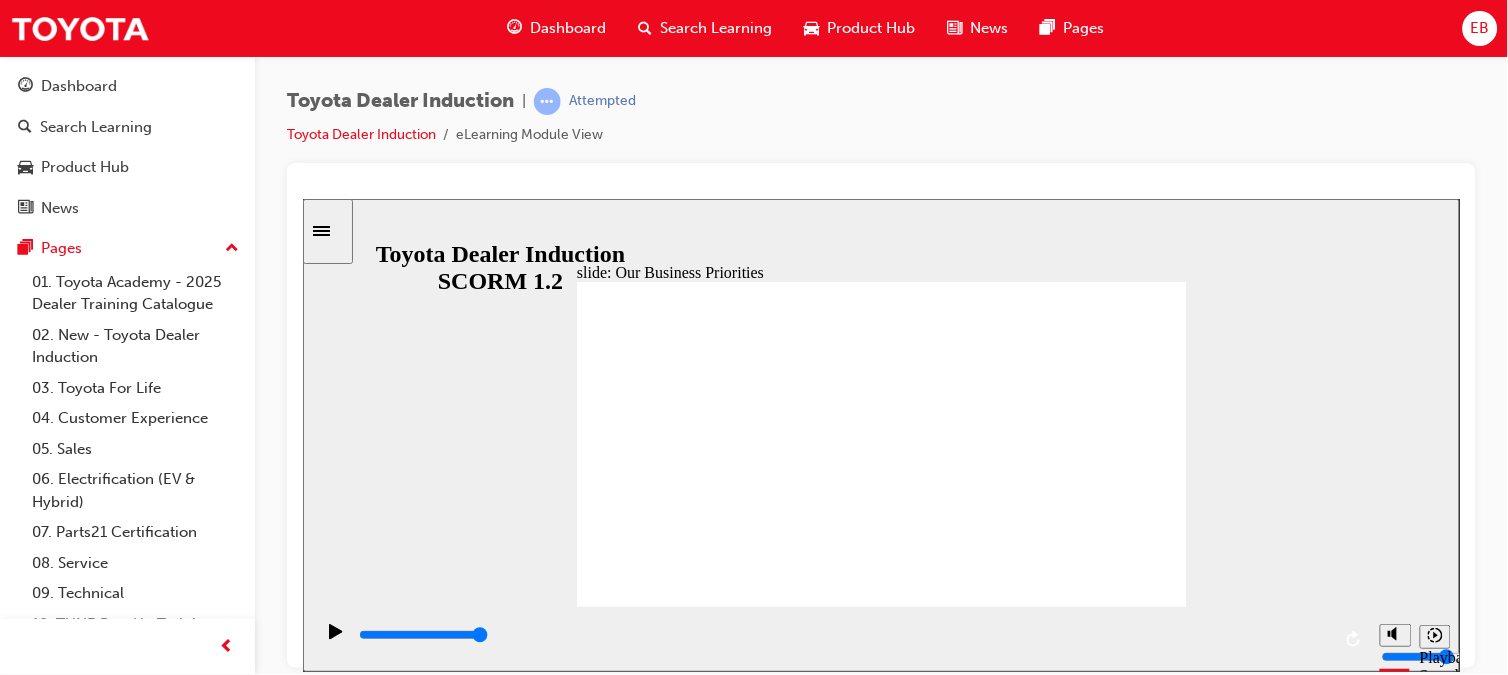 click 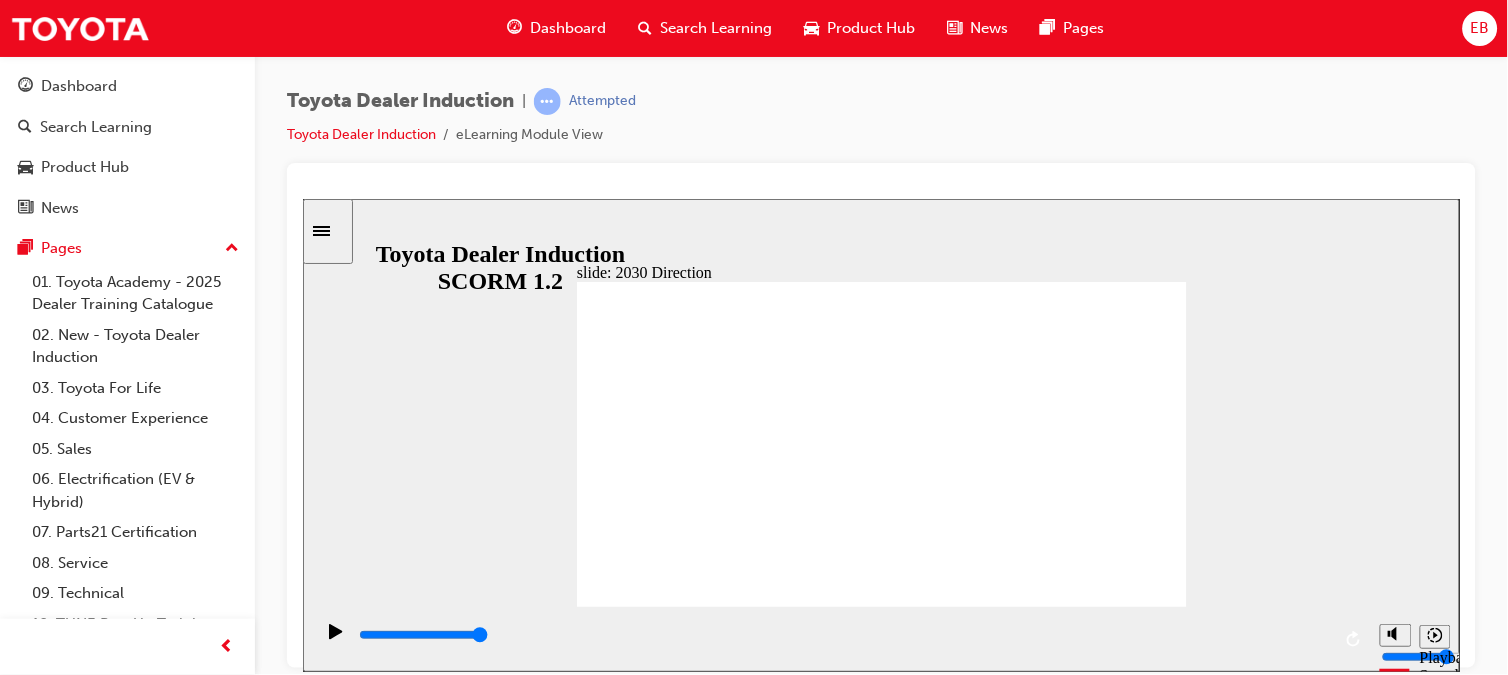 click 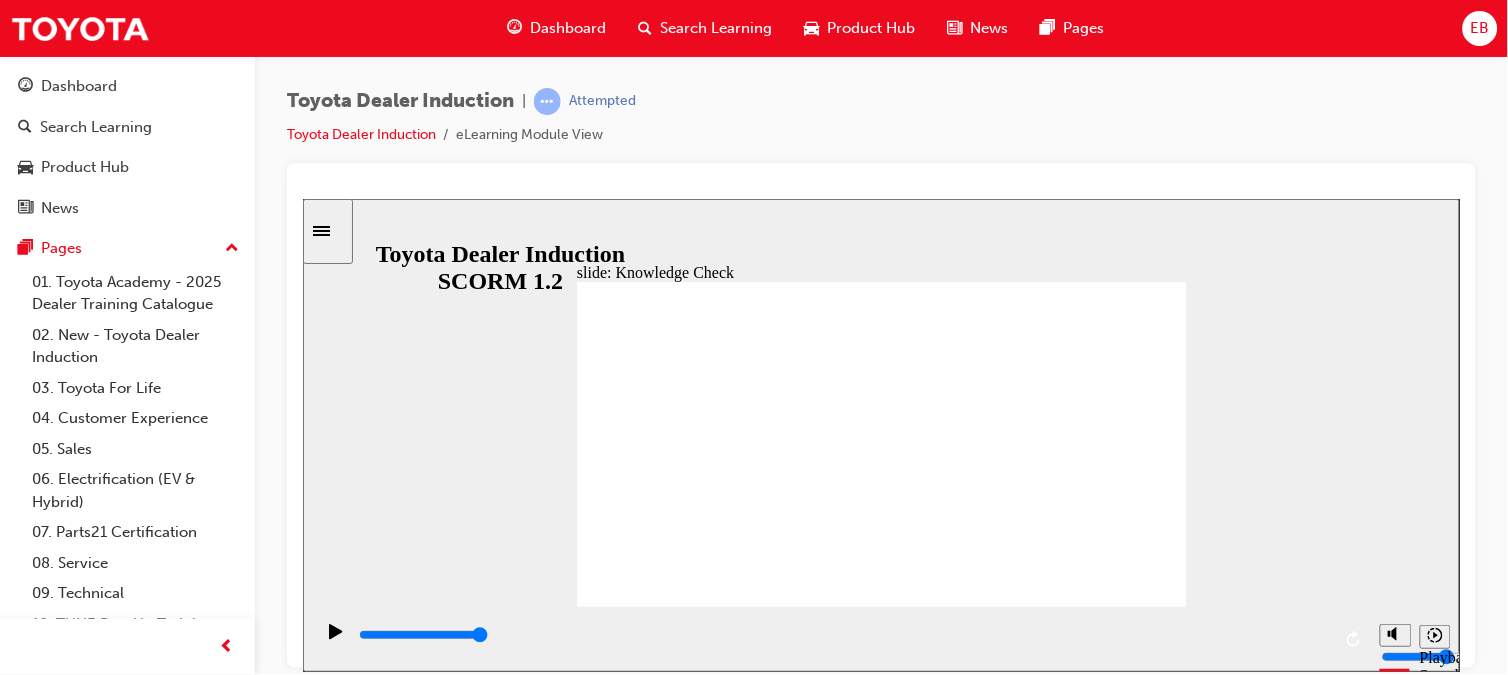 click 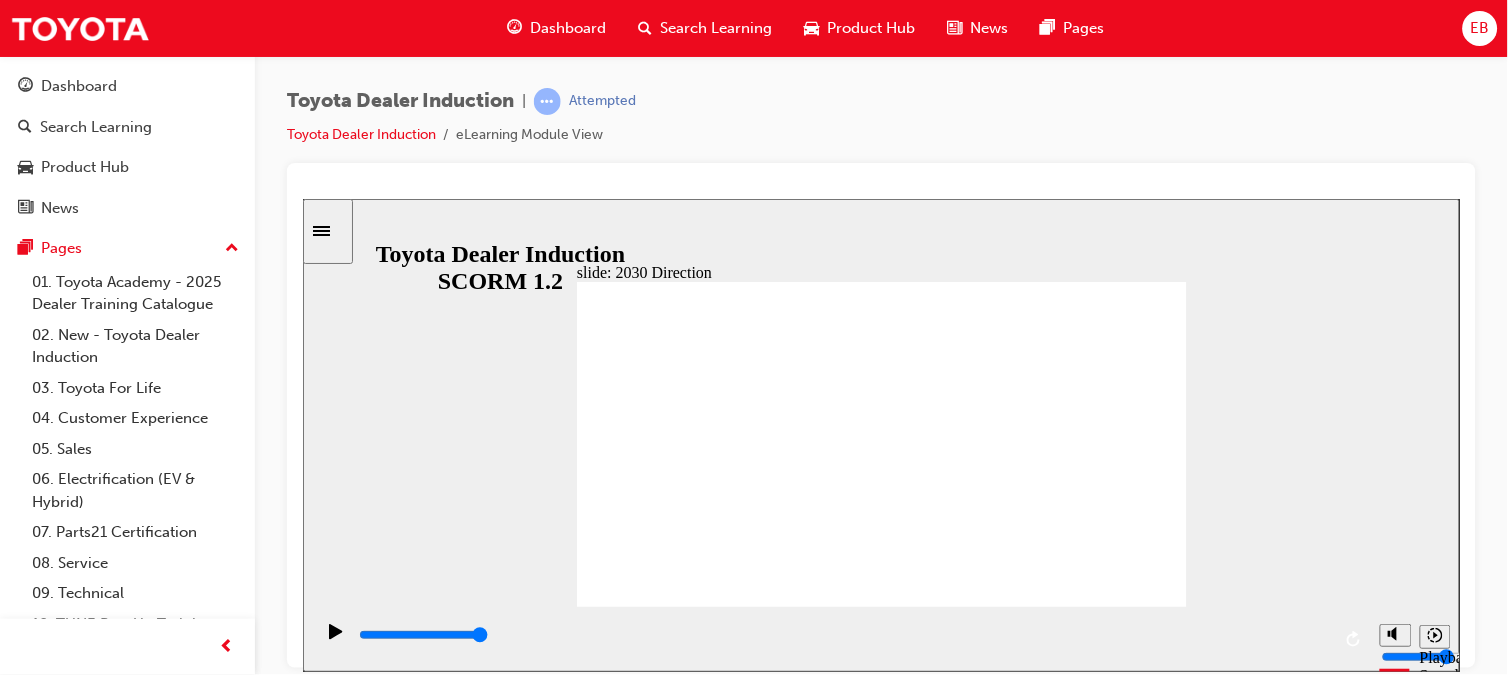 click 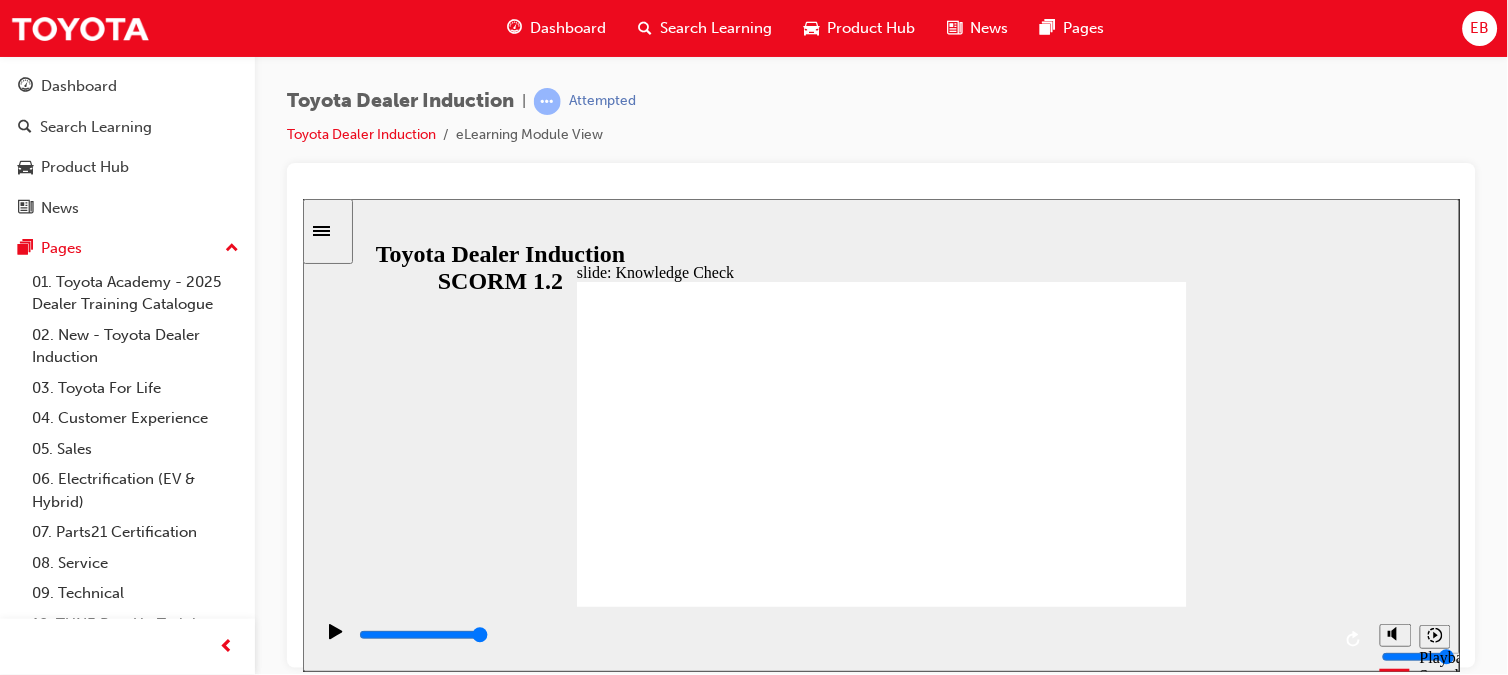 click 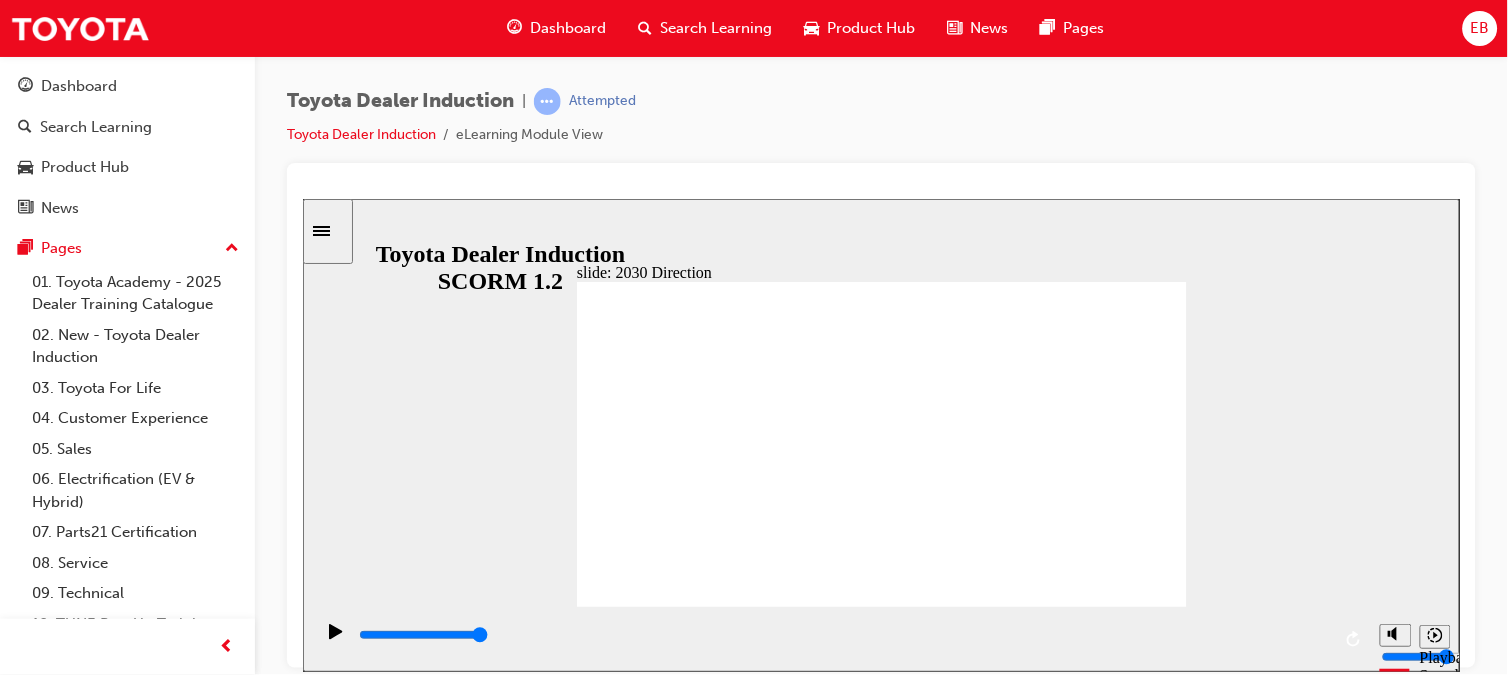 click 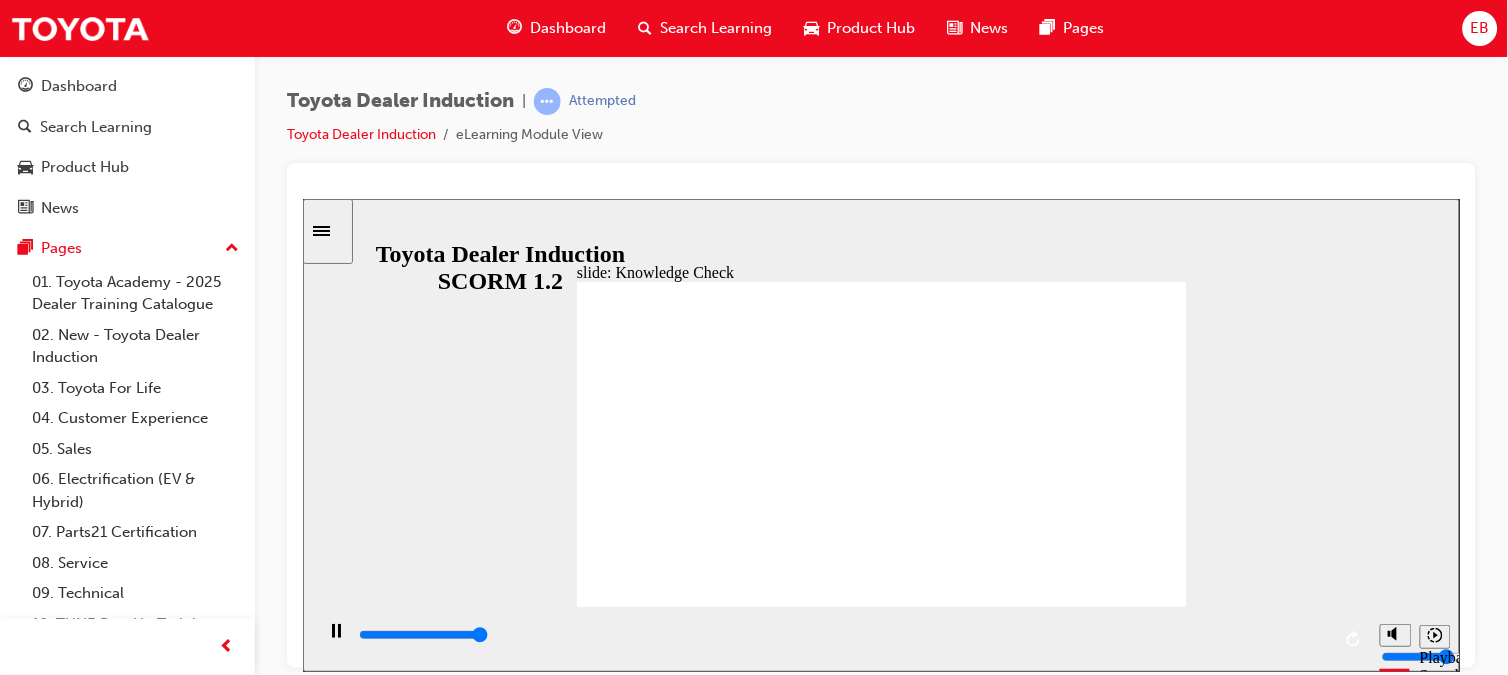 type on "5000" 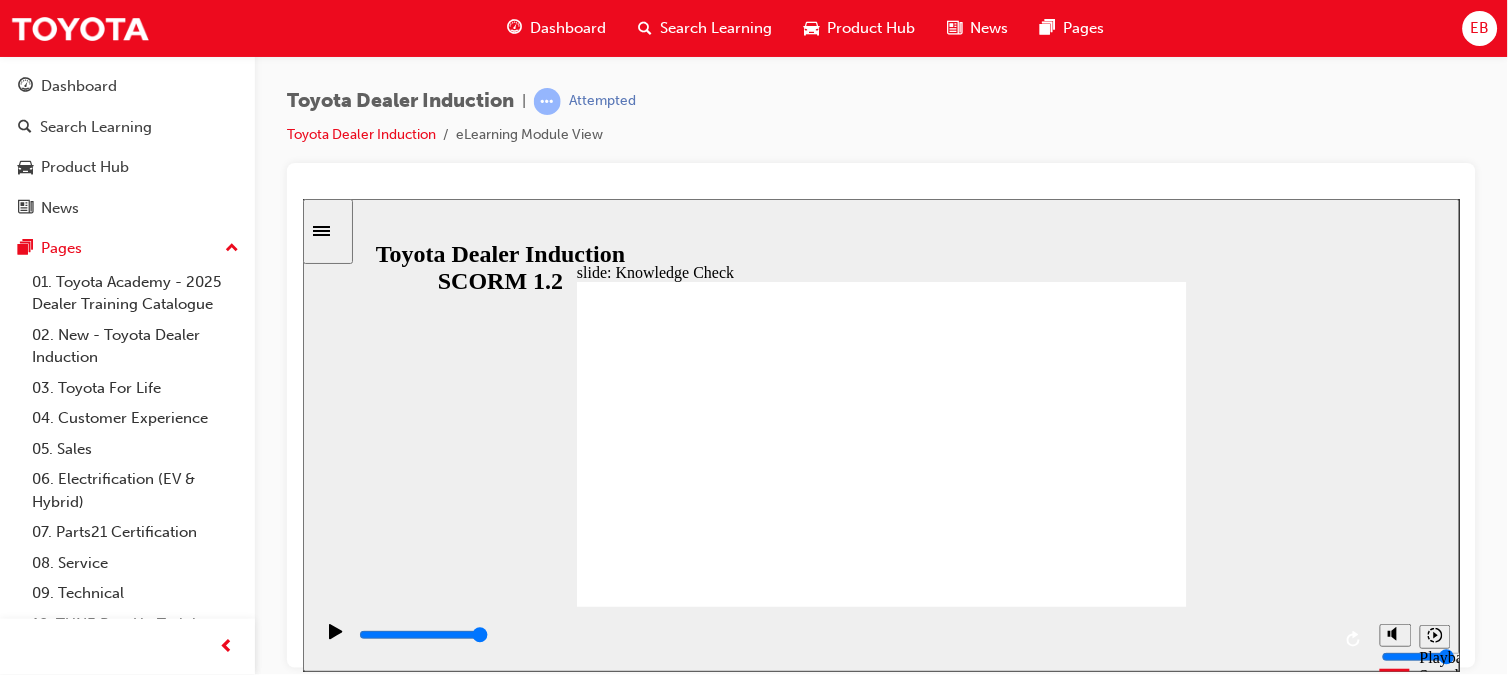 click at bounding box center (667, 1348) 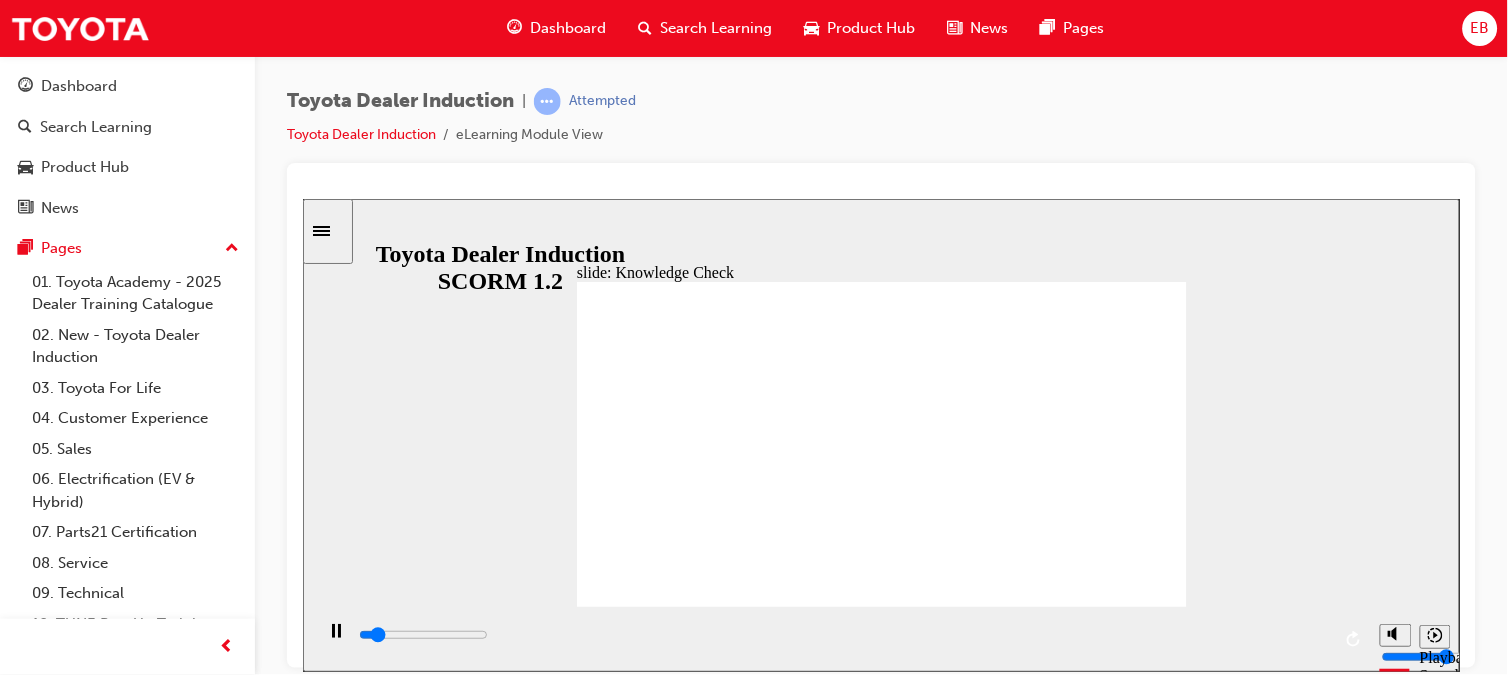 type on "500" 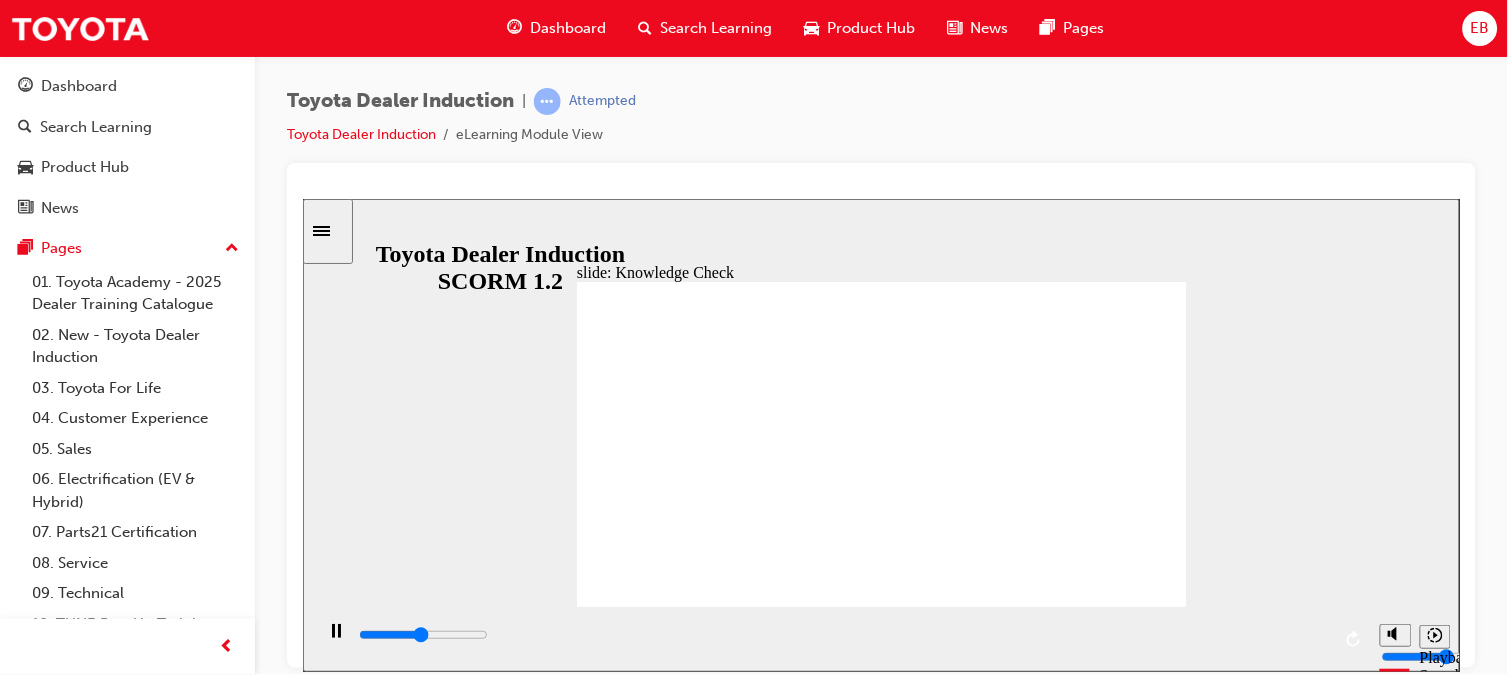click 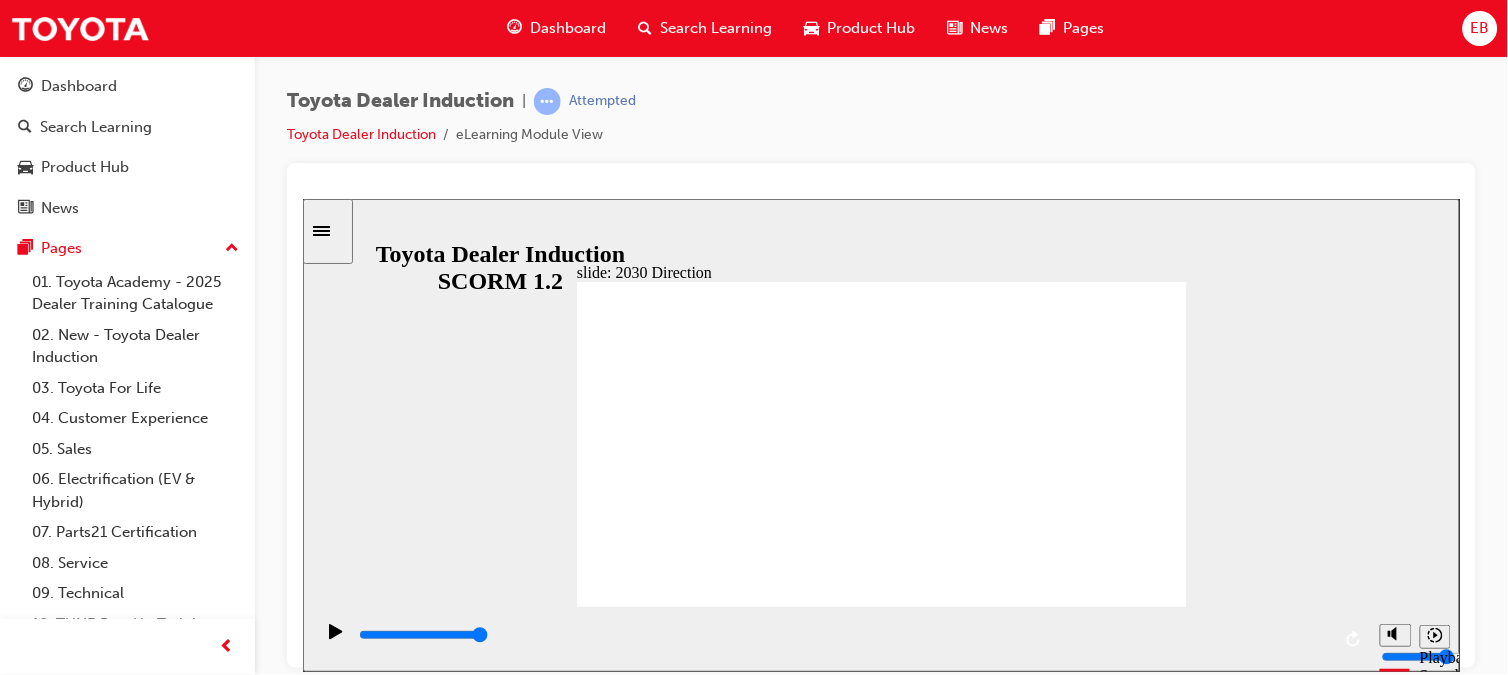 click 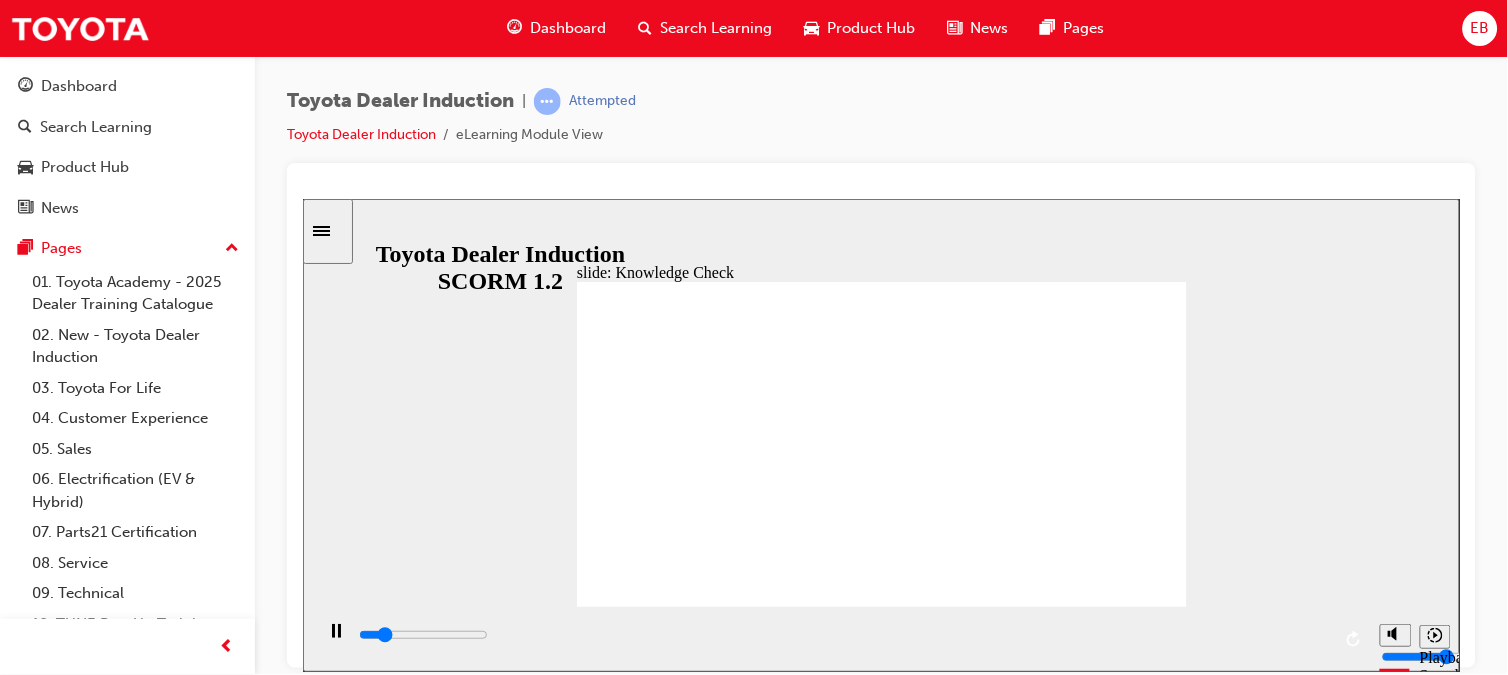 type on "800" 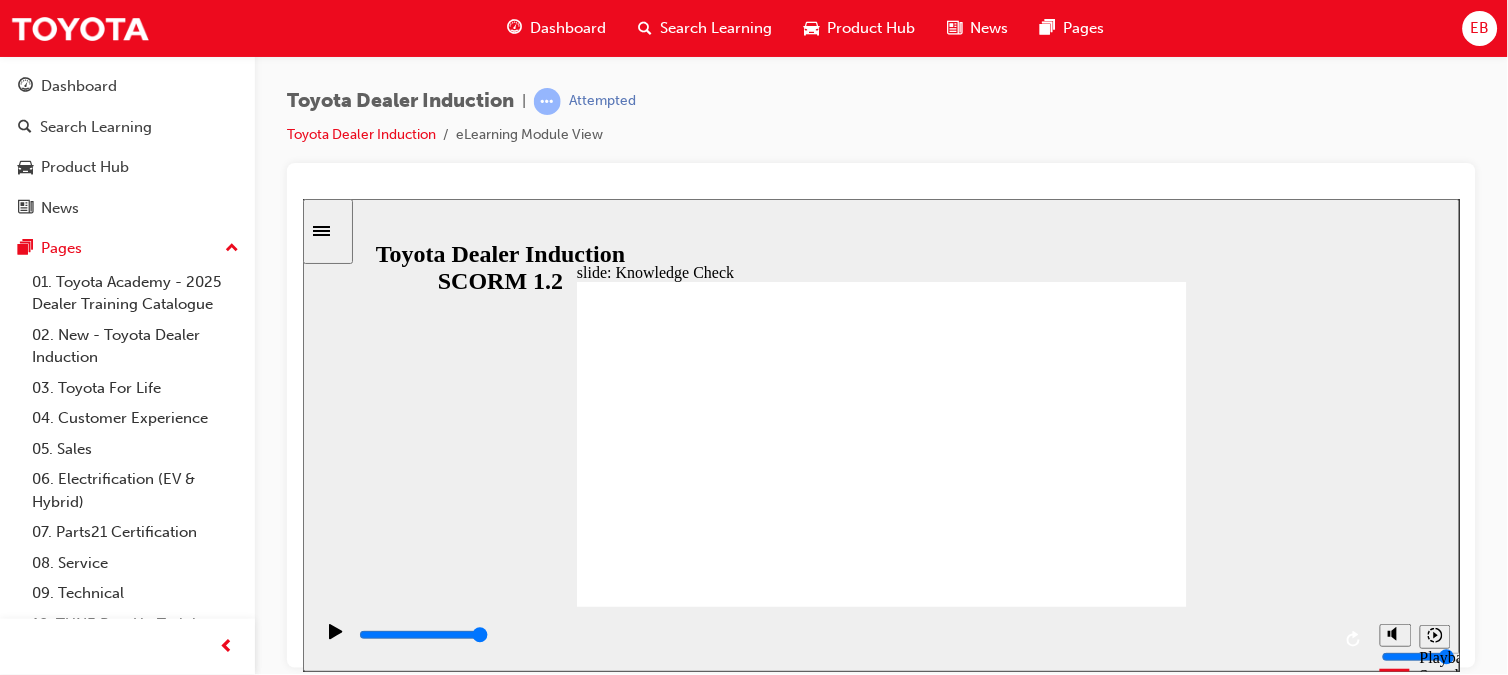 click 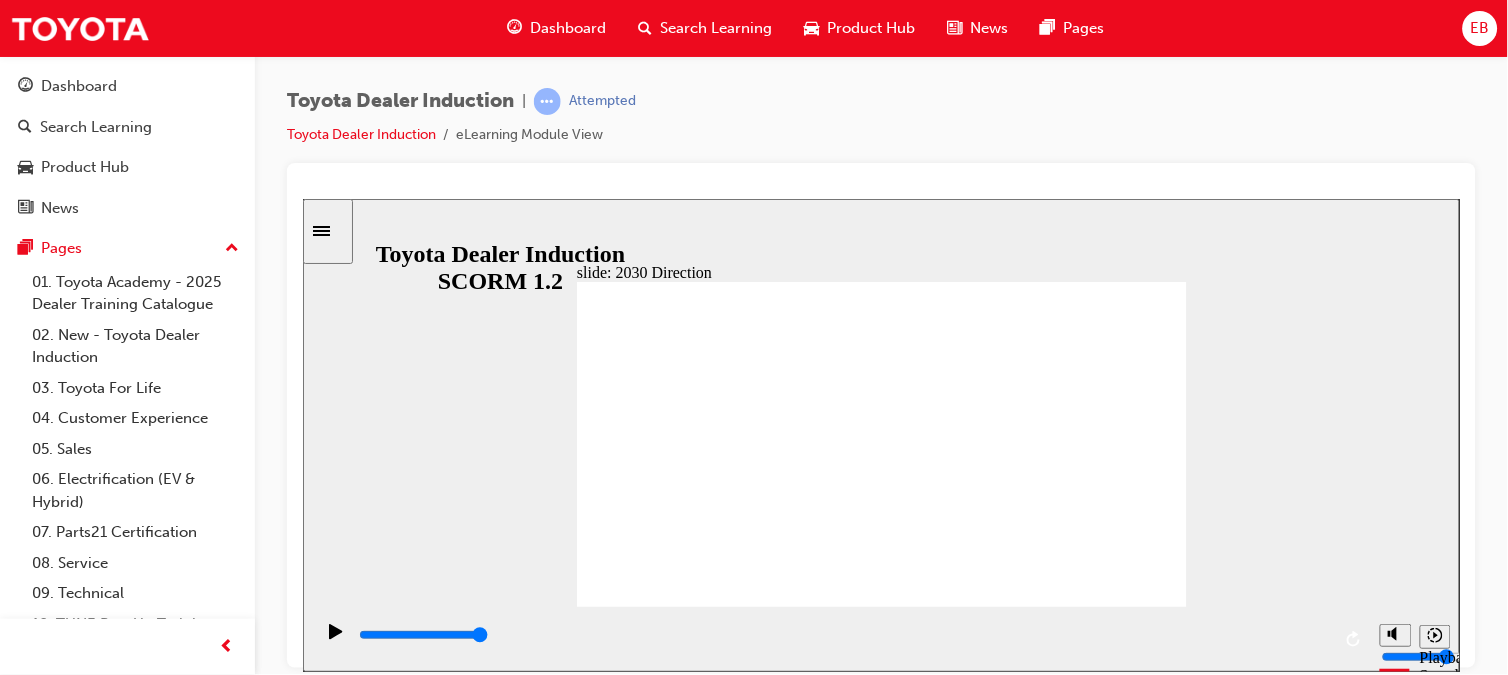 click 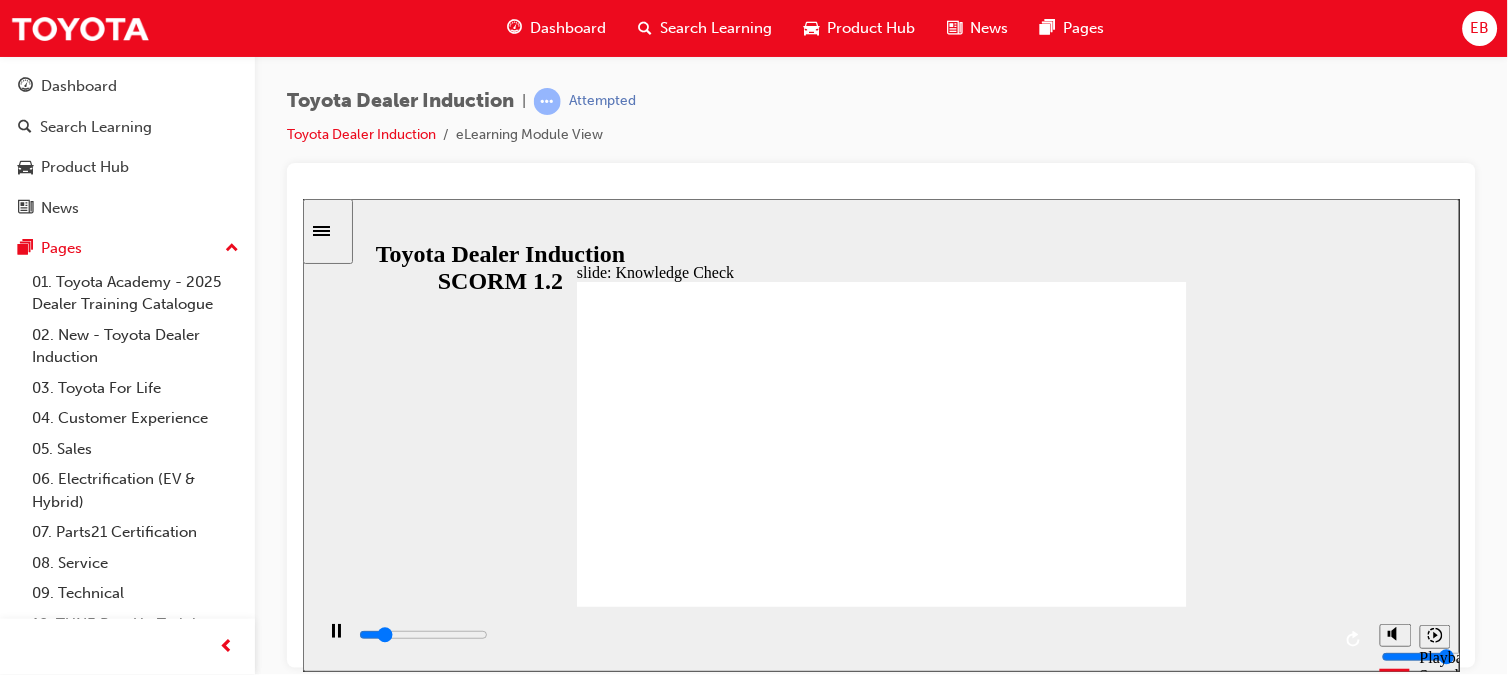 type on "800" 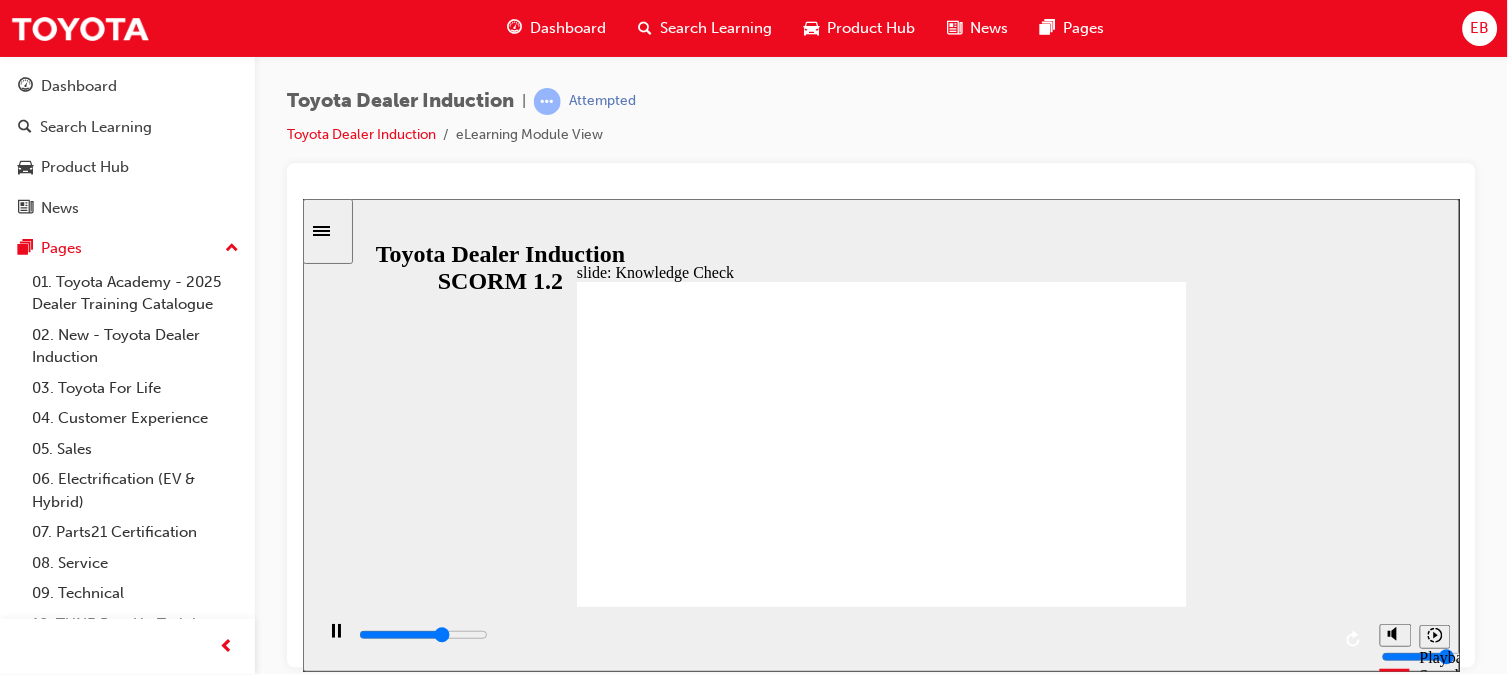 click on "safety" at bounding box center (667, 1348) 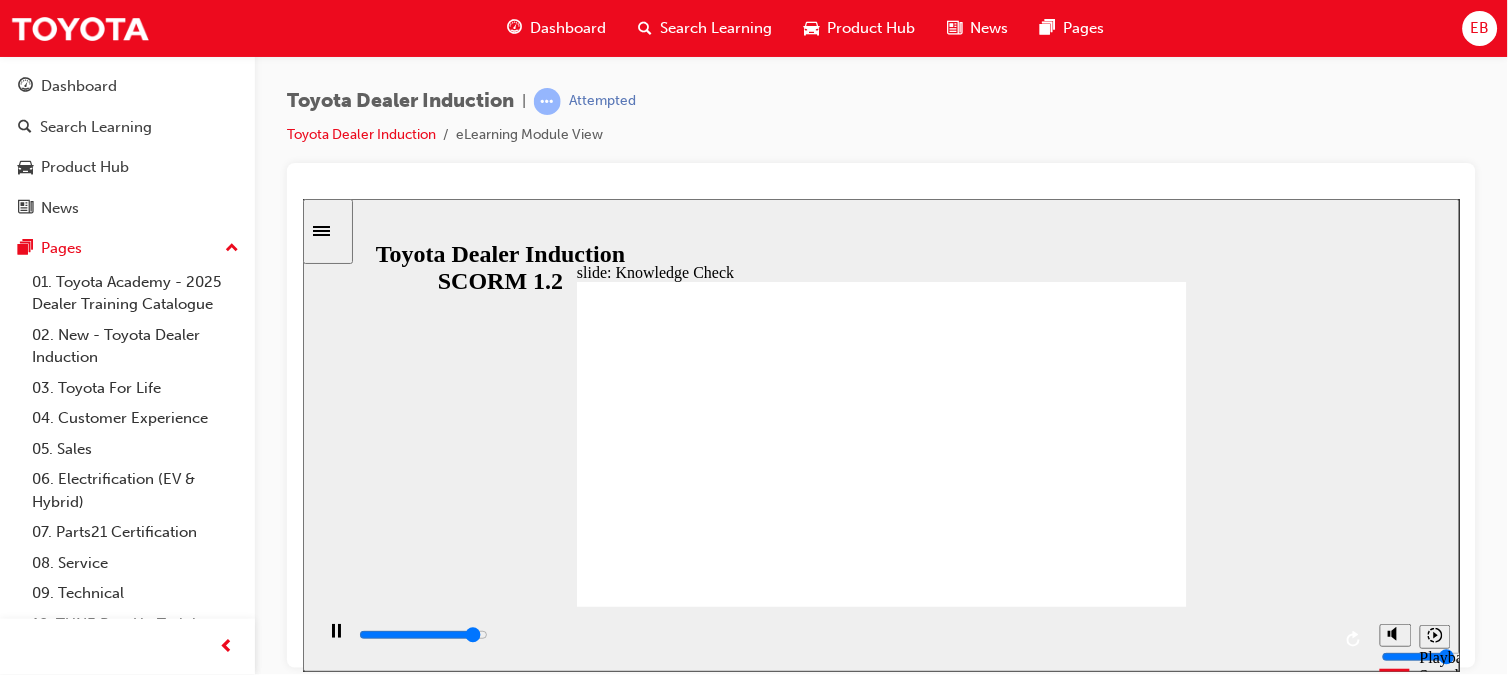 type on "4700" 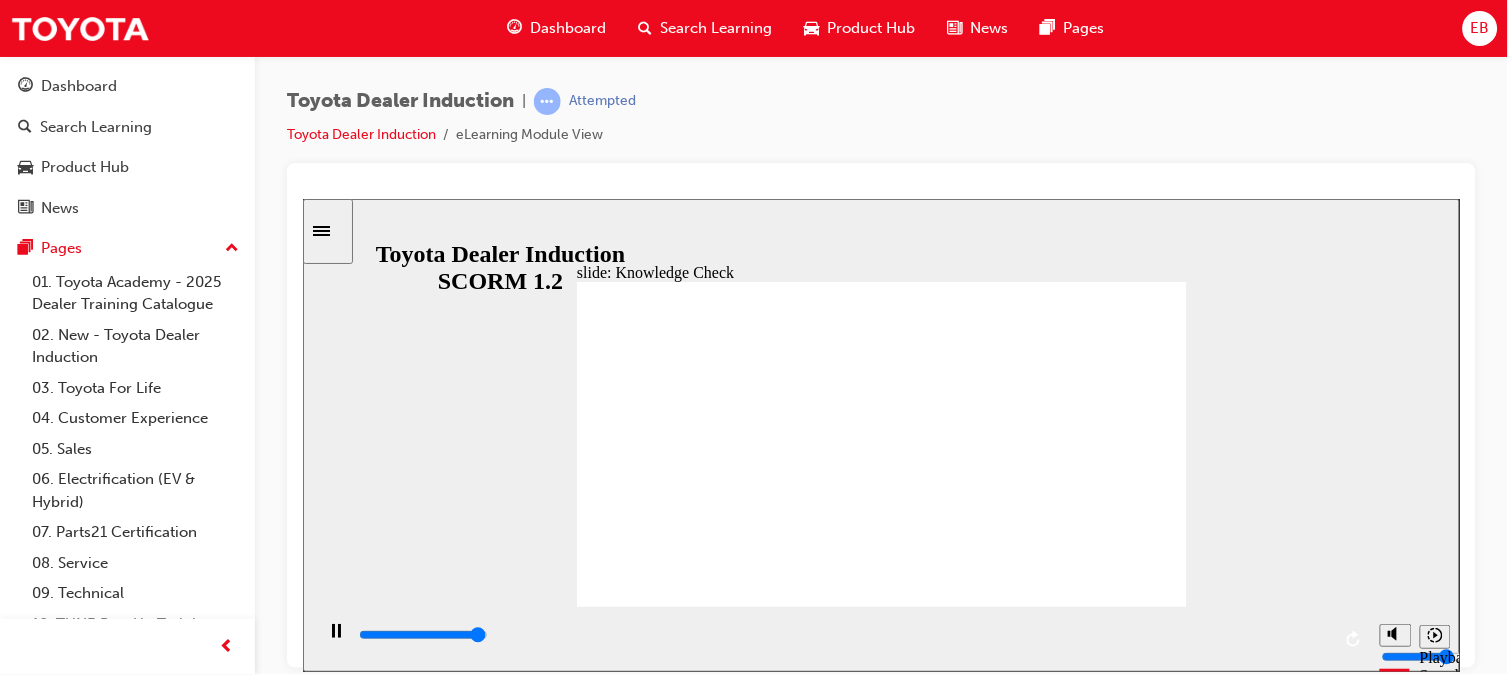 type on "4900" 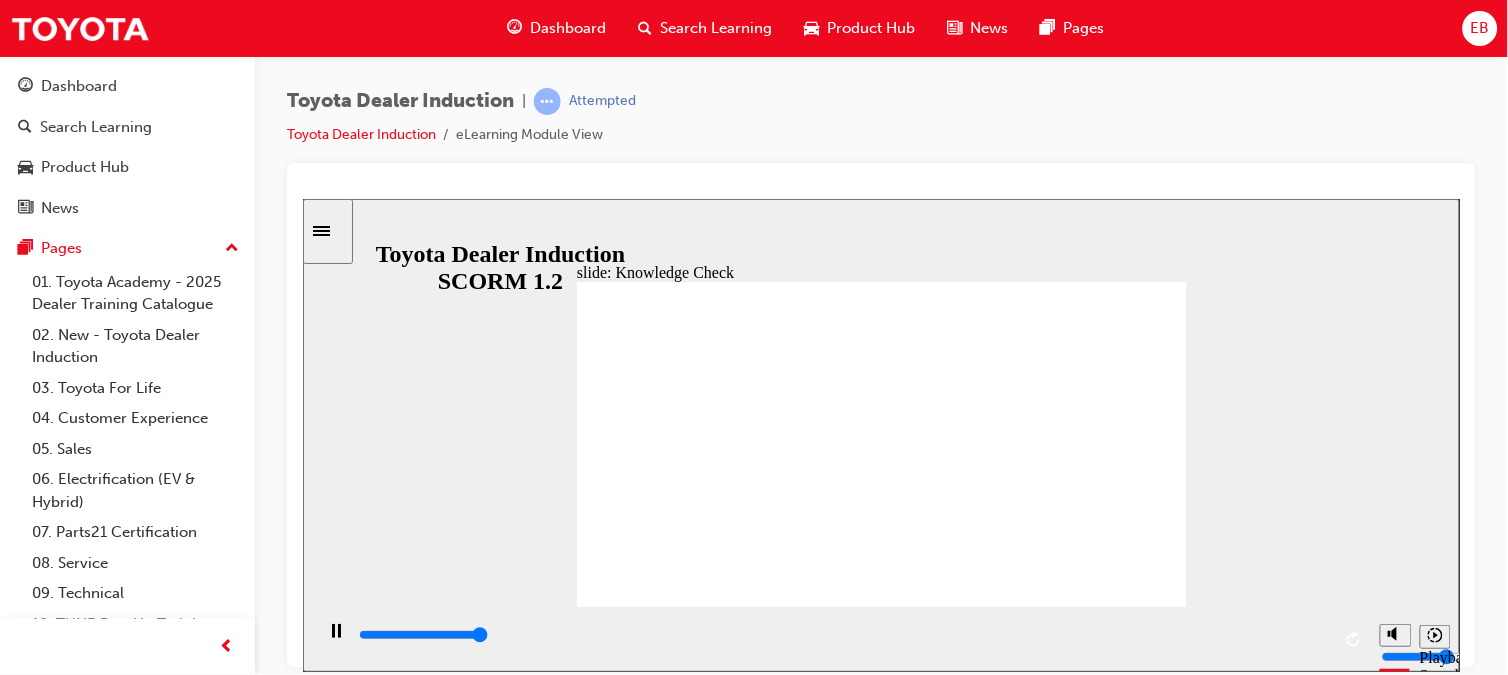 type on "5000" 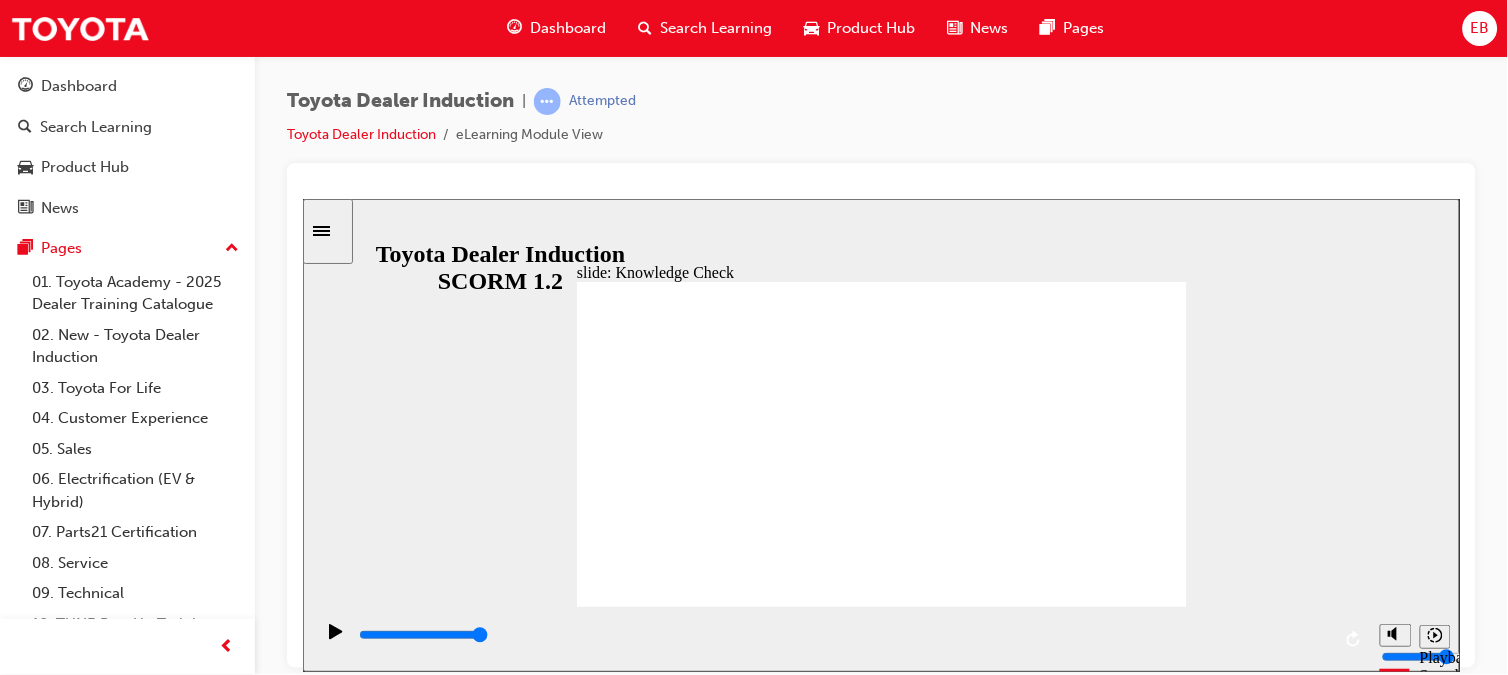 type on "sa" 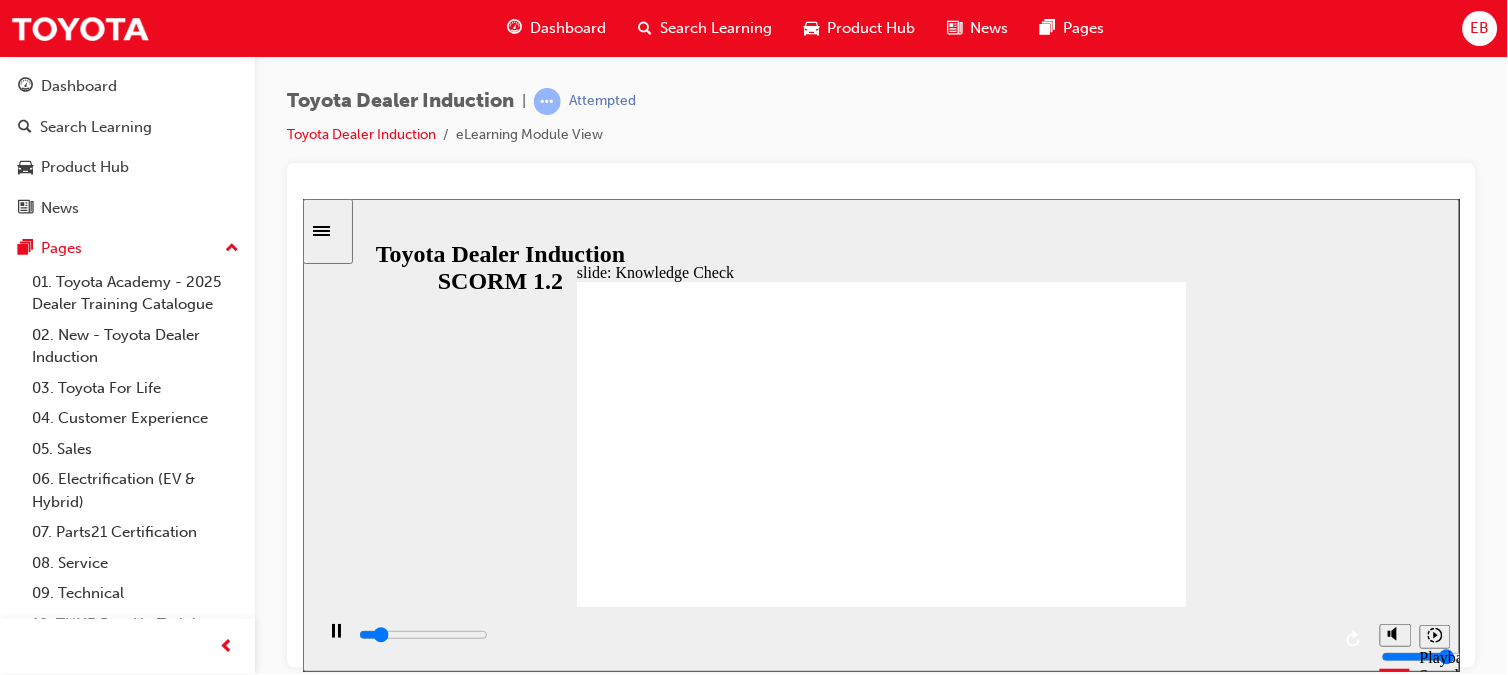 type on "600" 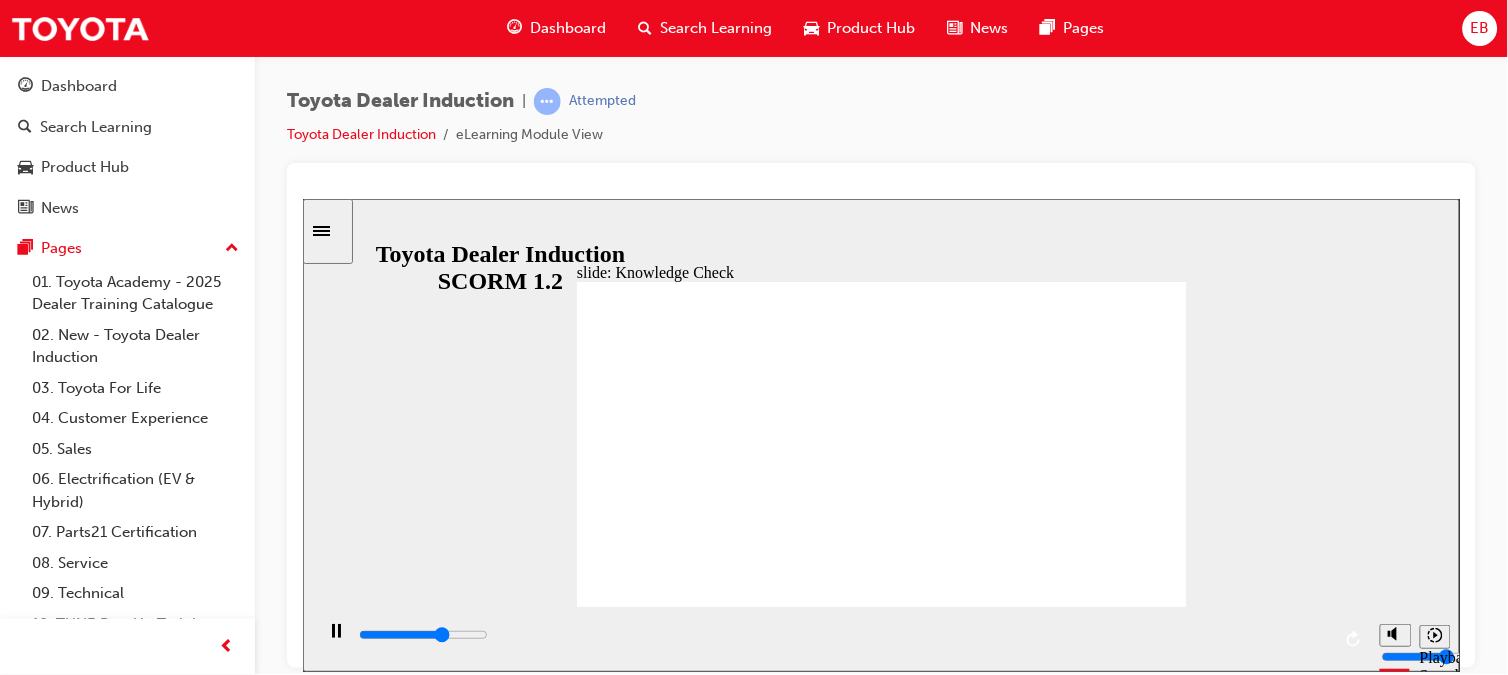click 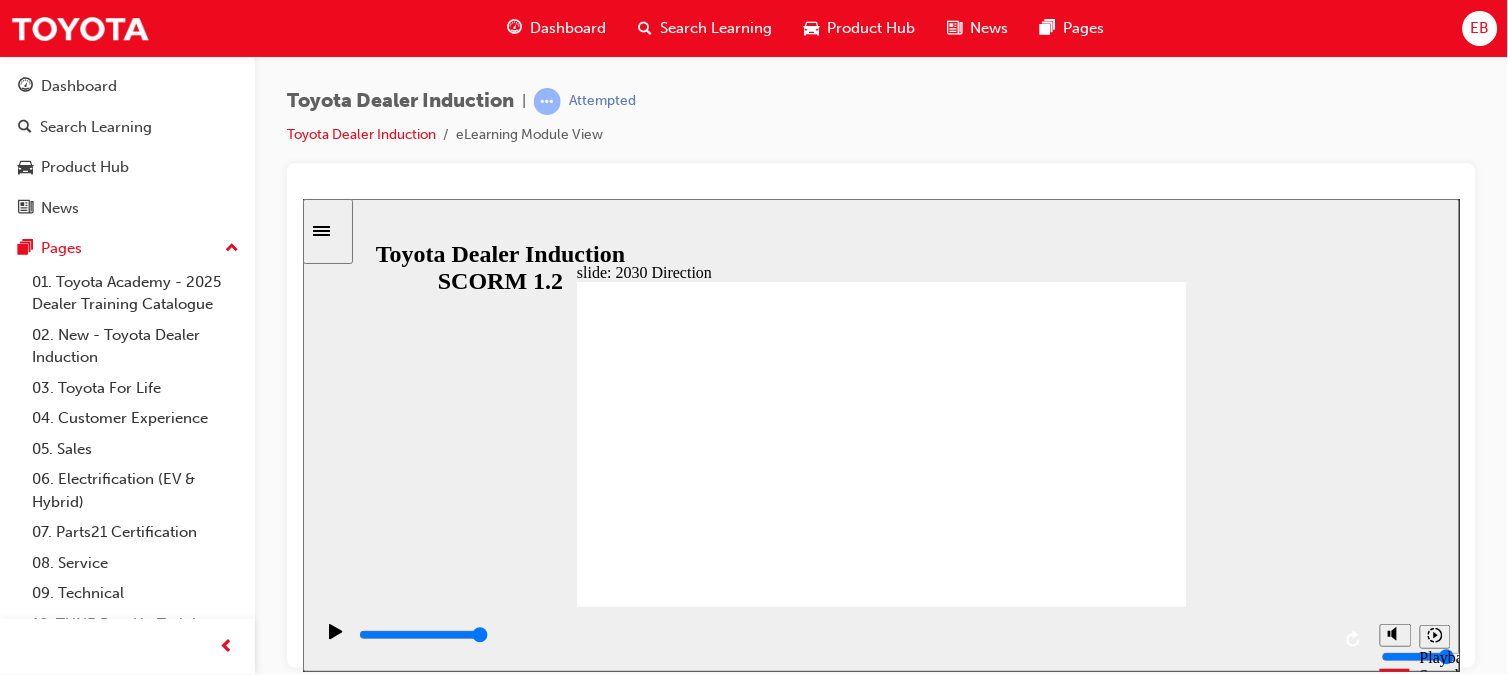 click 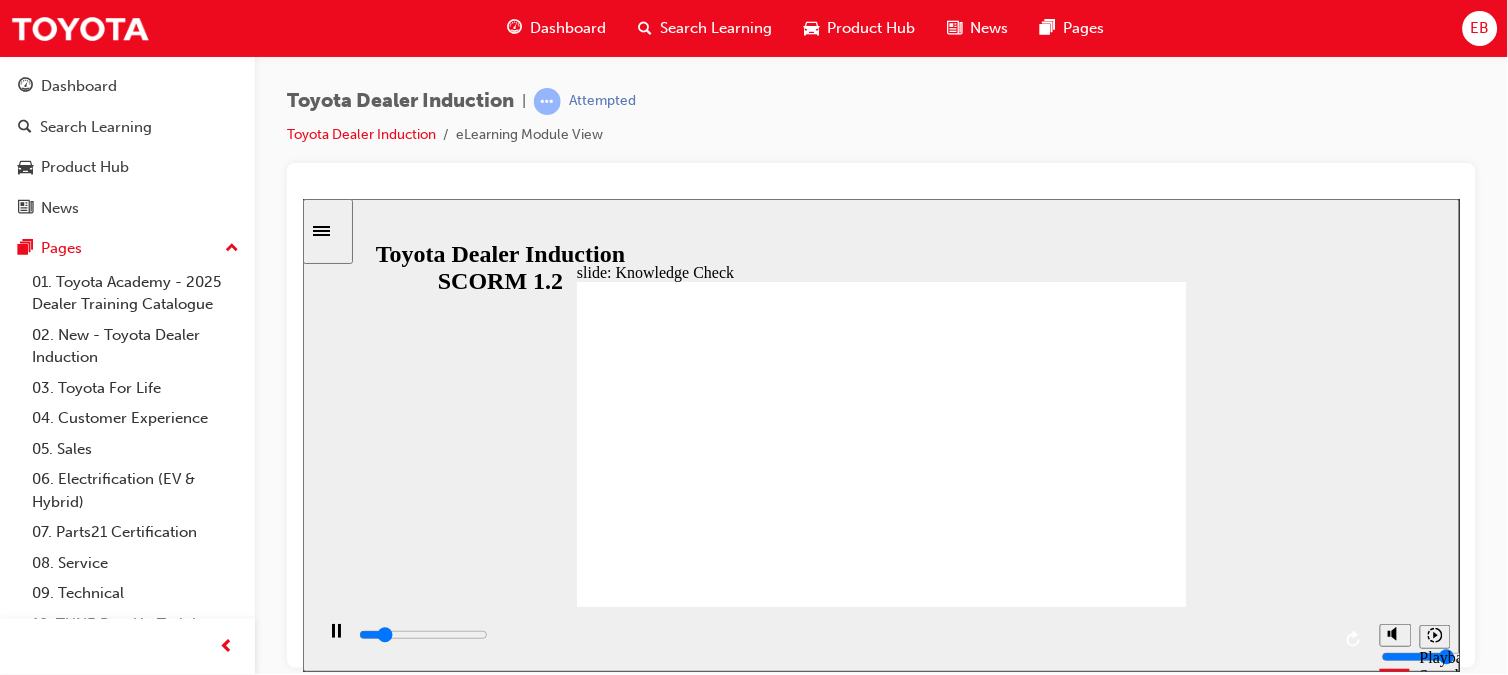 type on "800" 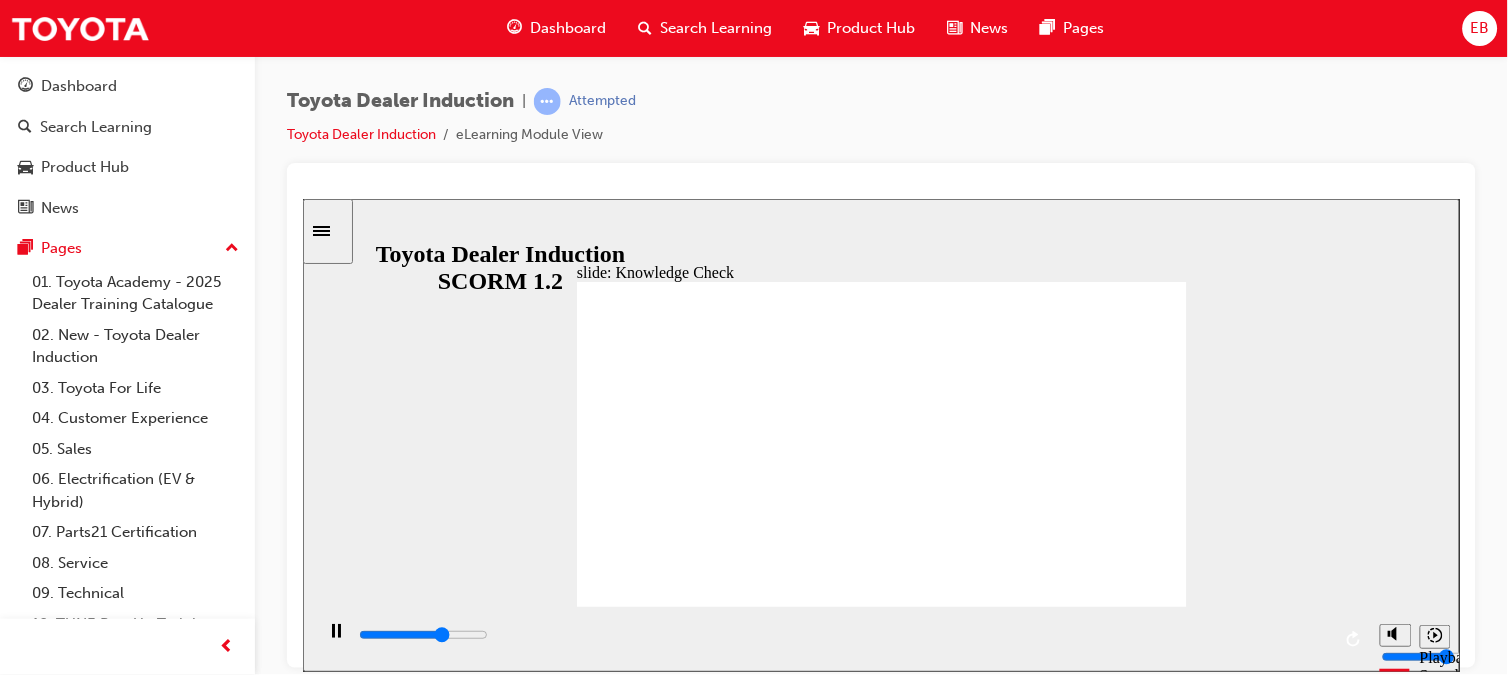 click 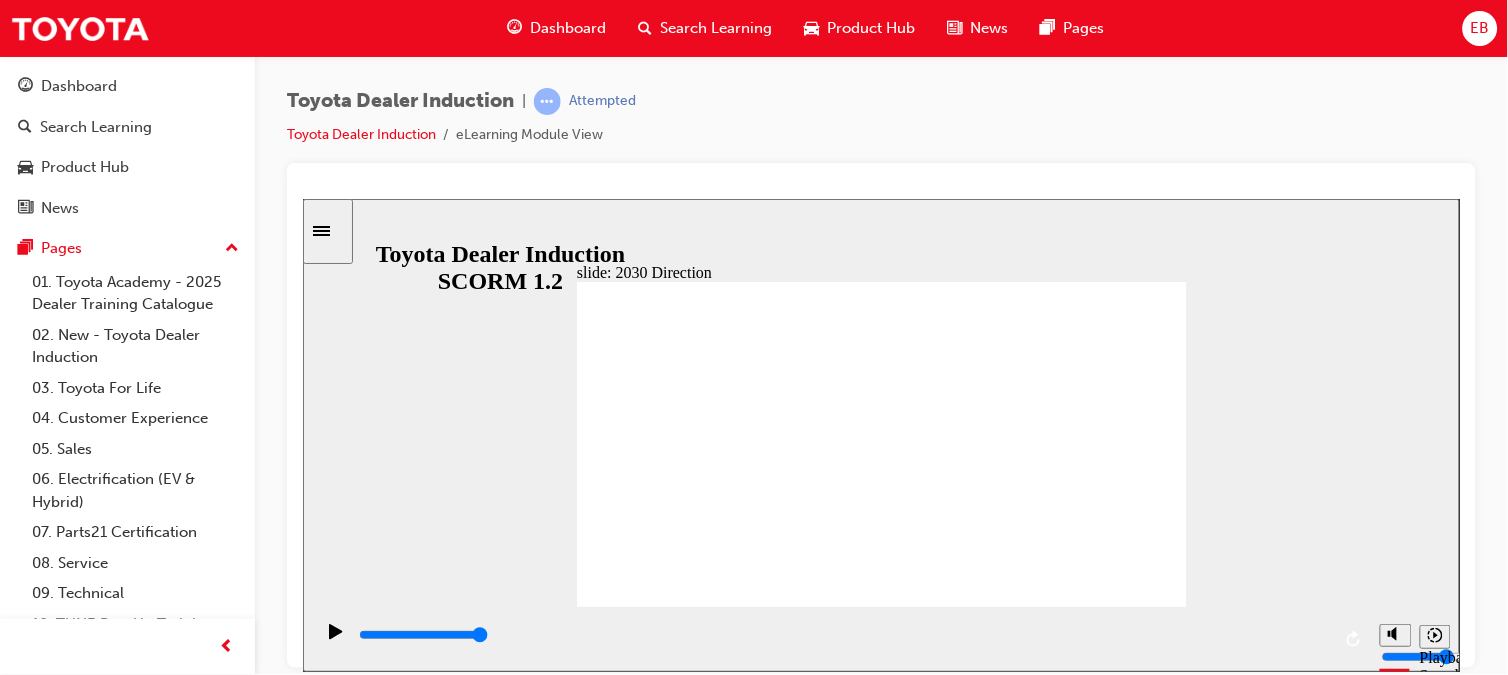 click 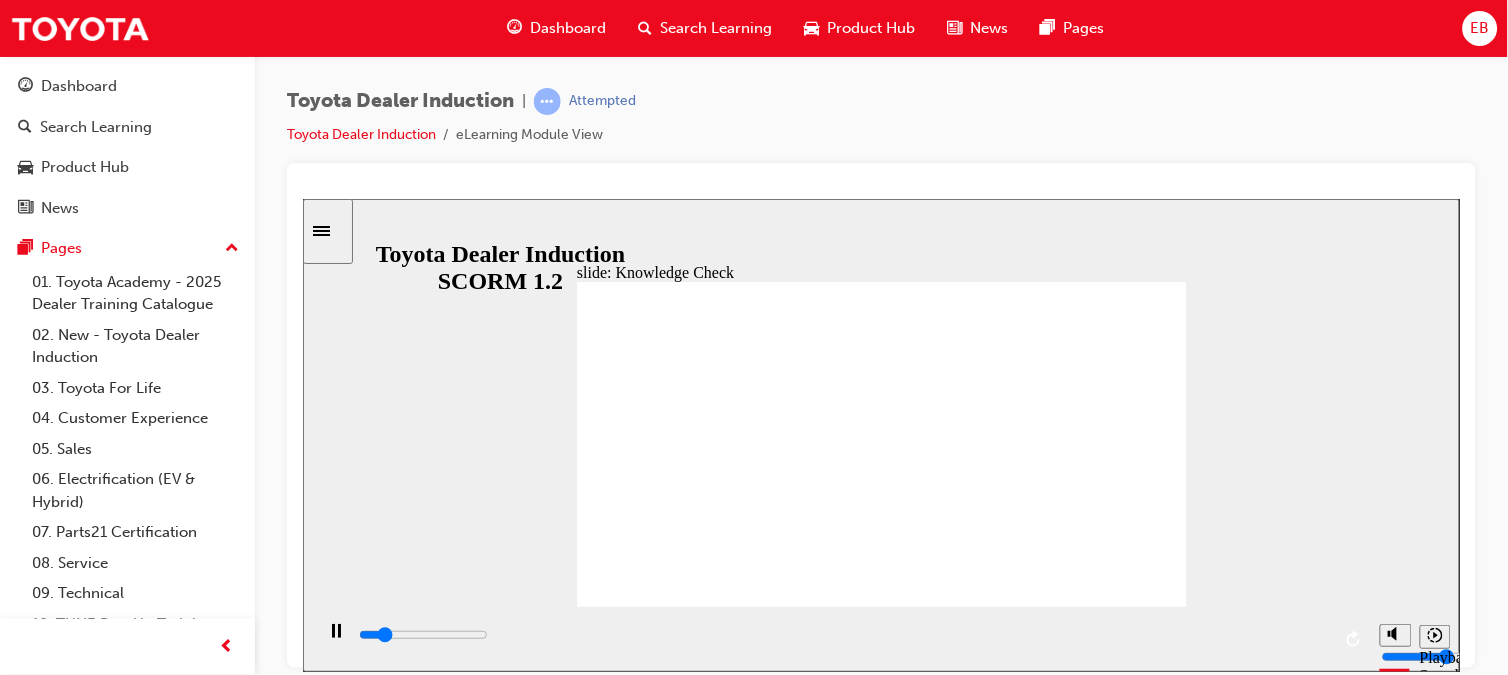type on "800" 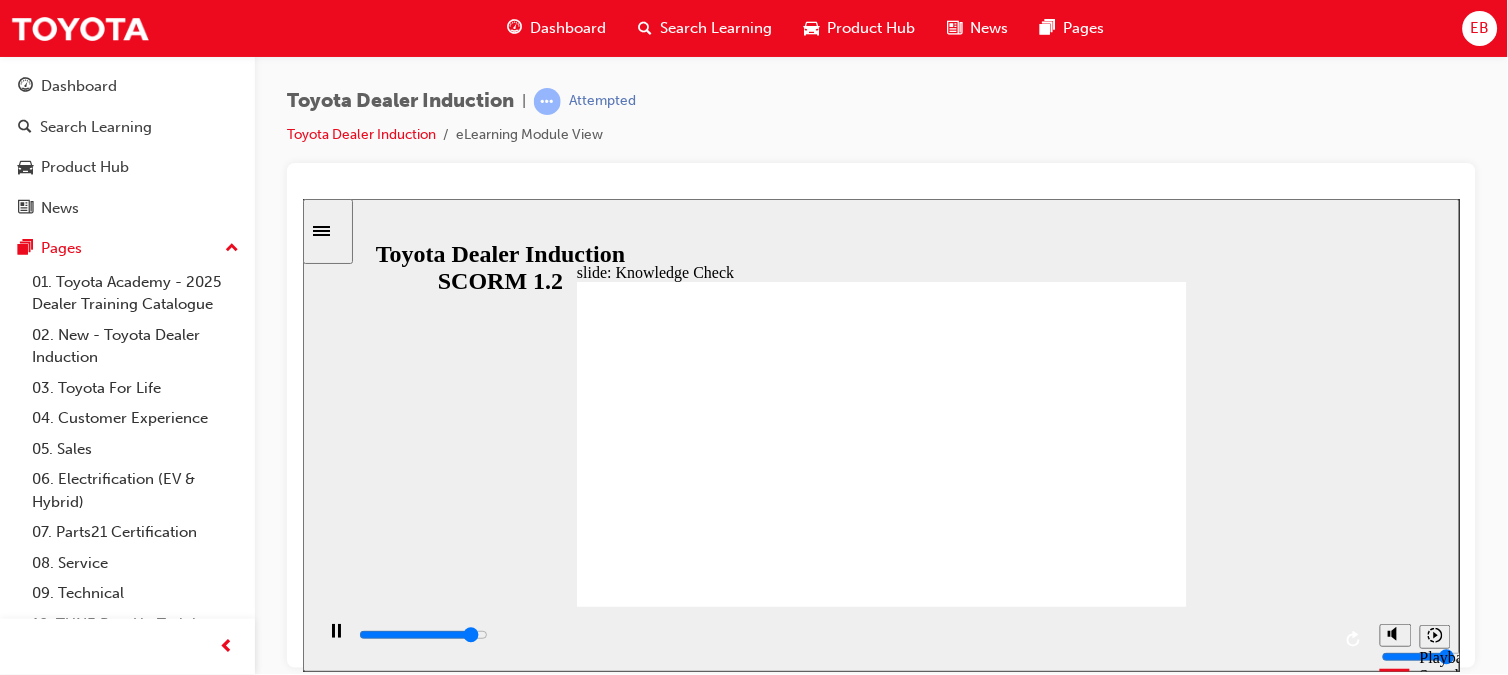 click 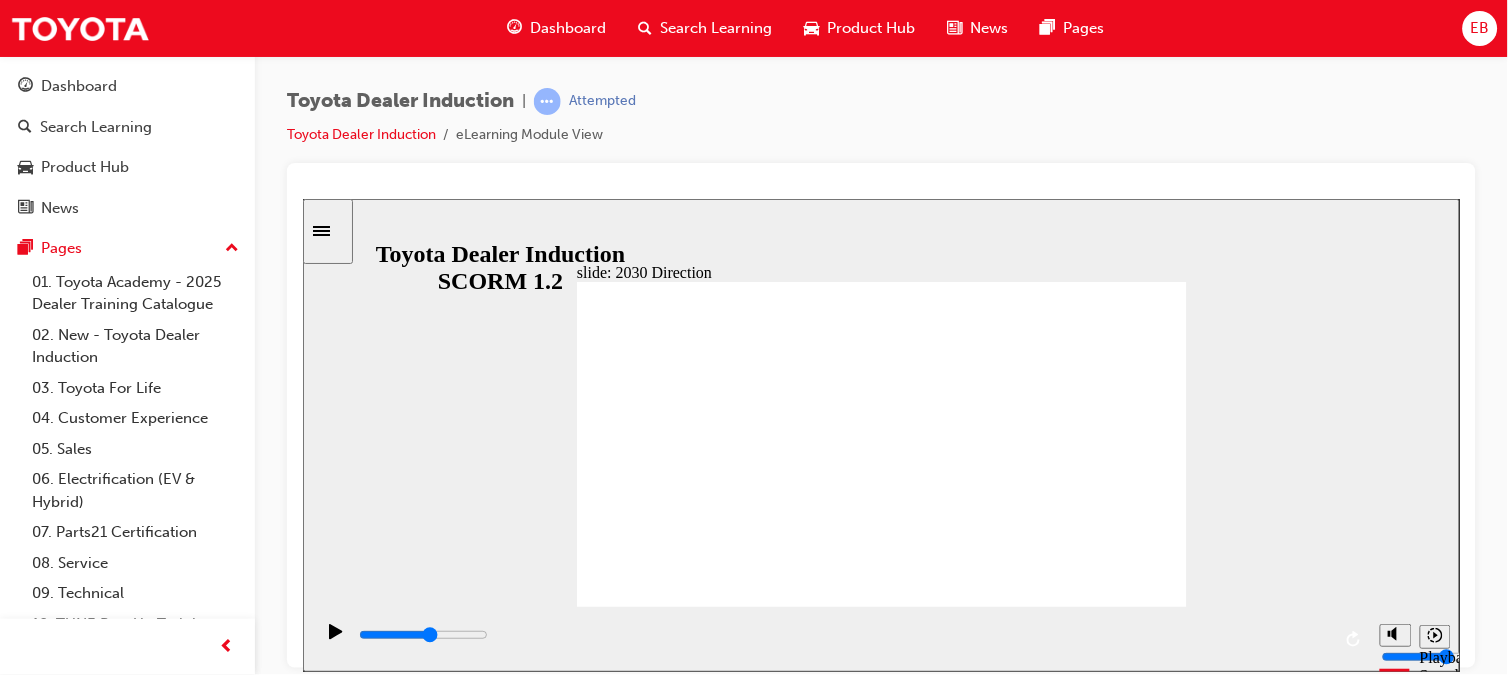 drag, startPoint x: 1059, startPoint y: 631, endPoint x: 896, endPoint y: 611, distance: 164.22241 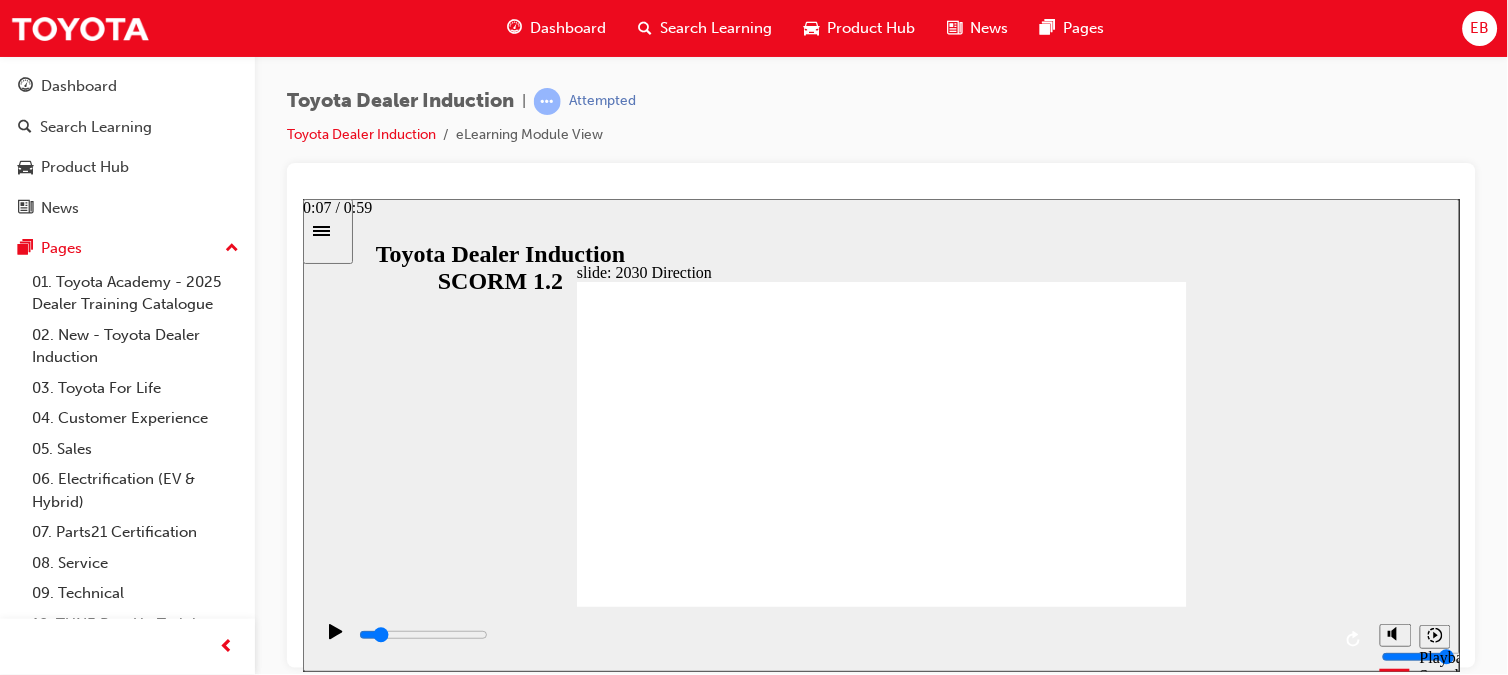 click at bounding box center [842, 635] 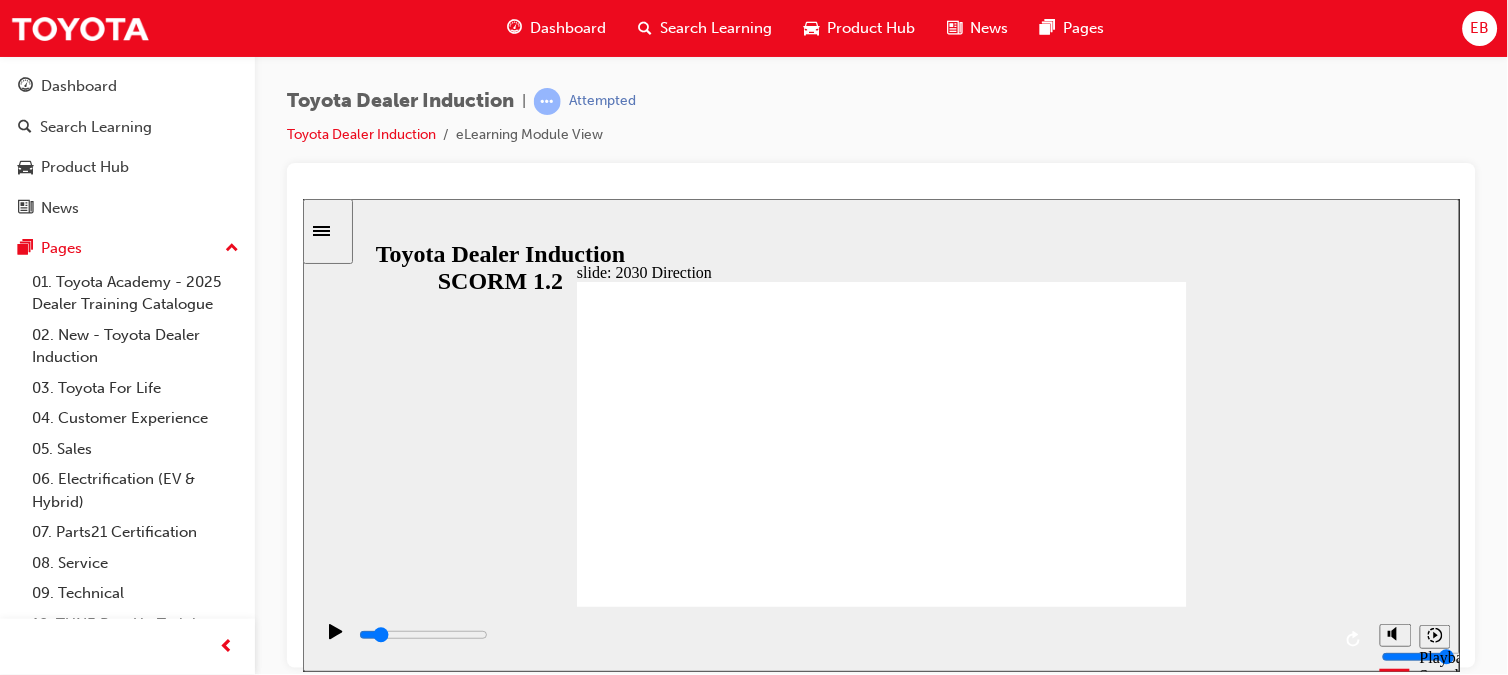 click 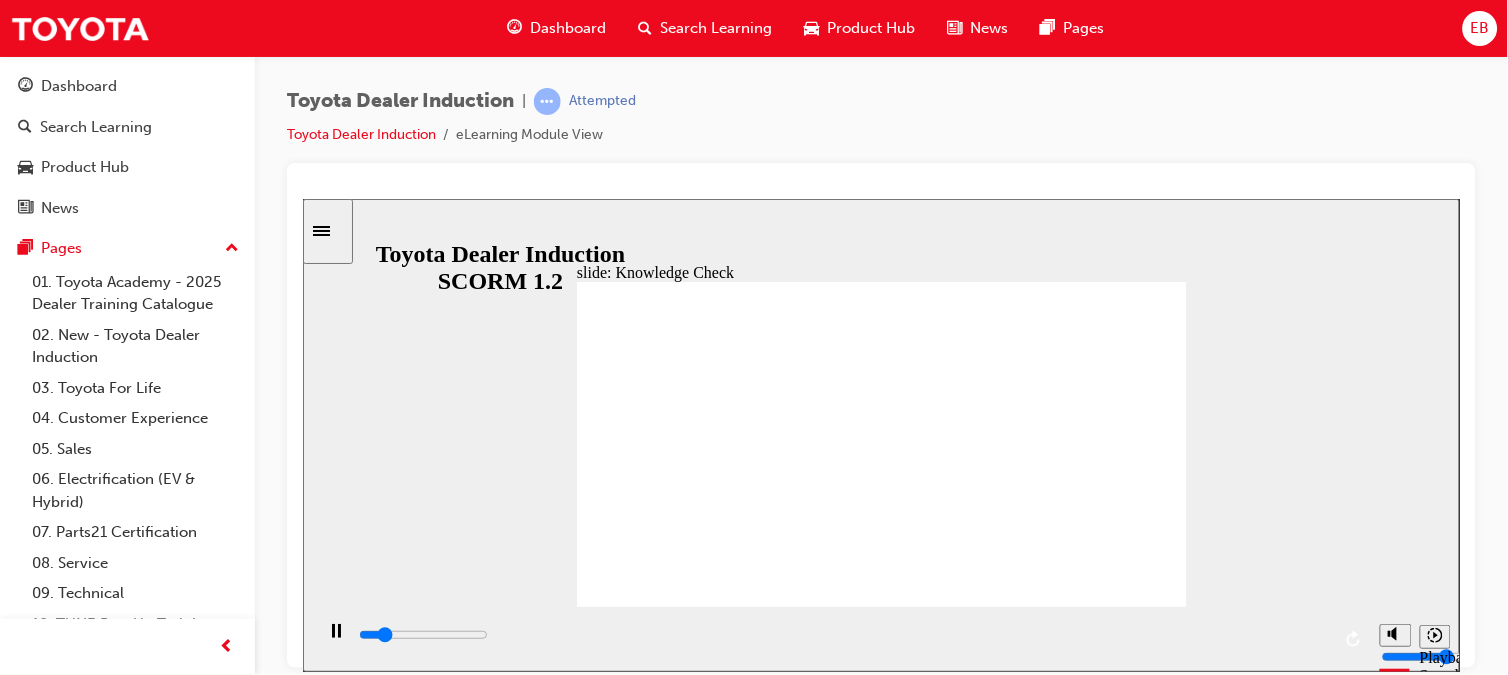 type on "800" 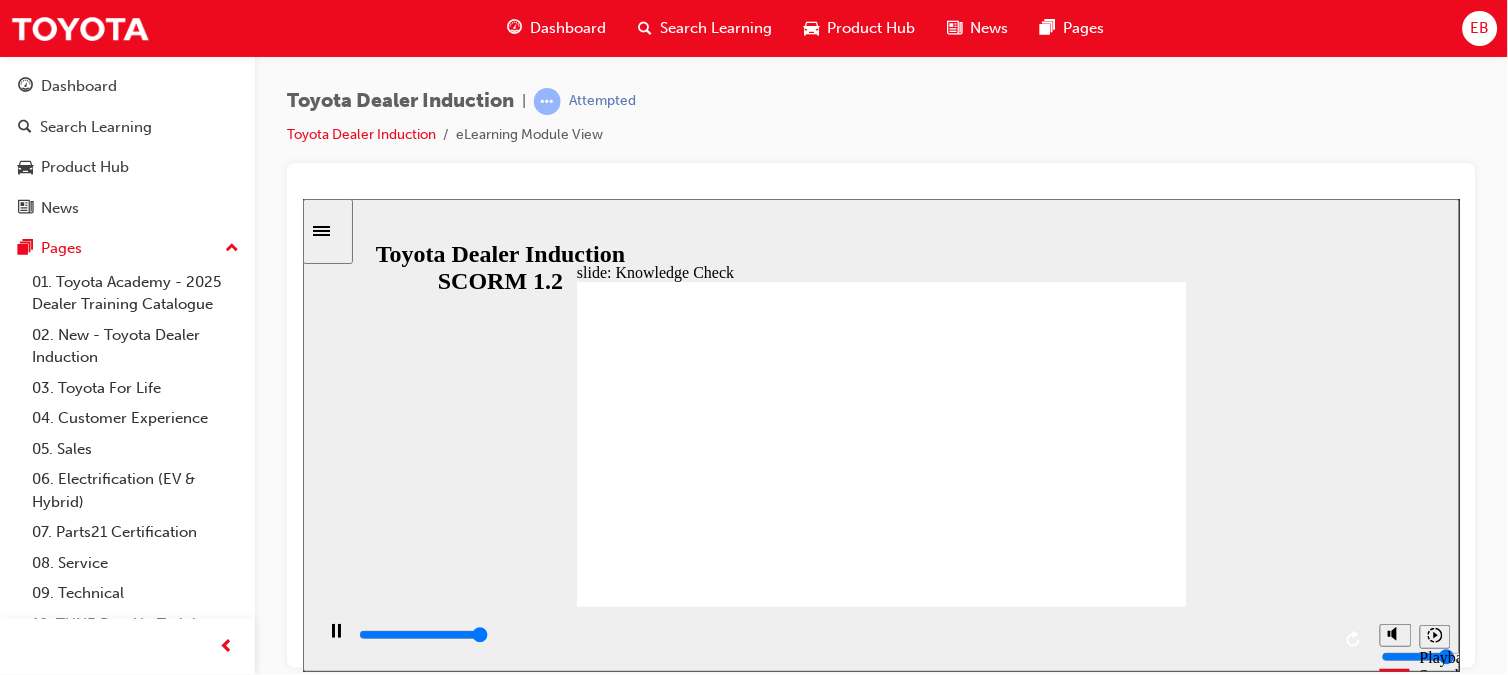 type on "5000" 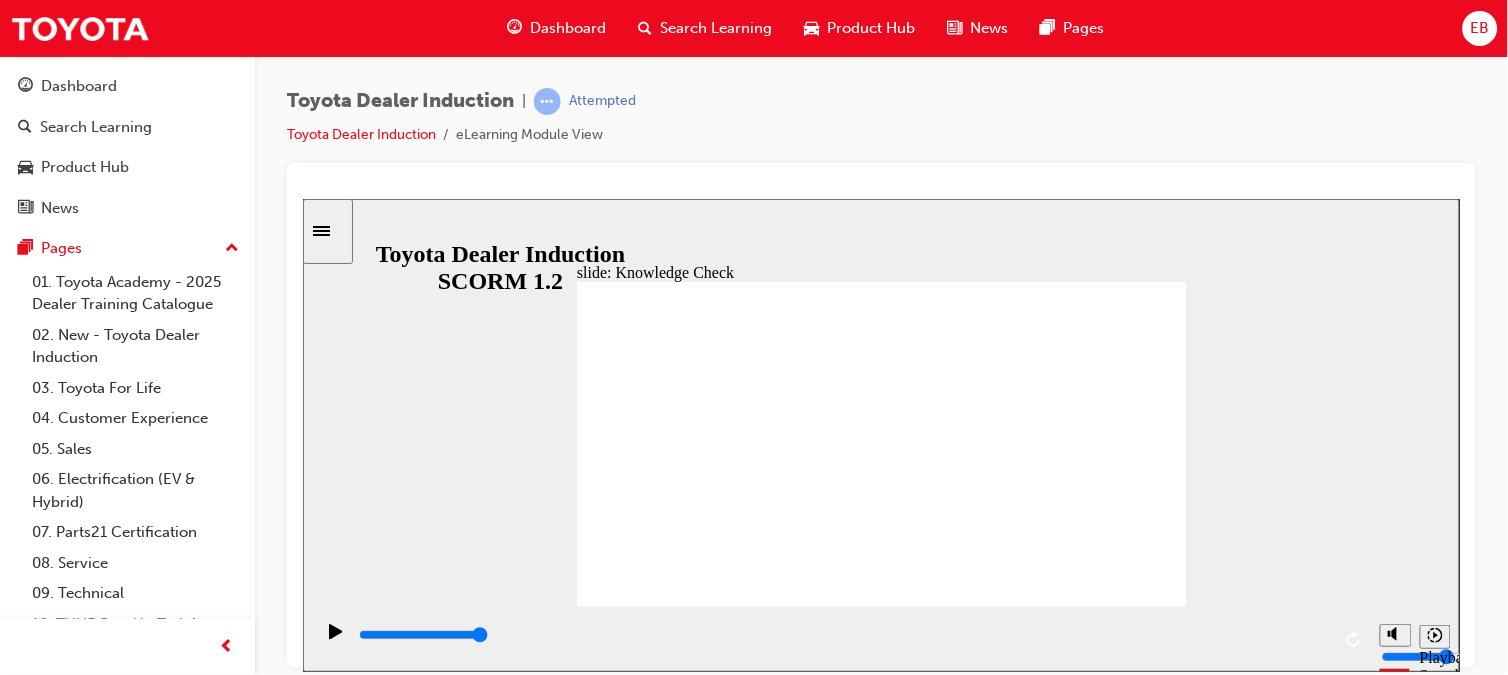 click 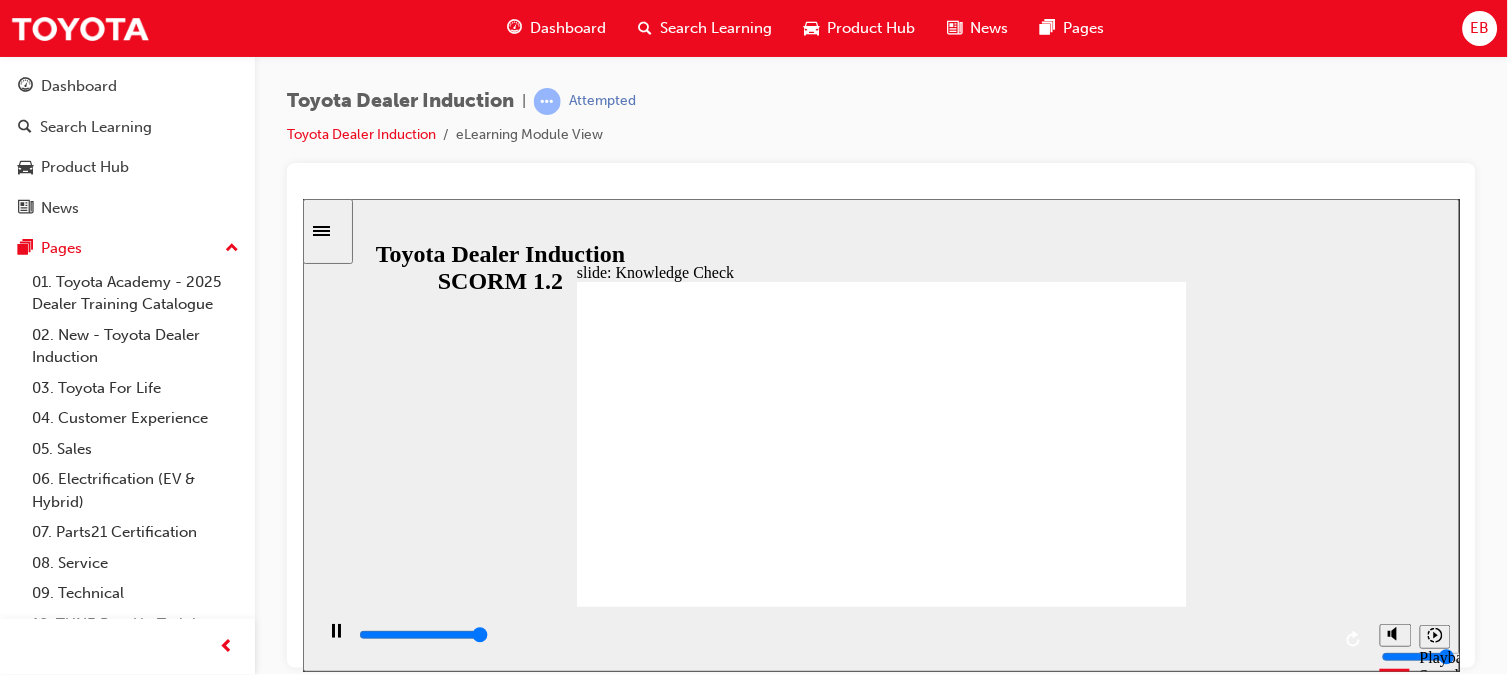 type on "5000" 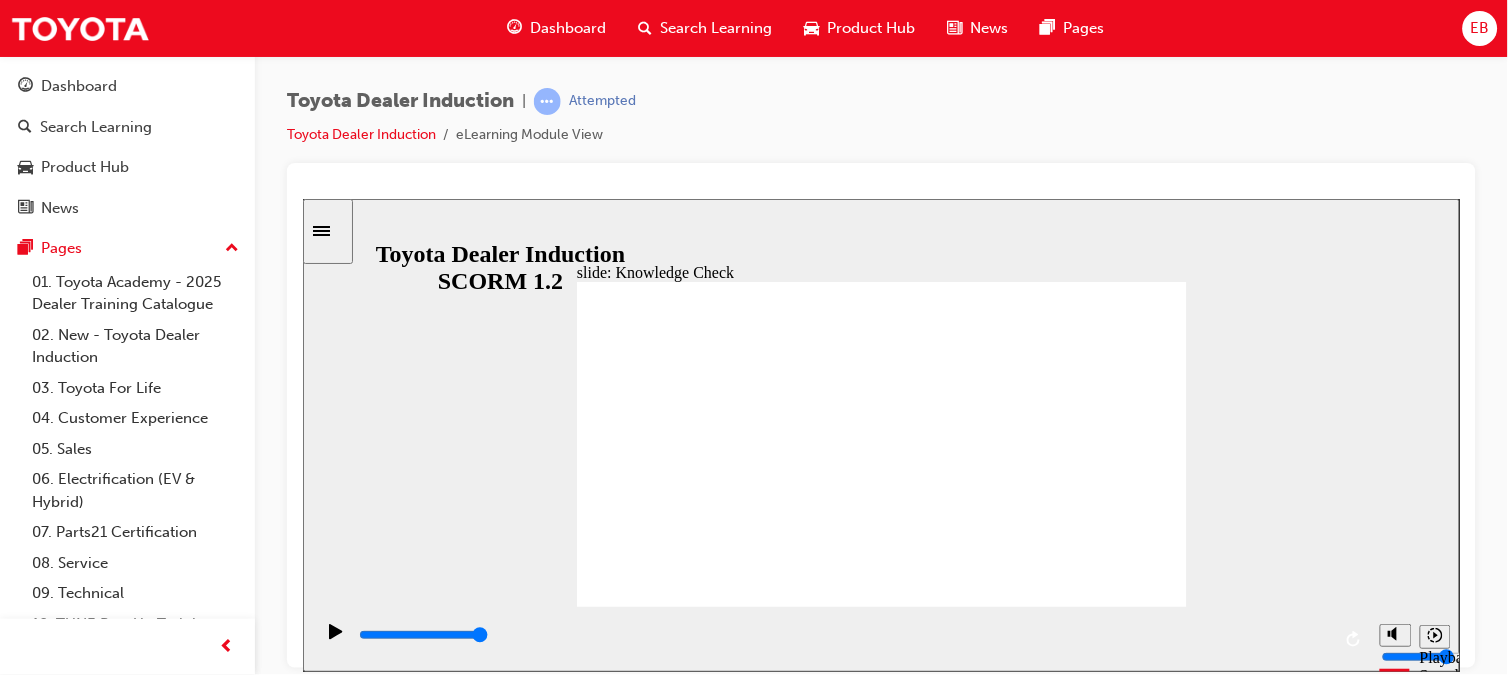 click at bounding box center (667, 1348) 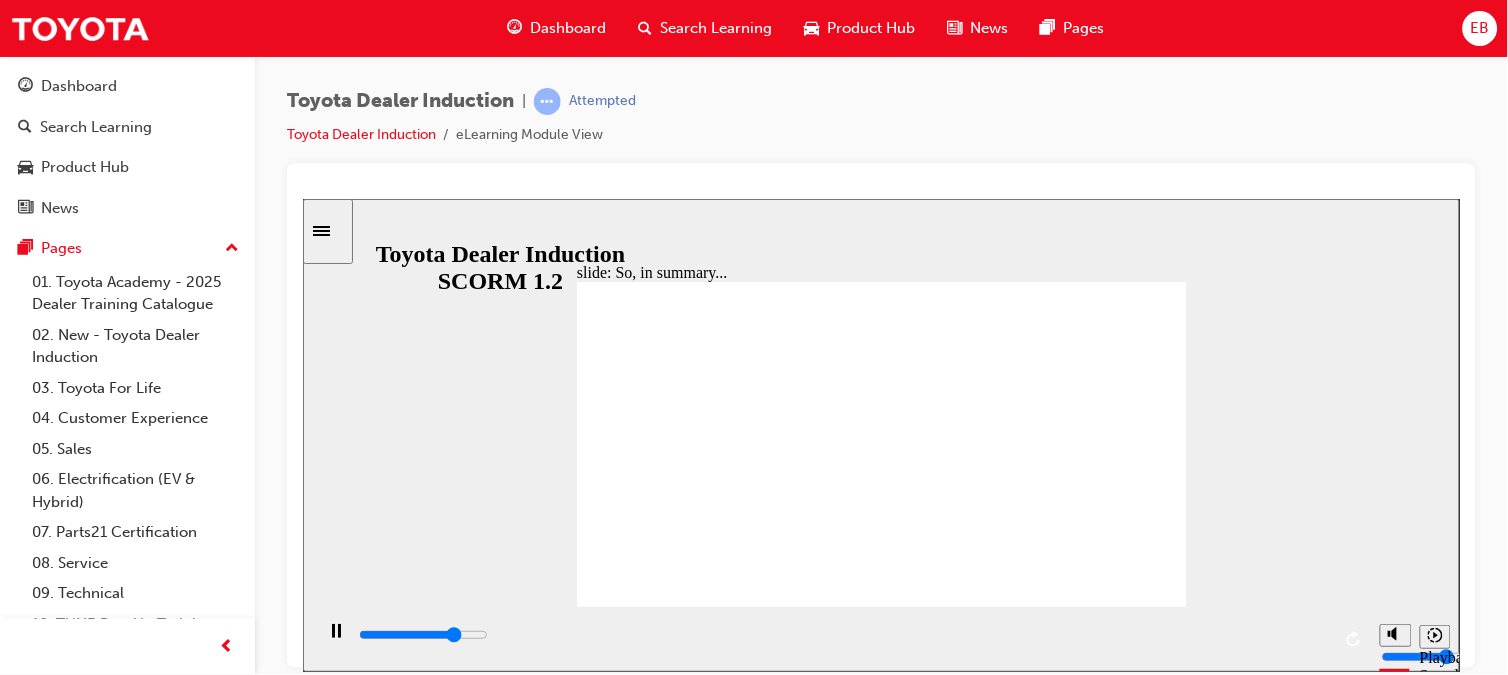 click 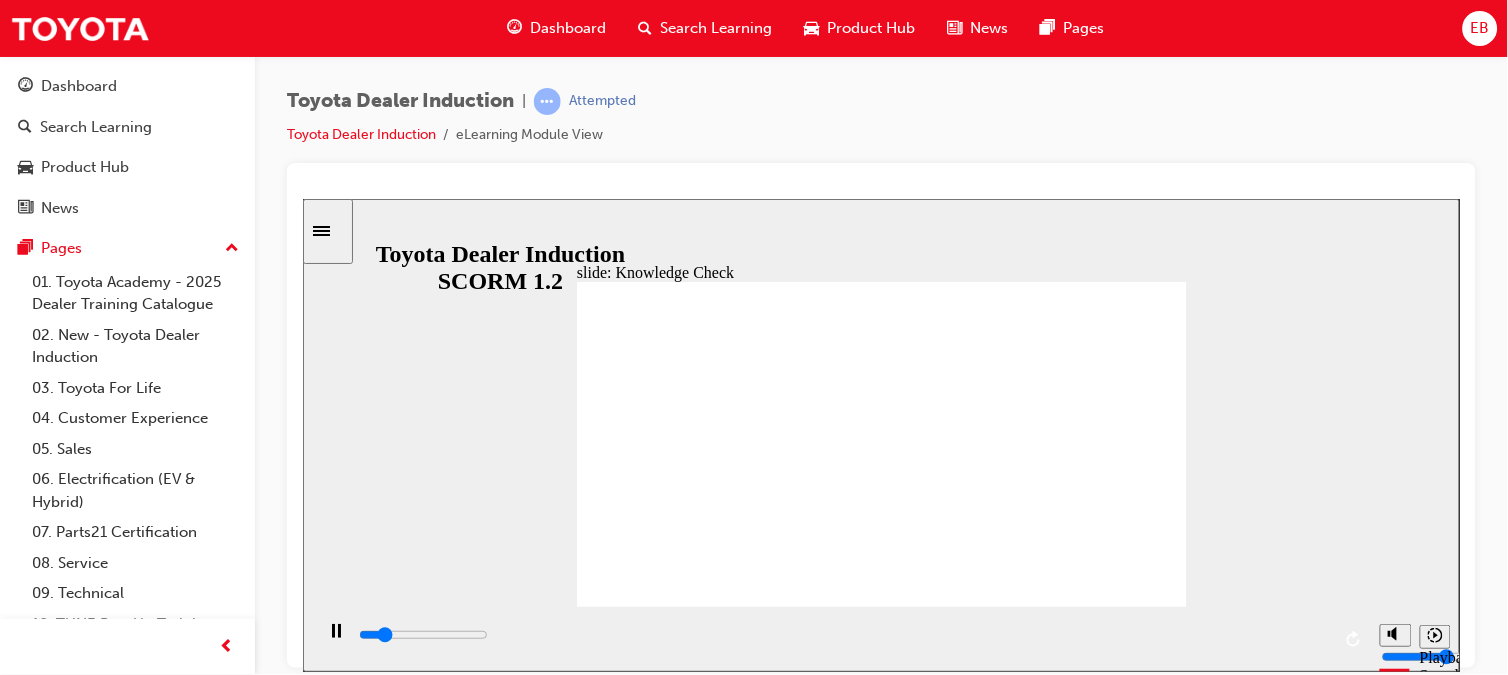 type on "800" 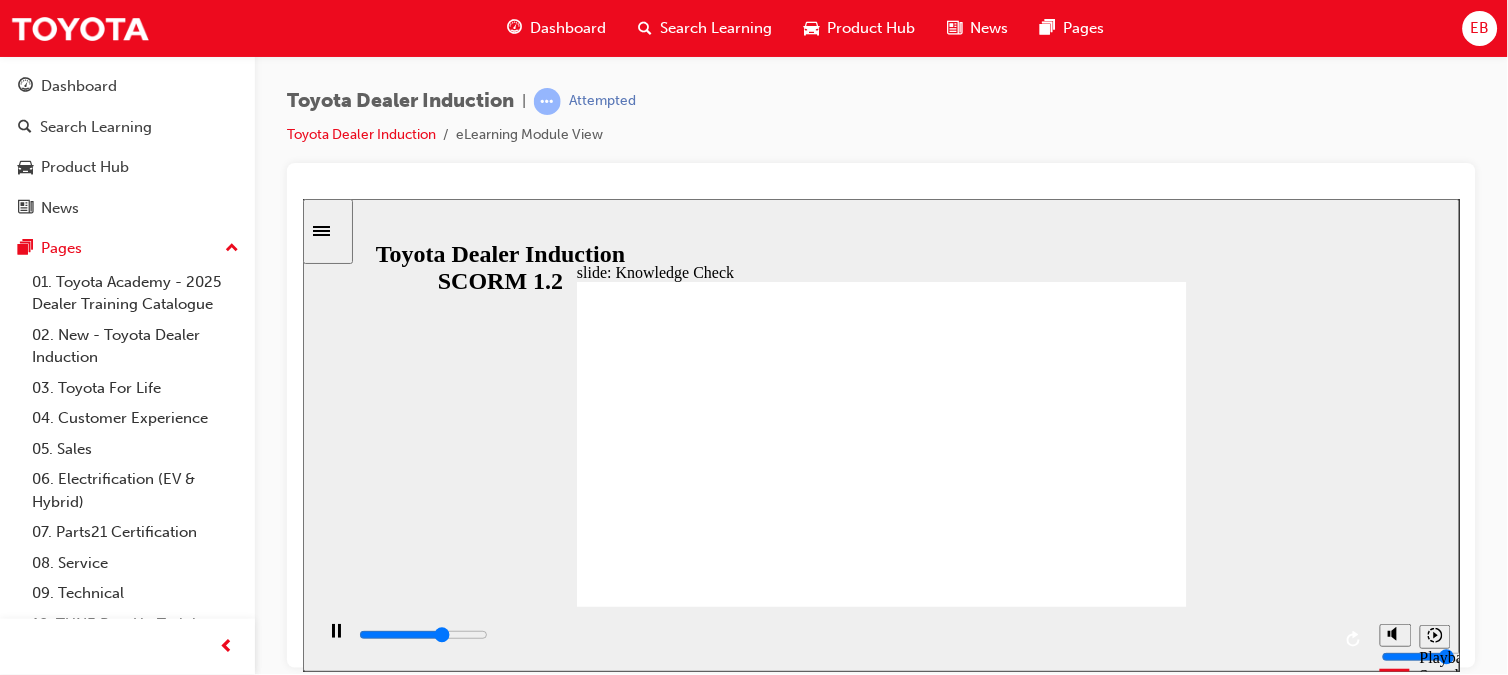 click on "happy" at bounding box center [667, 1348] 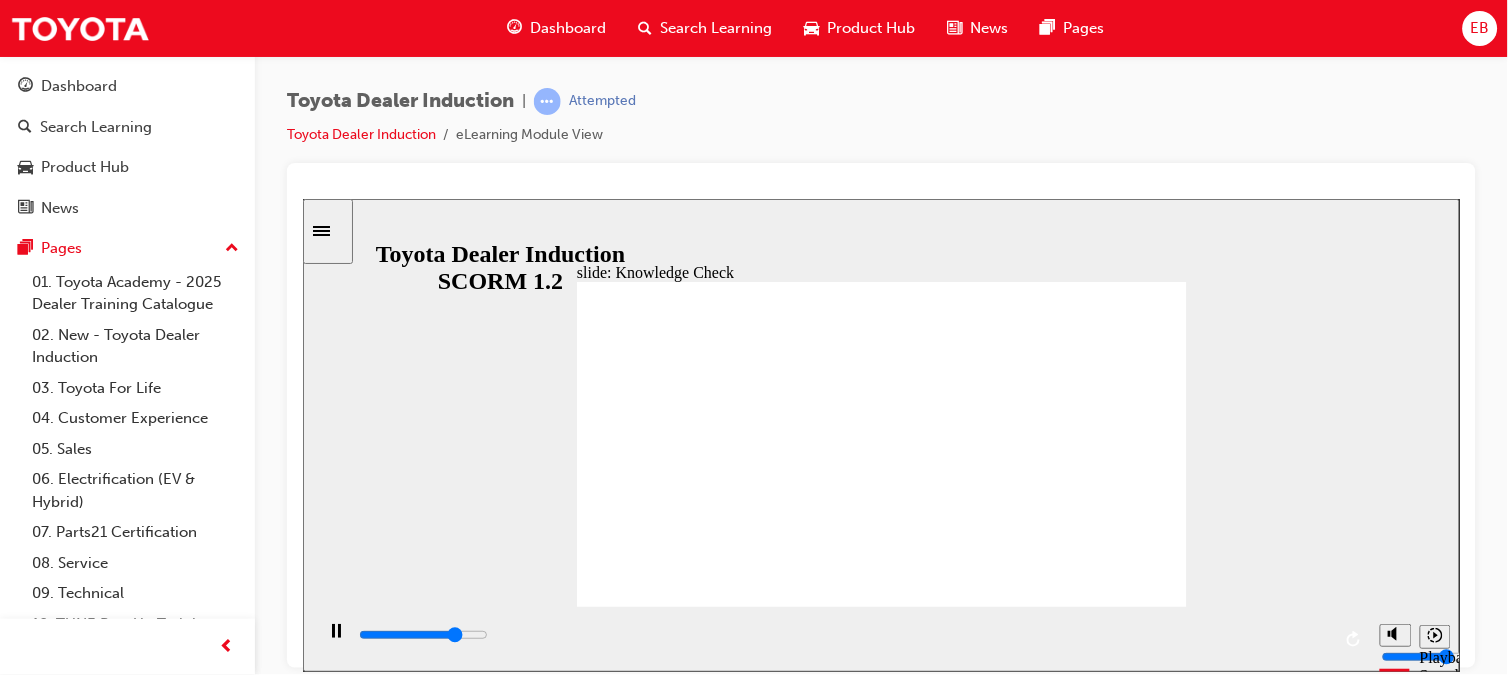 type on "3900" 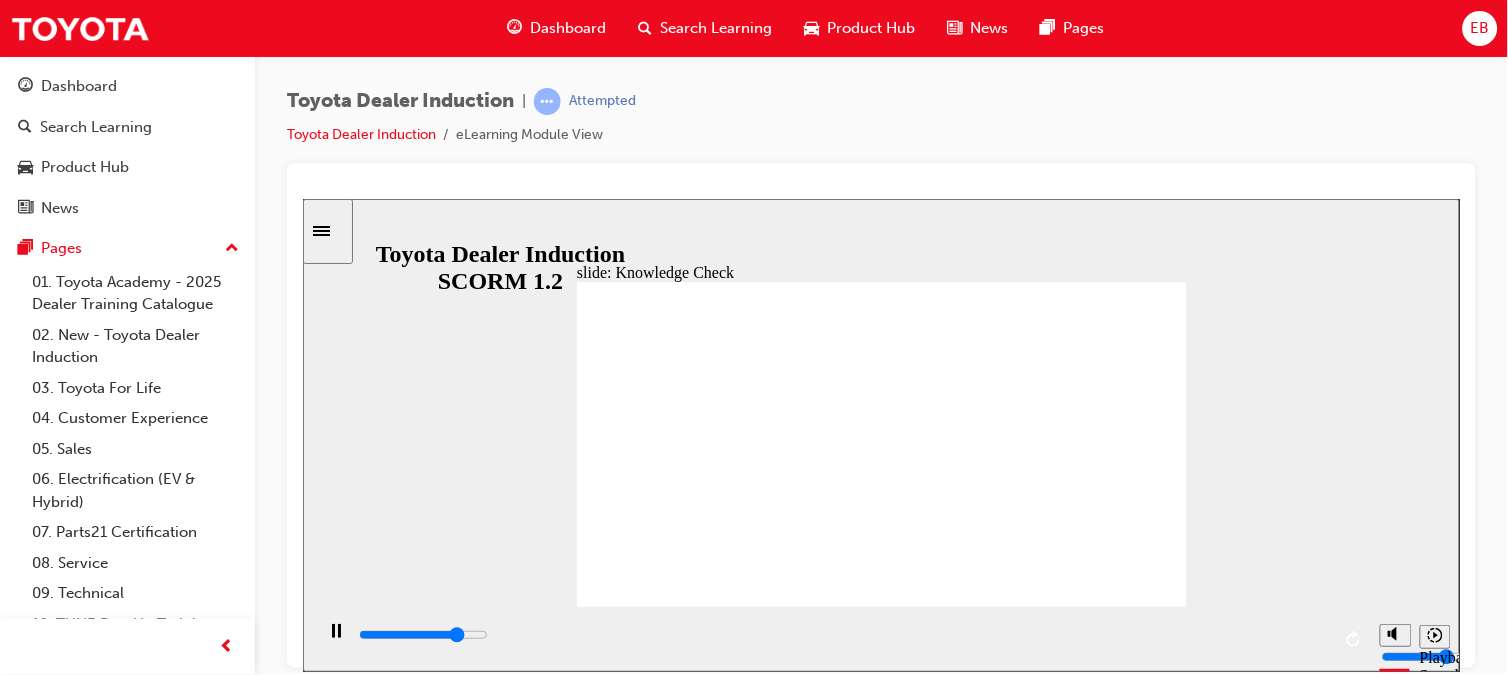 type on "4000" 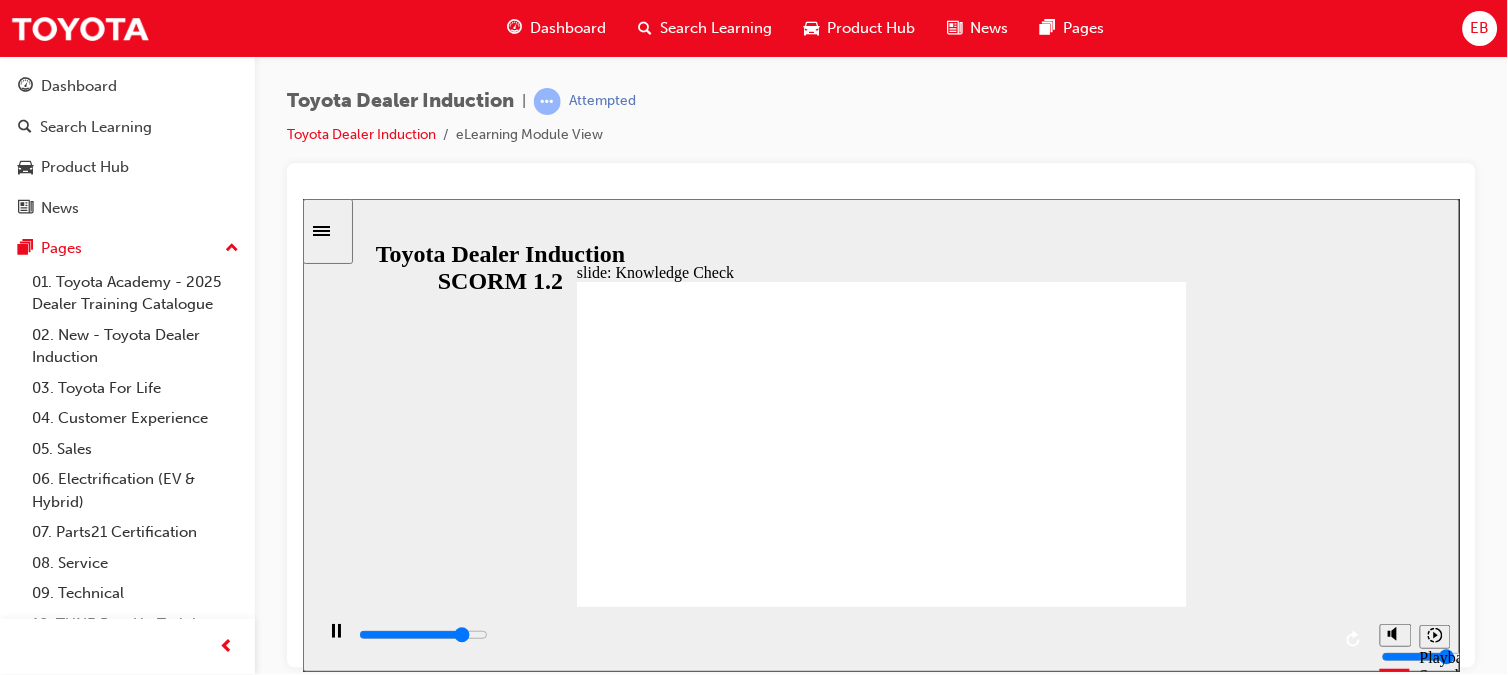 type on "4200" 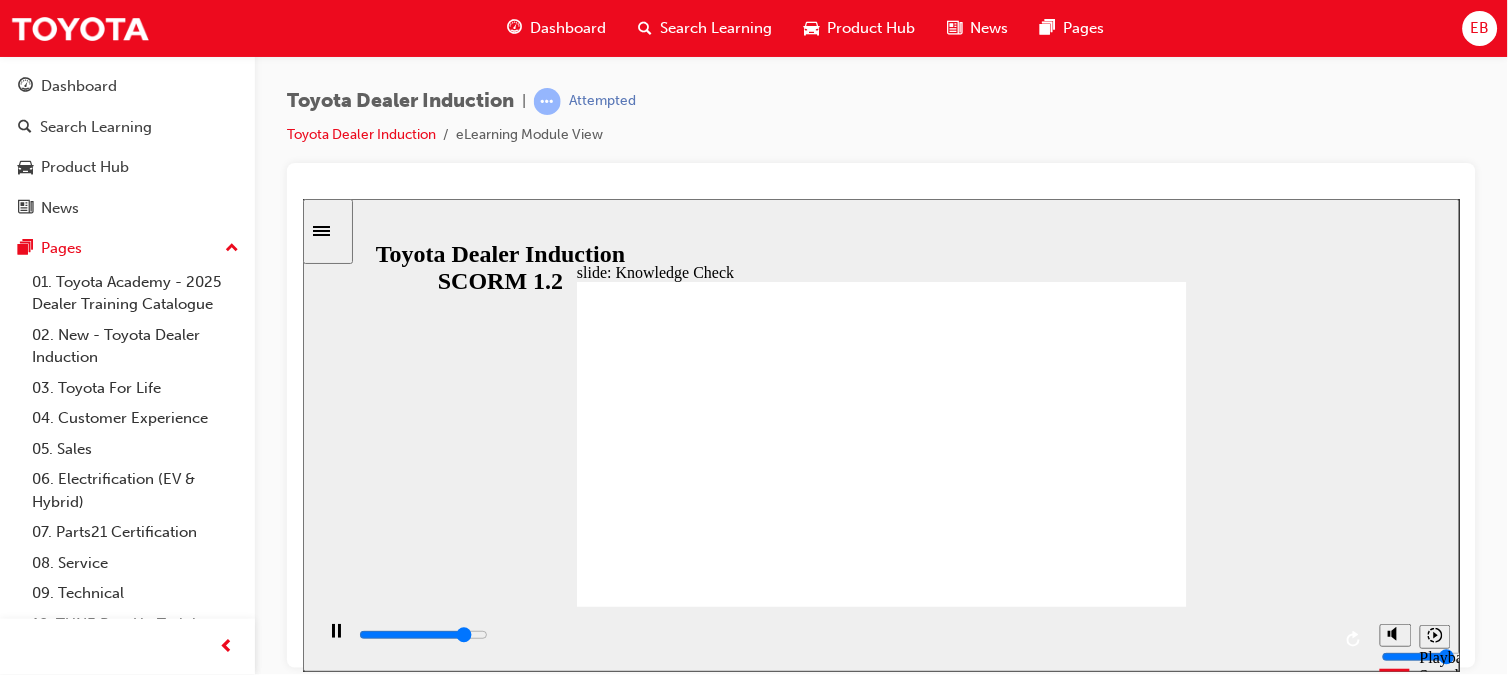 type on "4300" 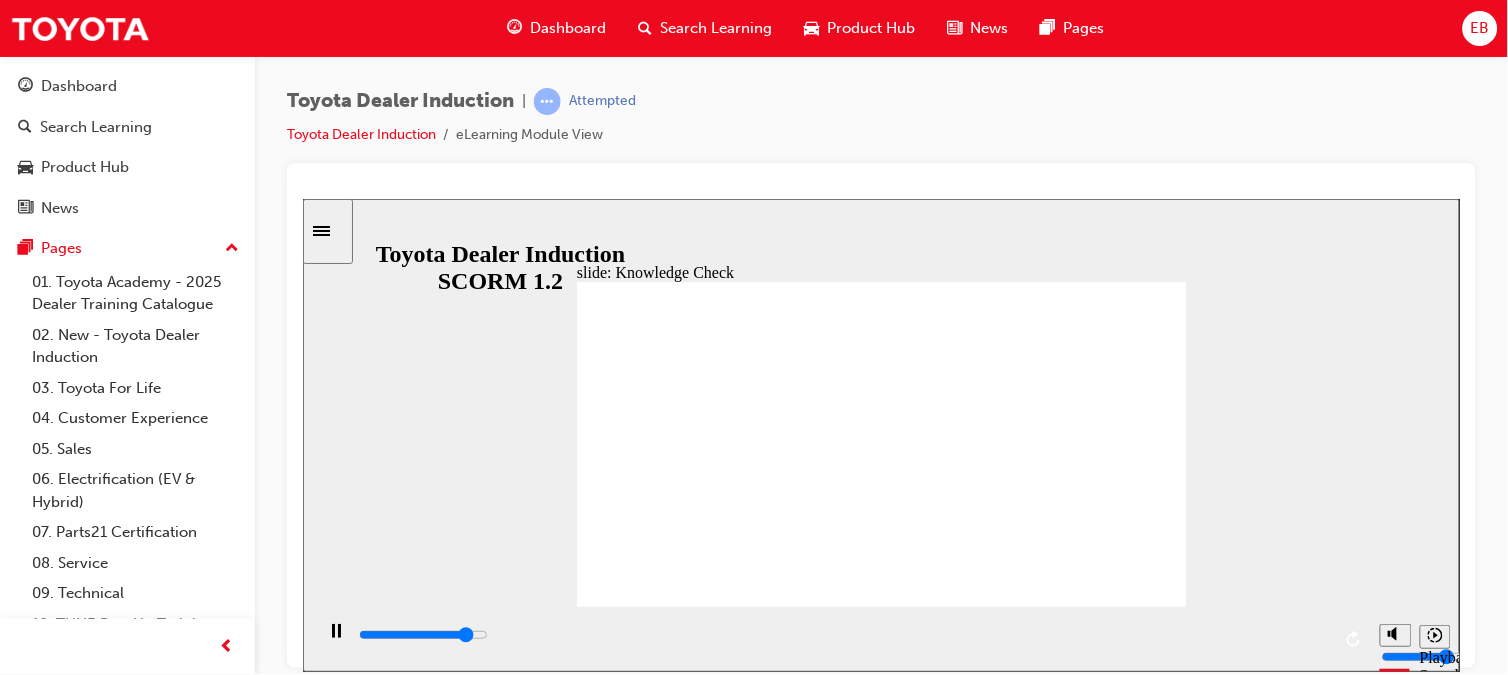 type on "4500" 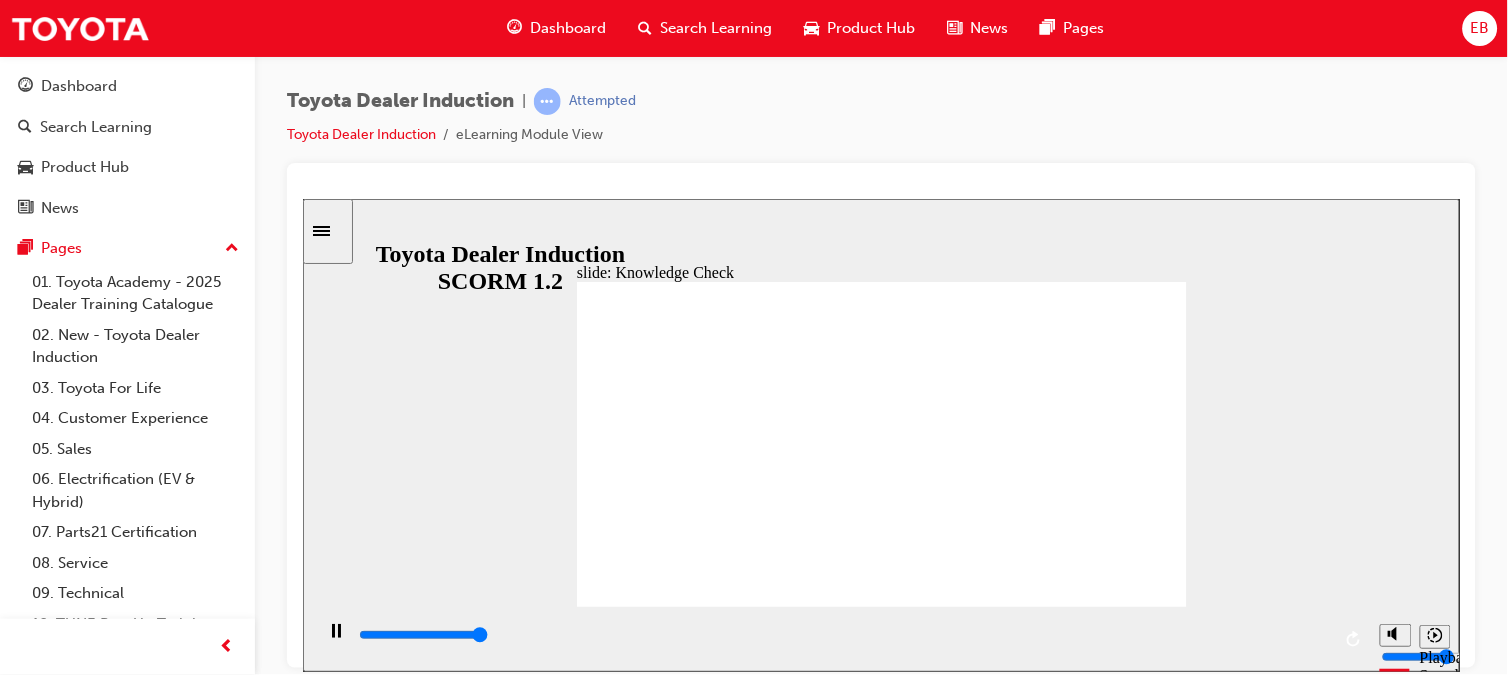 type on "5000" 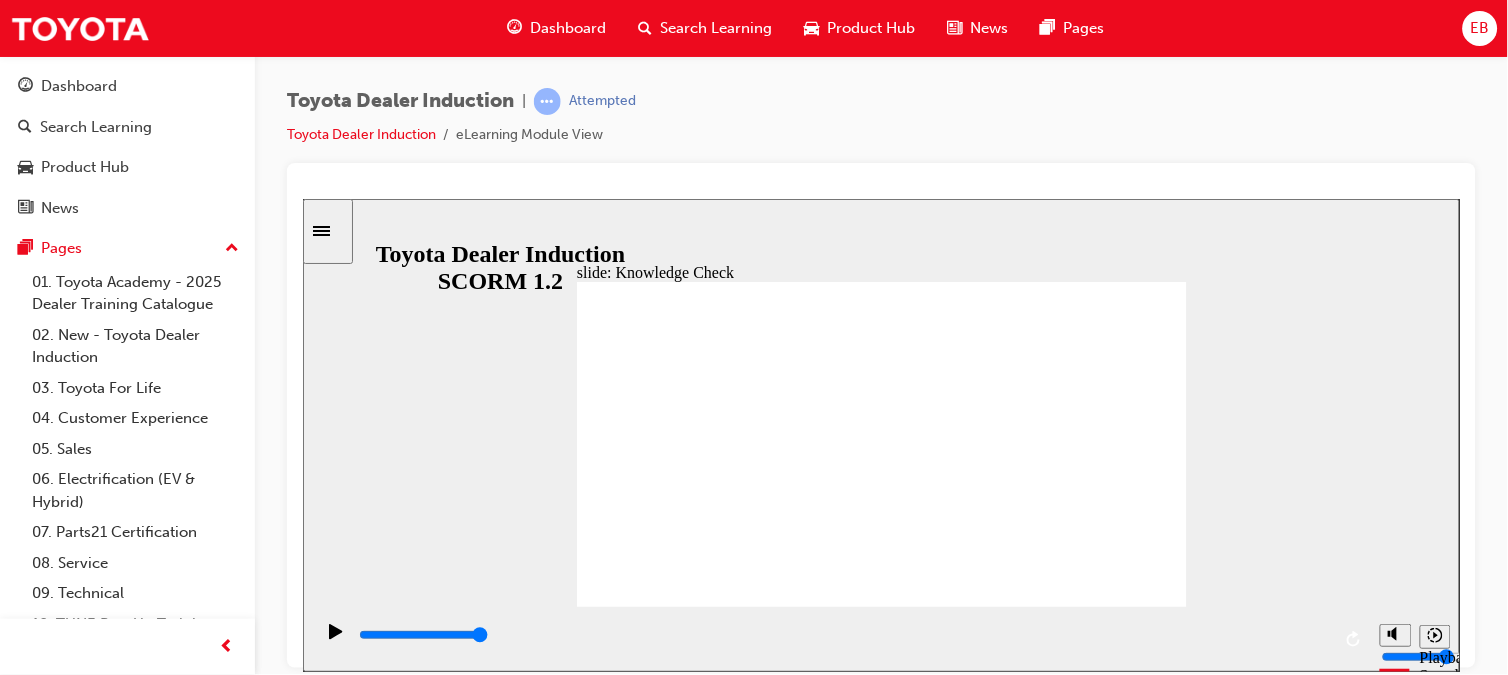 type on "m" 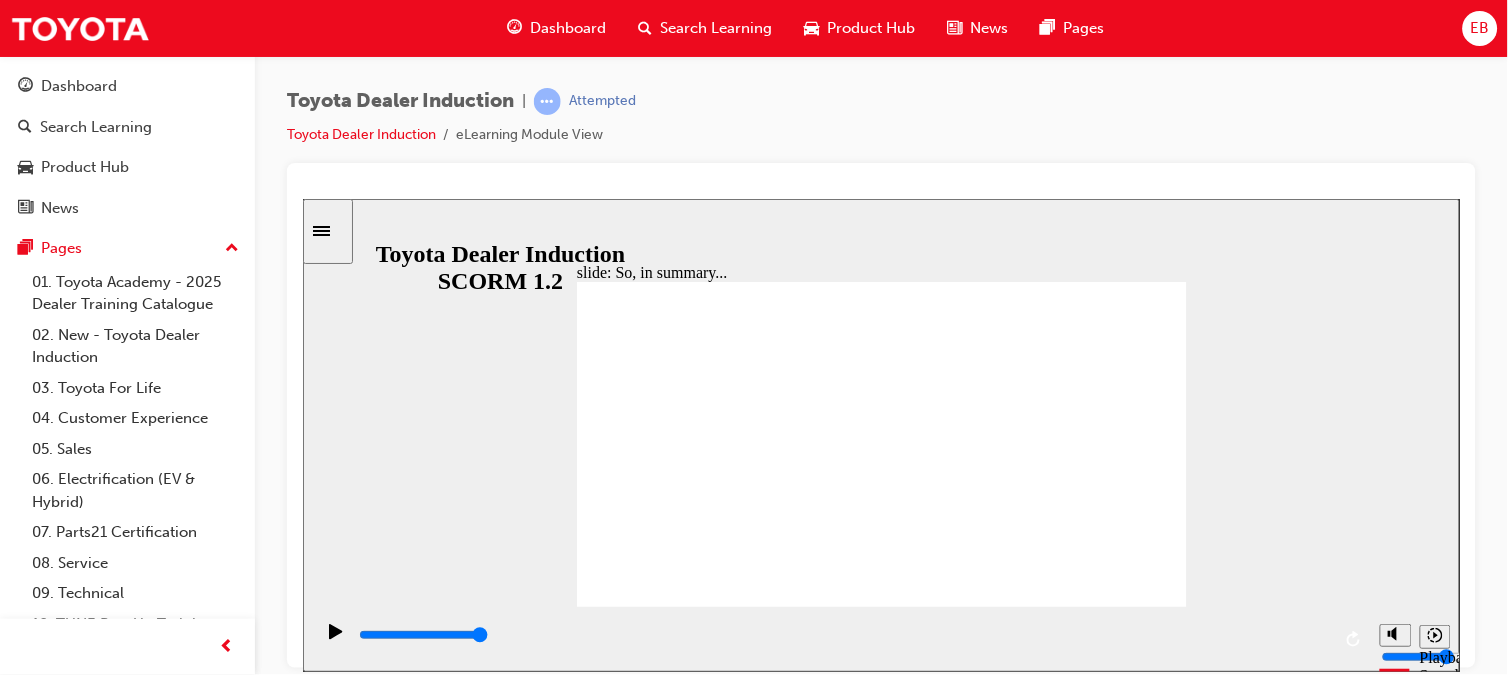 type on "moved" 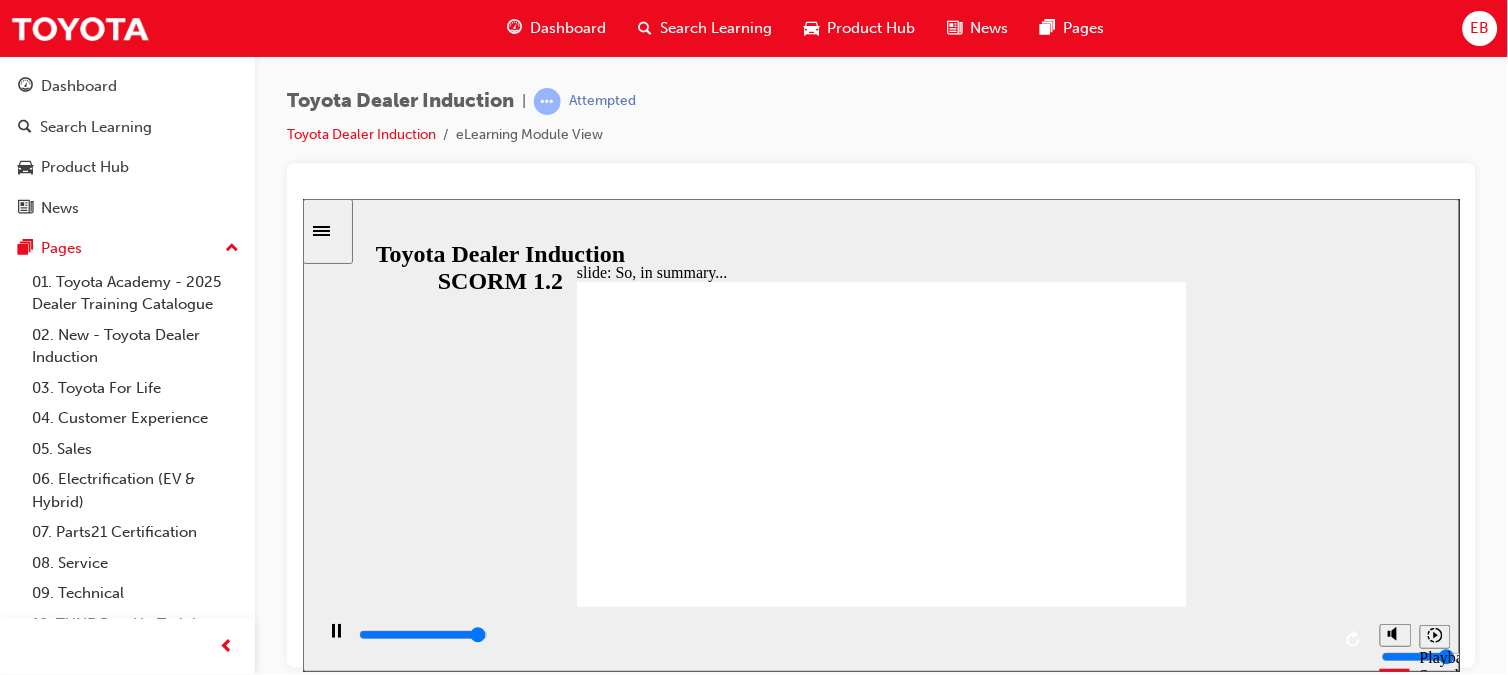 type on "6500" 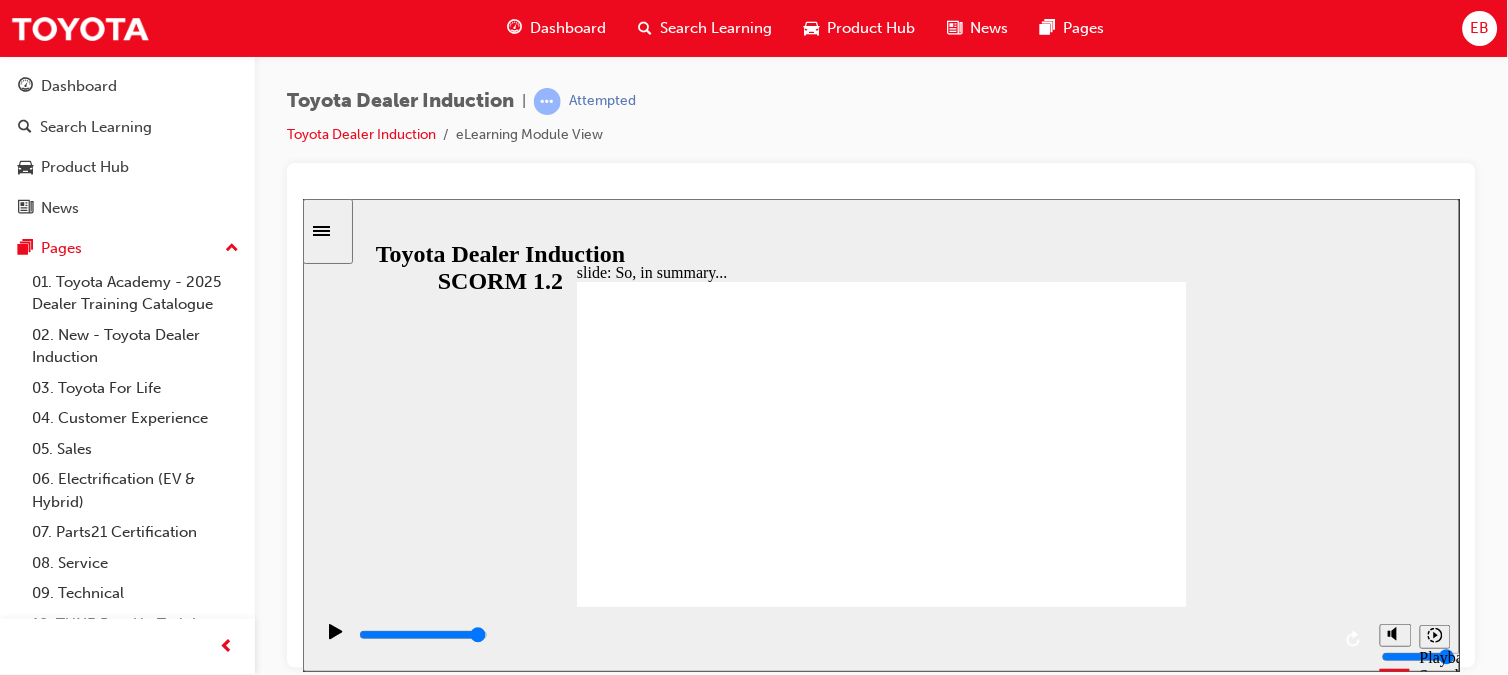 click 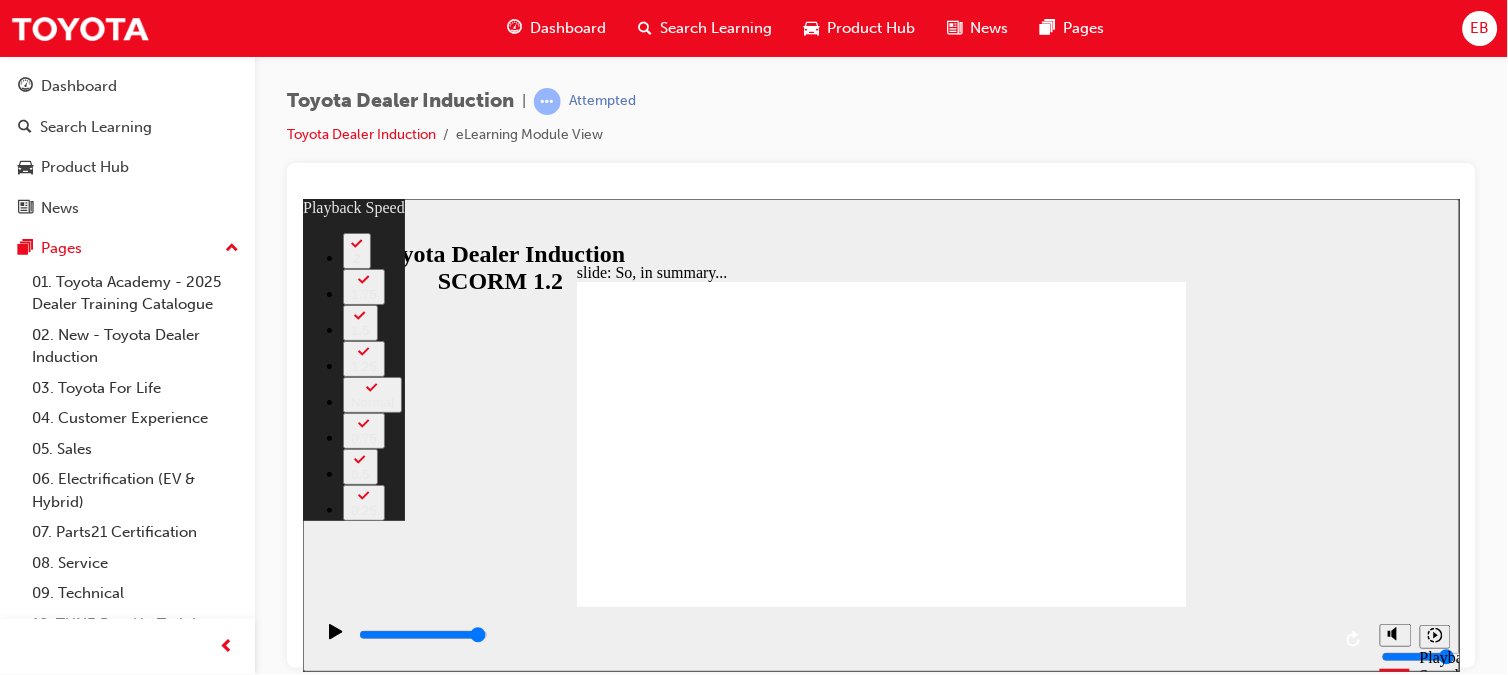 click 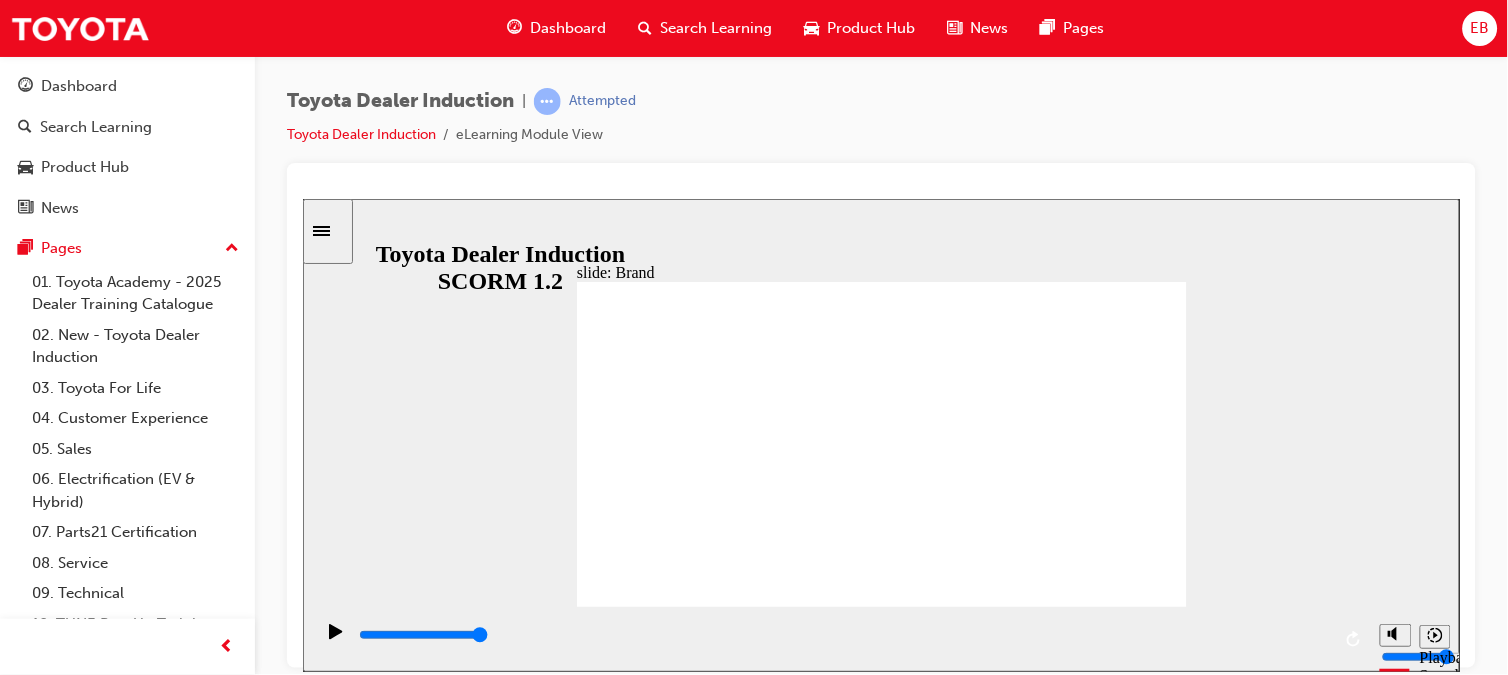 click 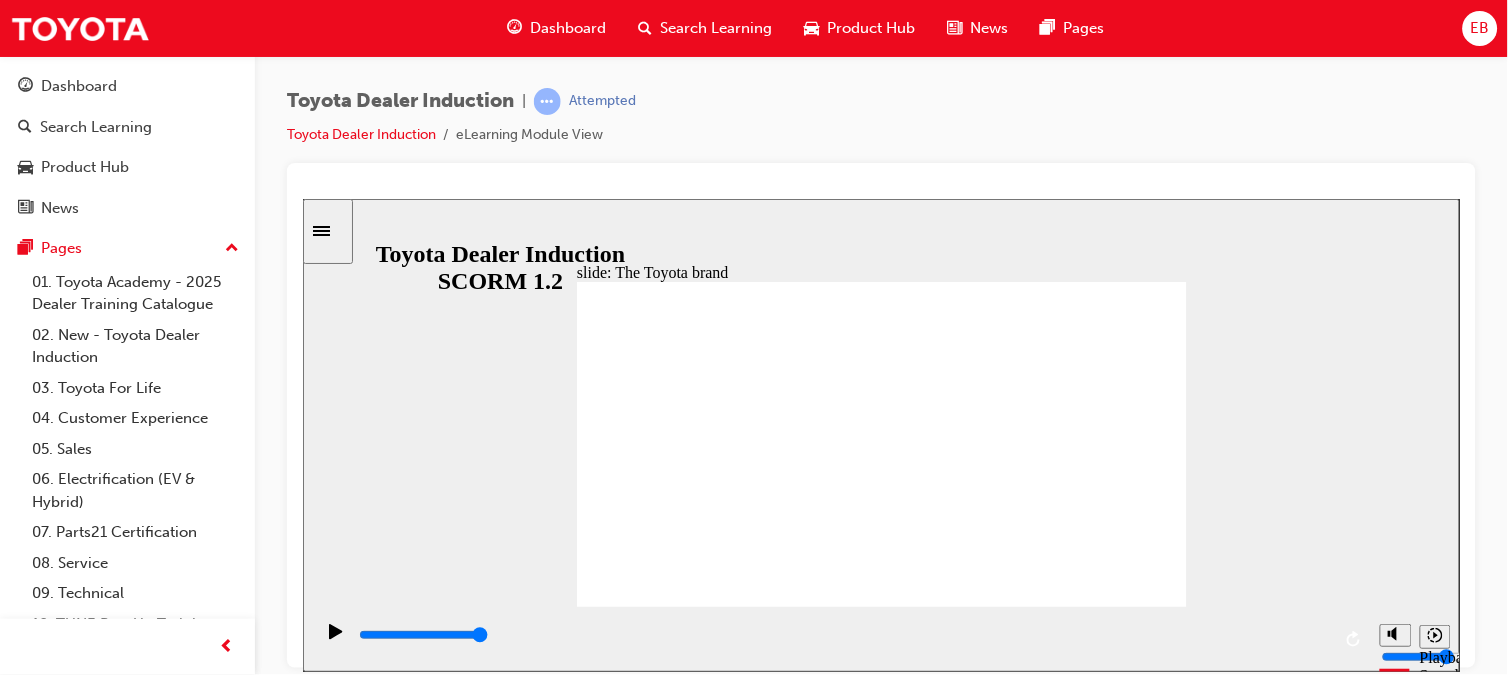 click 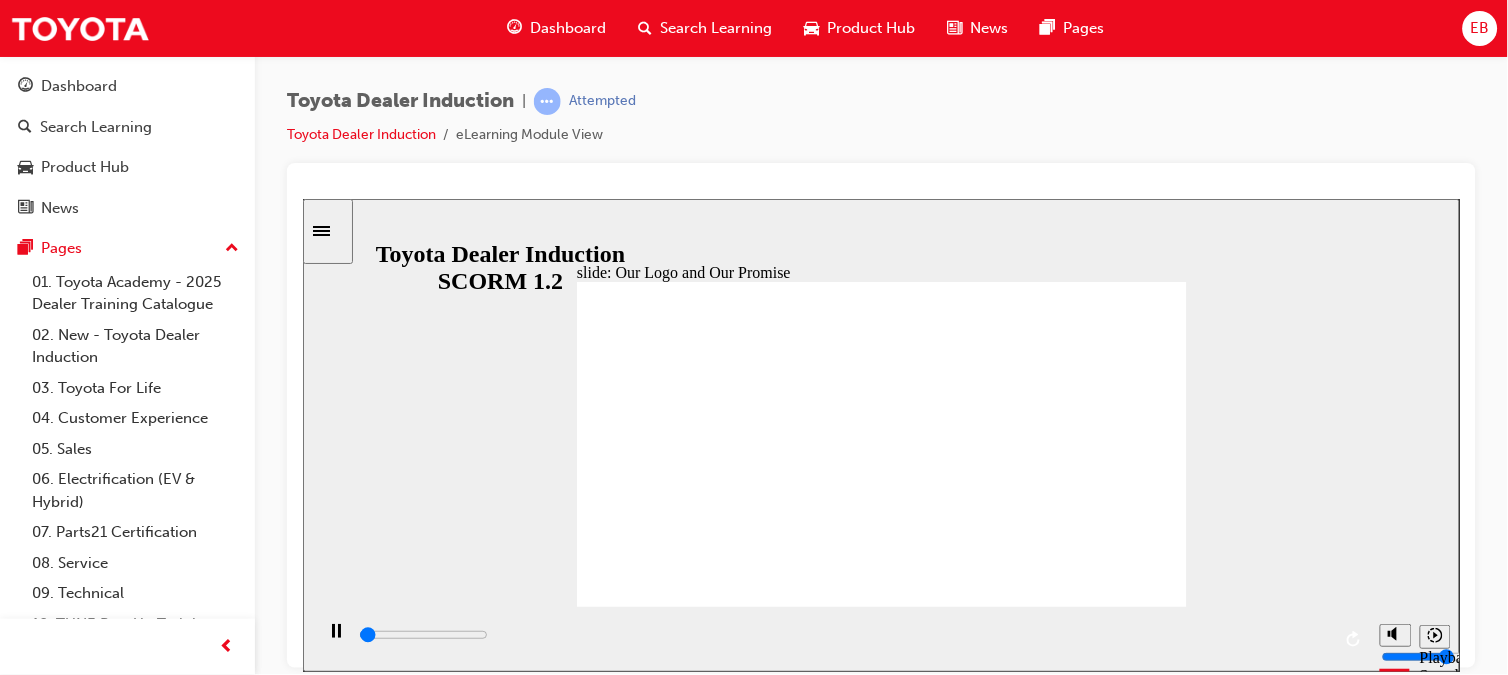click on "Our Logo and Our Promise This ellipse symbolises the  heart o our products This bigger ellipse  symbolises  the world This ellipse symbolises the  heart o our customers Vertical and horizontal ellipses symbolise the  “T” o Toyota . The space in the background:  ever expanding  technological advancement Kaizen  or  " Continuous Improvement " Our Products The World Our Customers “T” o Toyota T Click each section to read ino High quality  and   customer-centricity All members o the Toyota amily  contribute  positively  and  protect the brand More  sales leads  and more  trac  into the dealer showrooms BACK BACK NEXT NEXT Our Logo and Our Promise" at bounding box center (881, 3088) 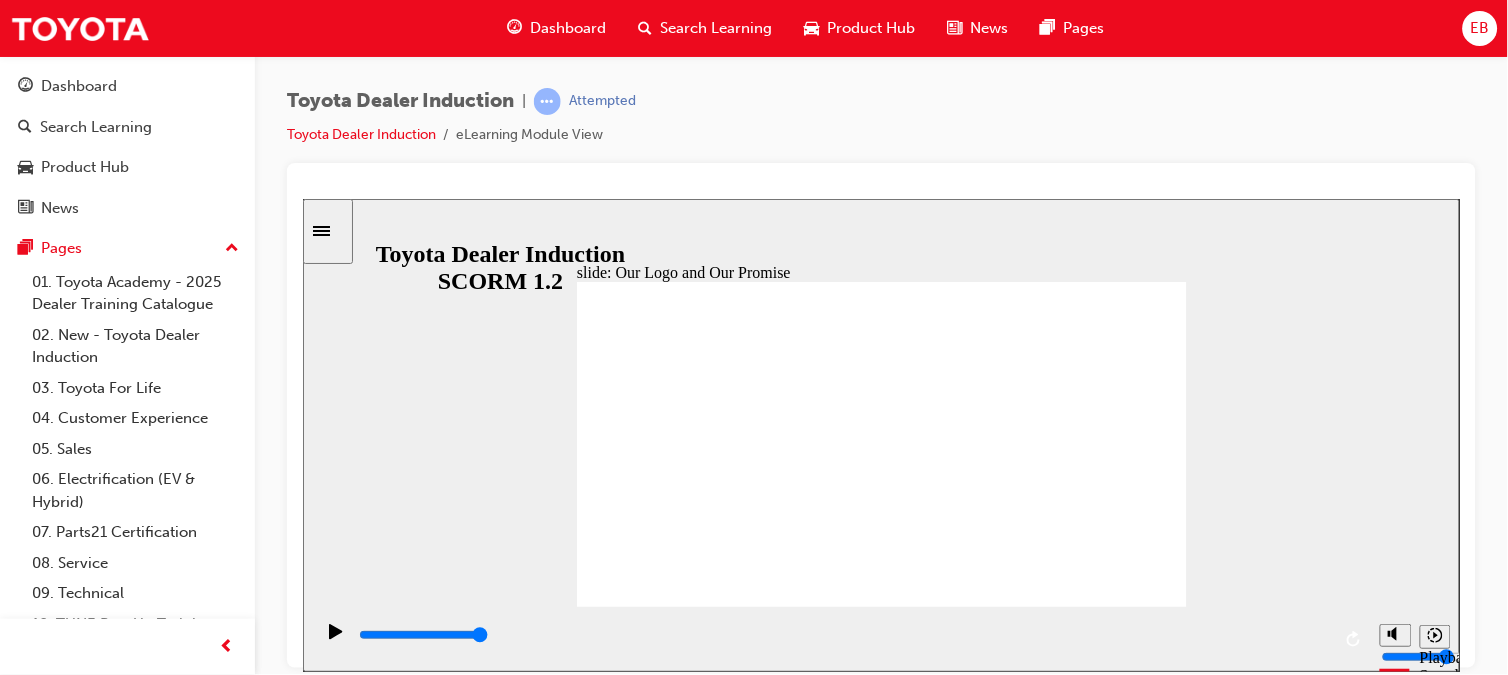 click 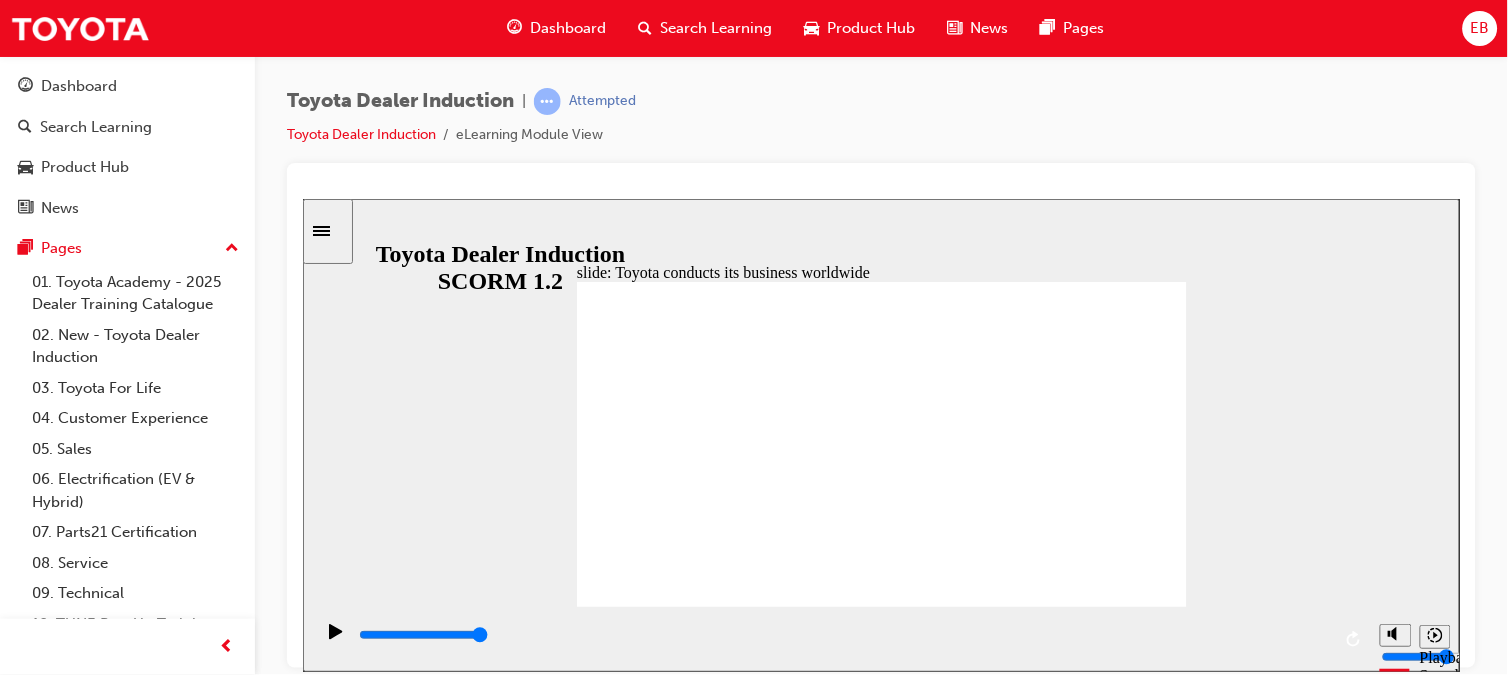click 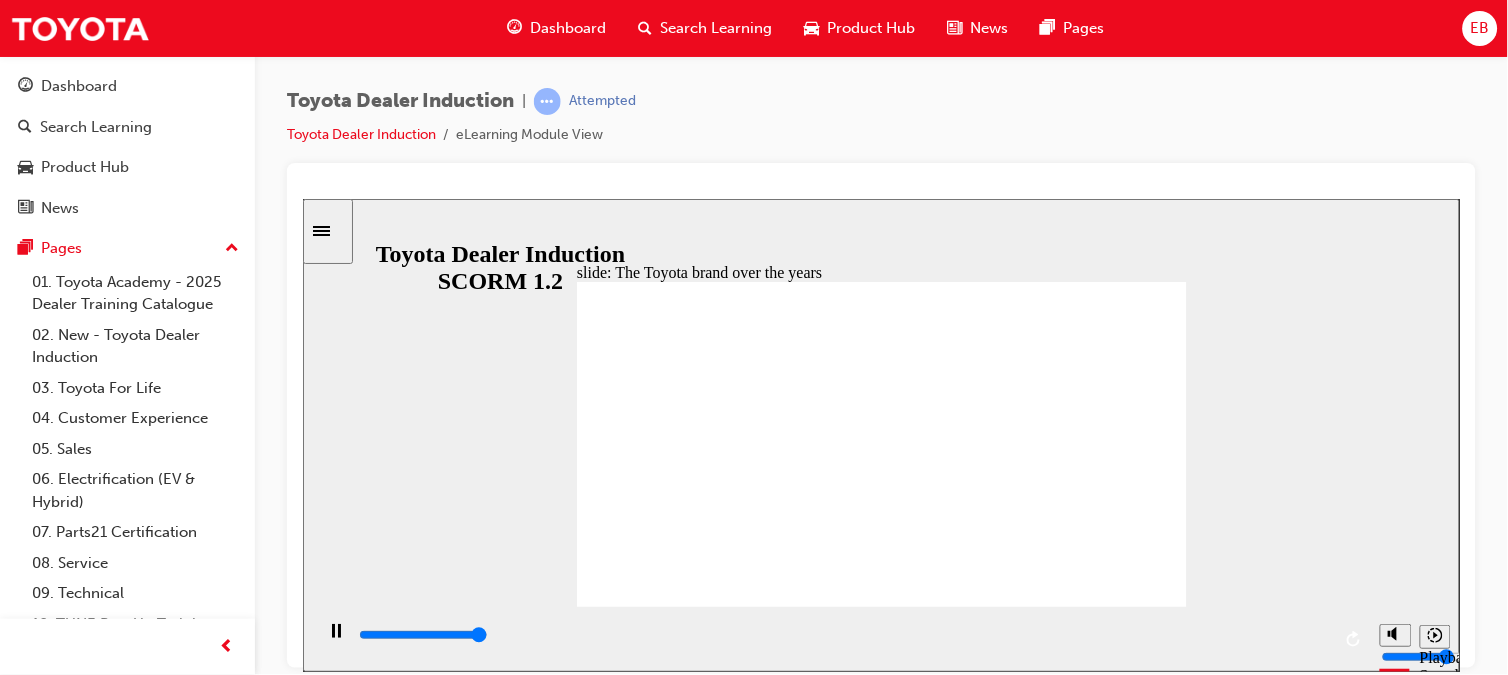 type on "8400" 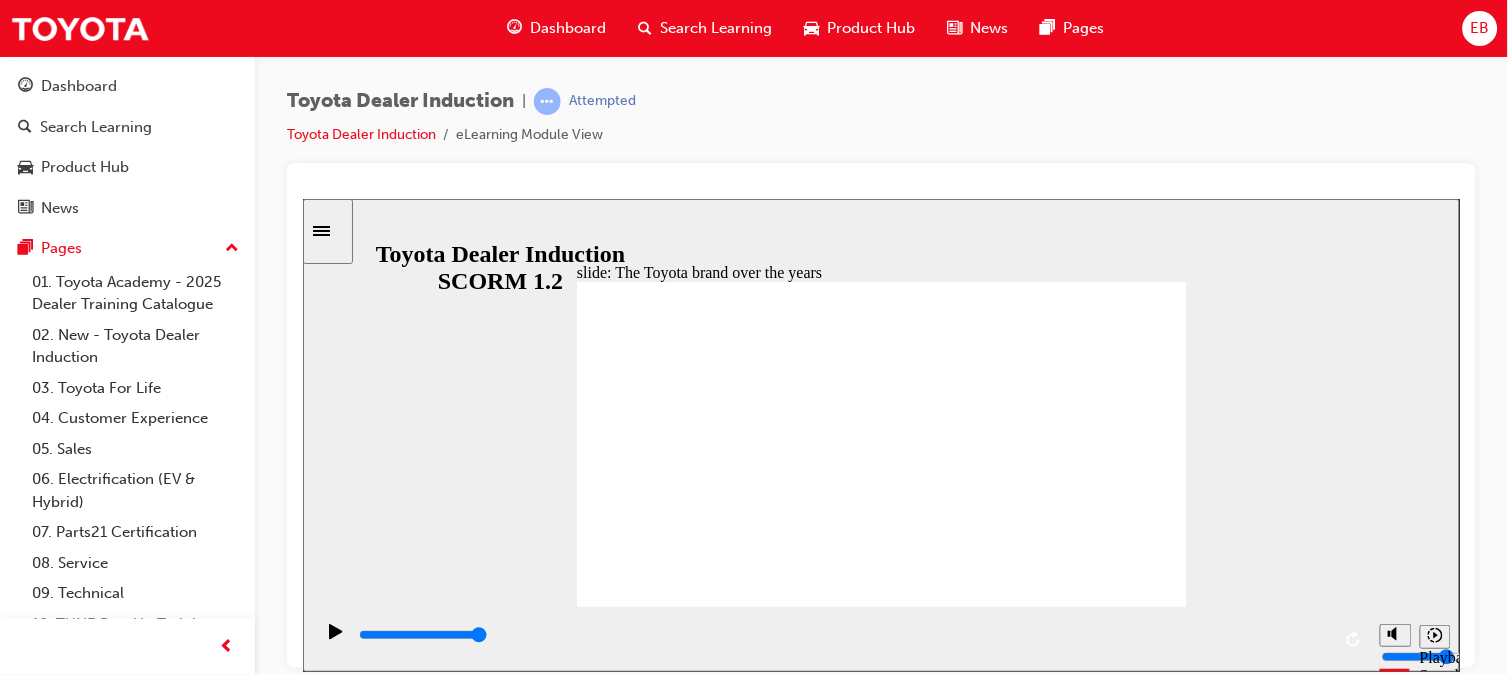 click 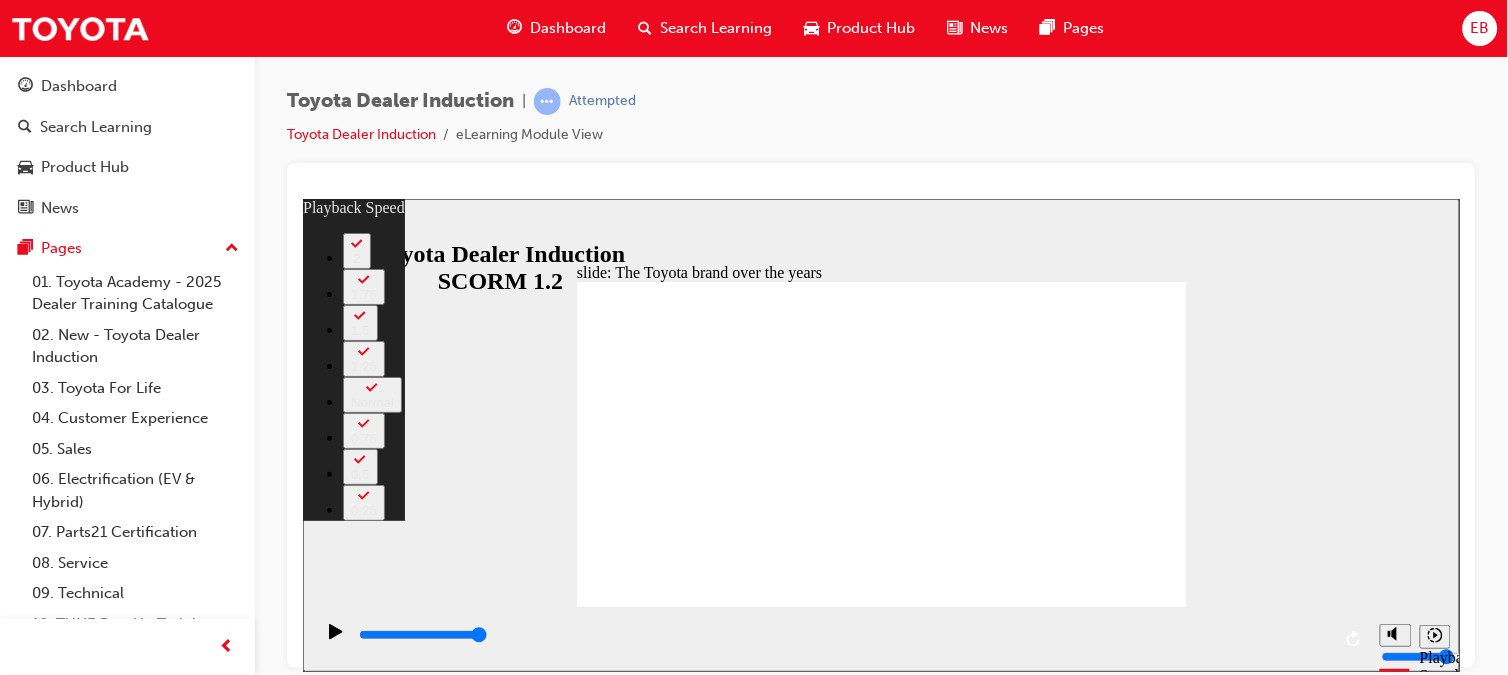 drag, startPoint x: 1365, startPoint y: 298, endPoint x: 1239, endPoint y: 319, distance: 127.738014 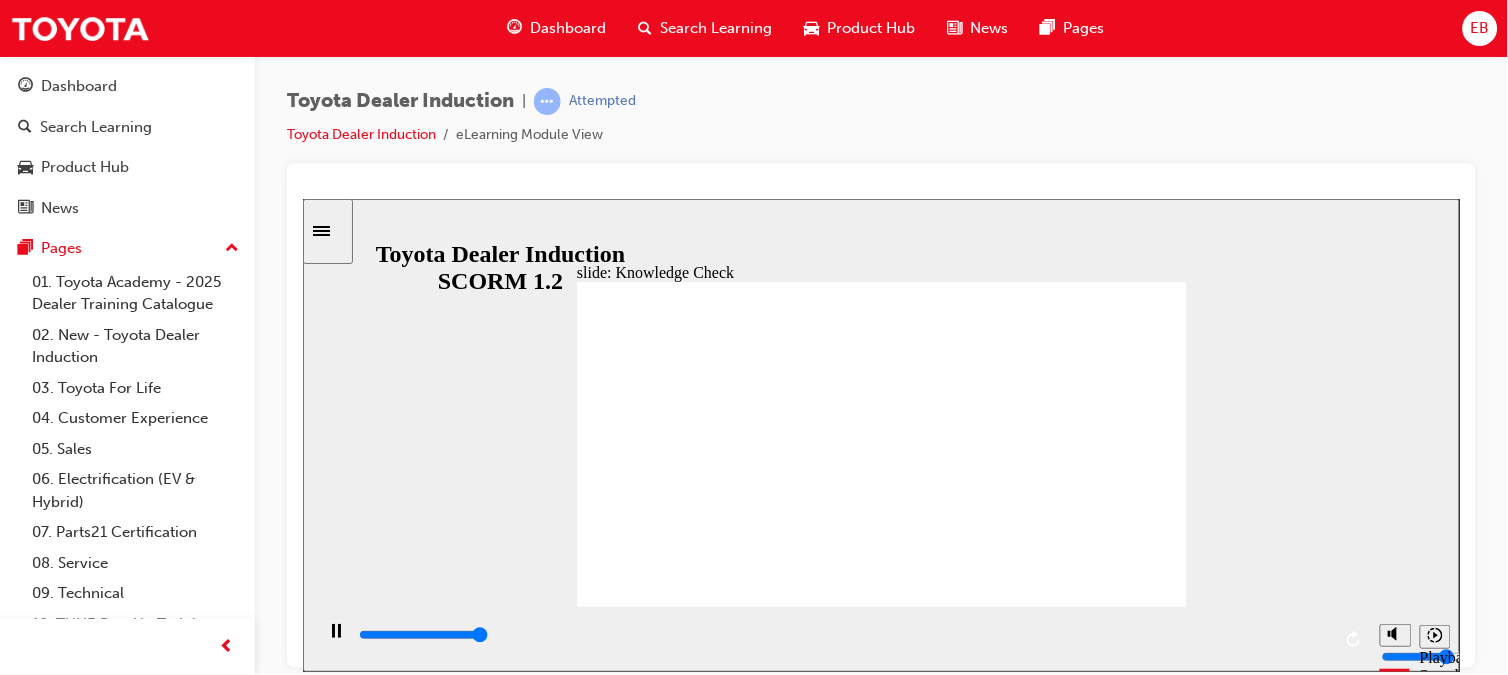 type on "5000" 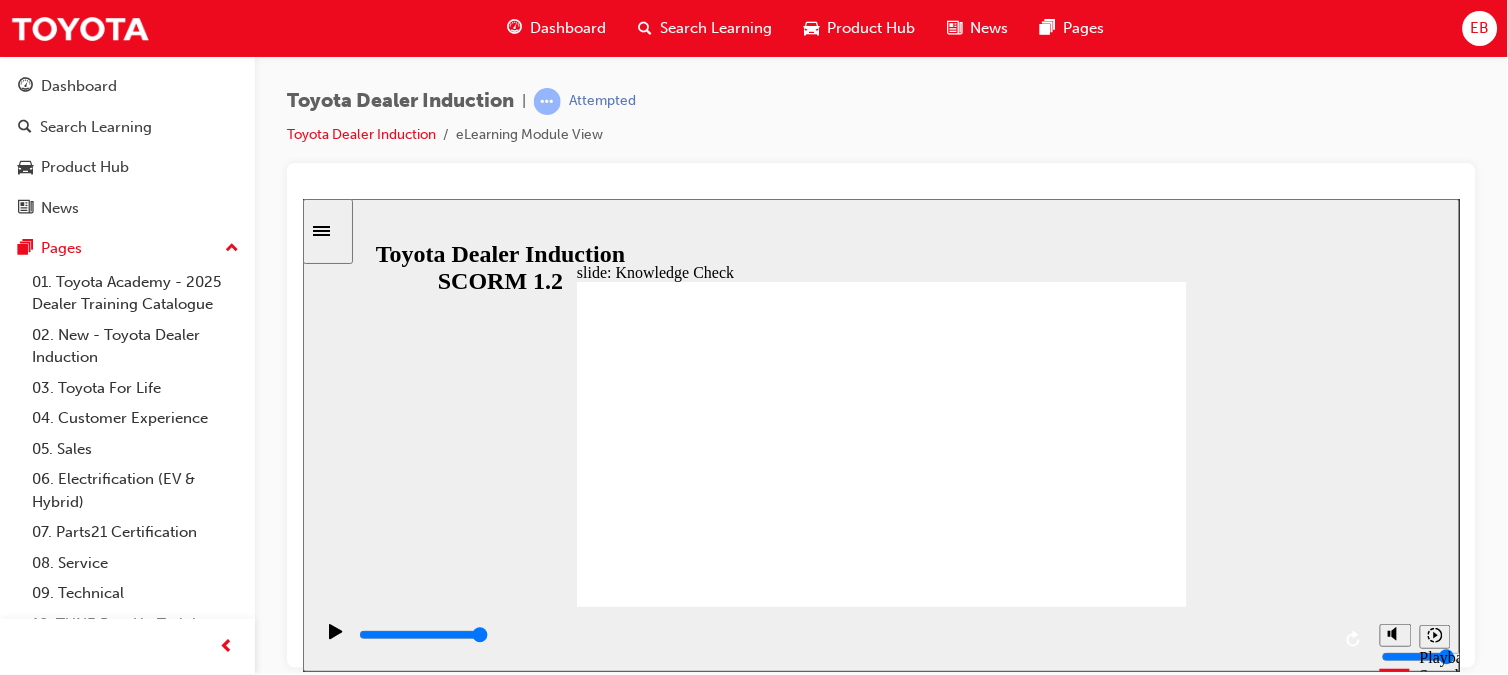 radio on "true" 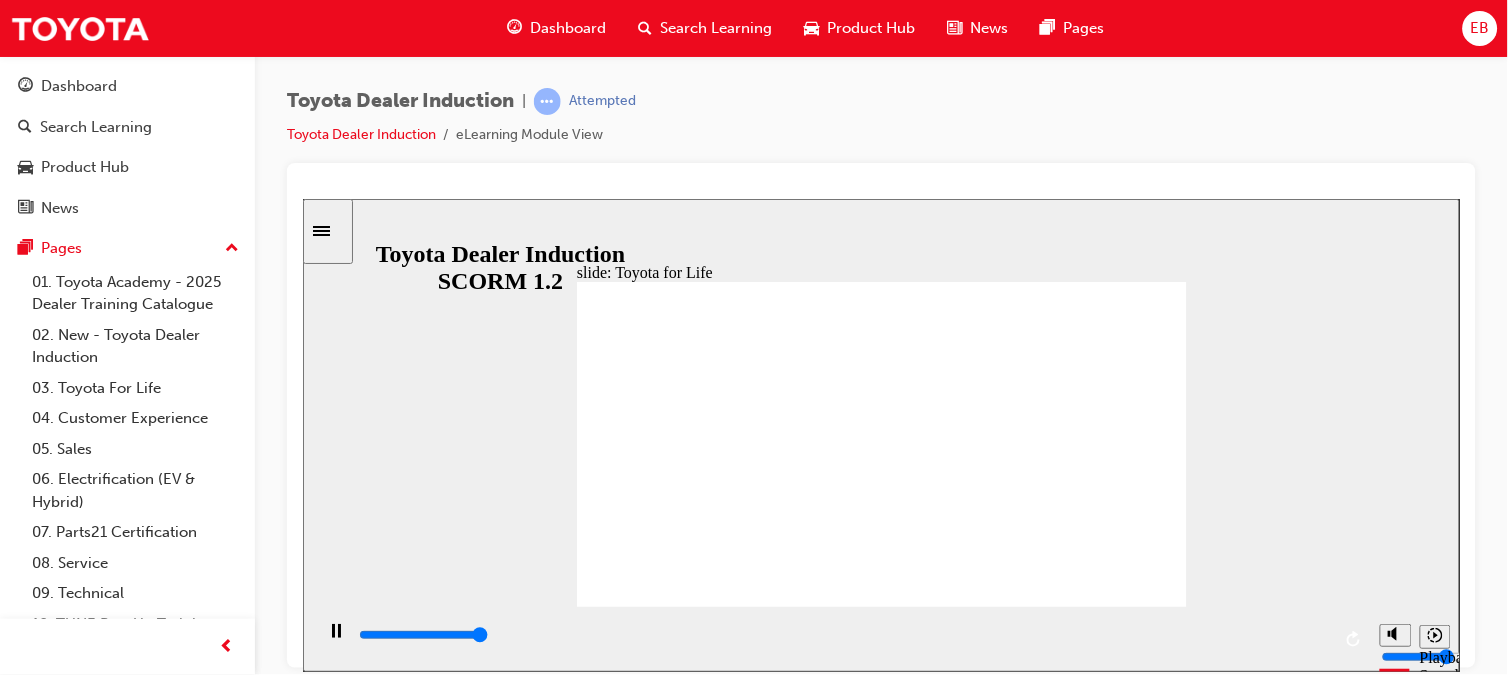 click 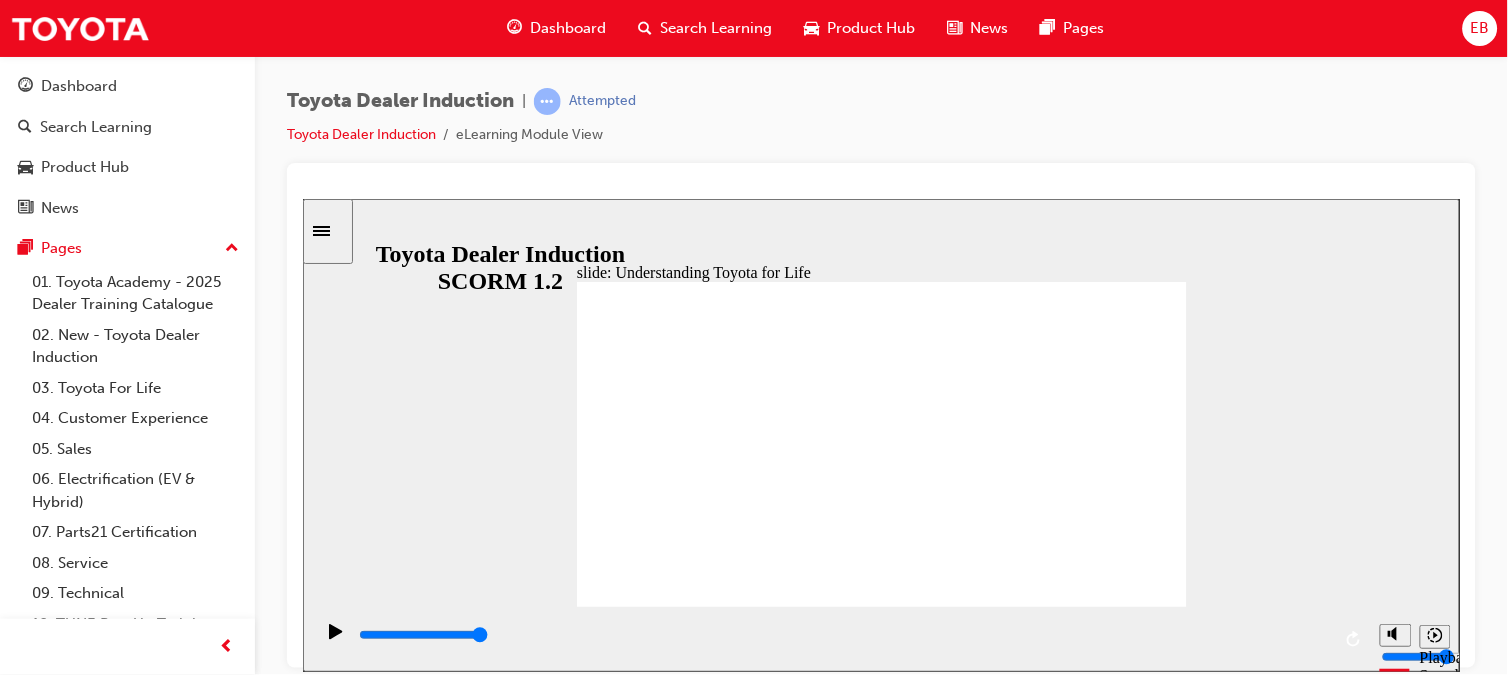 click 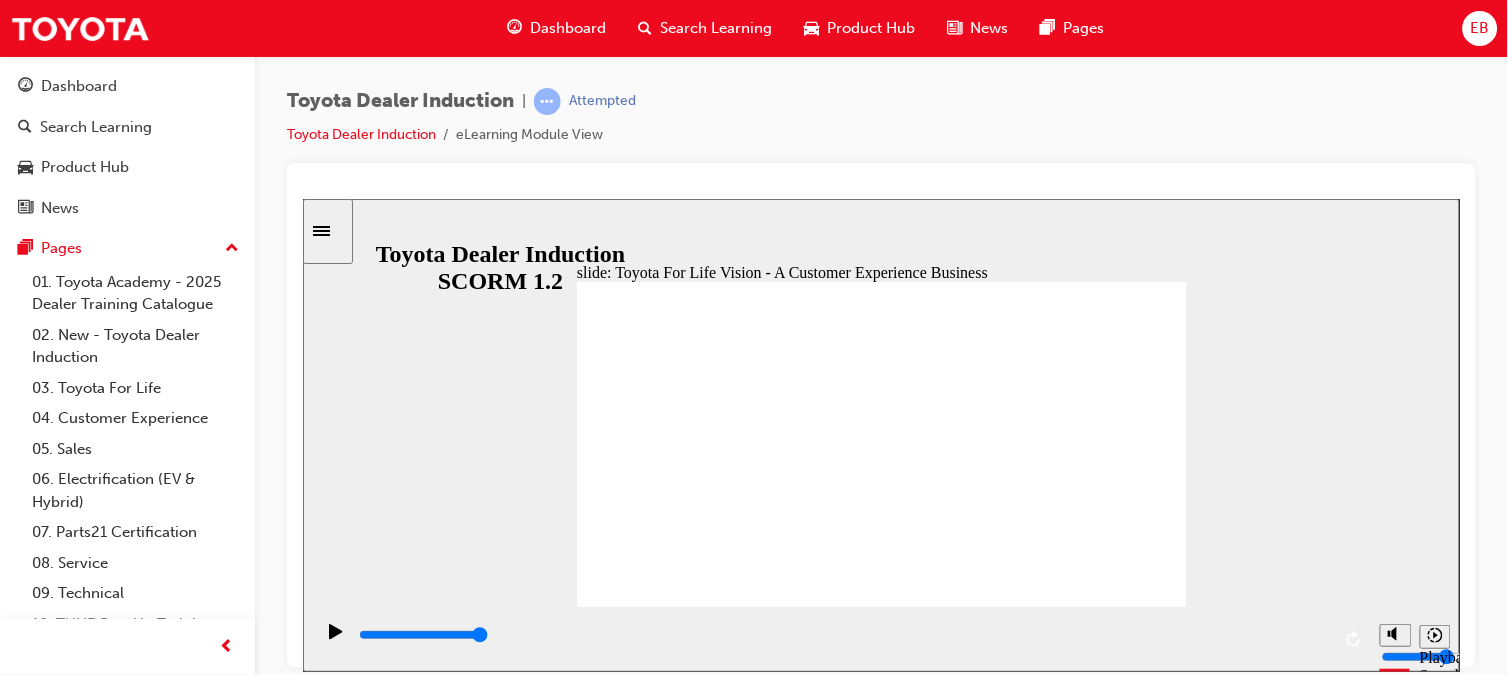 click 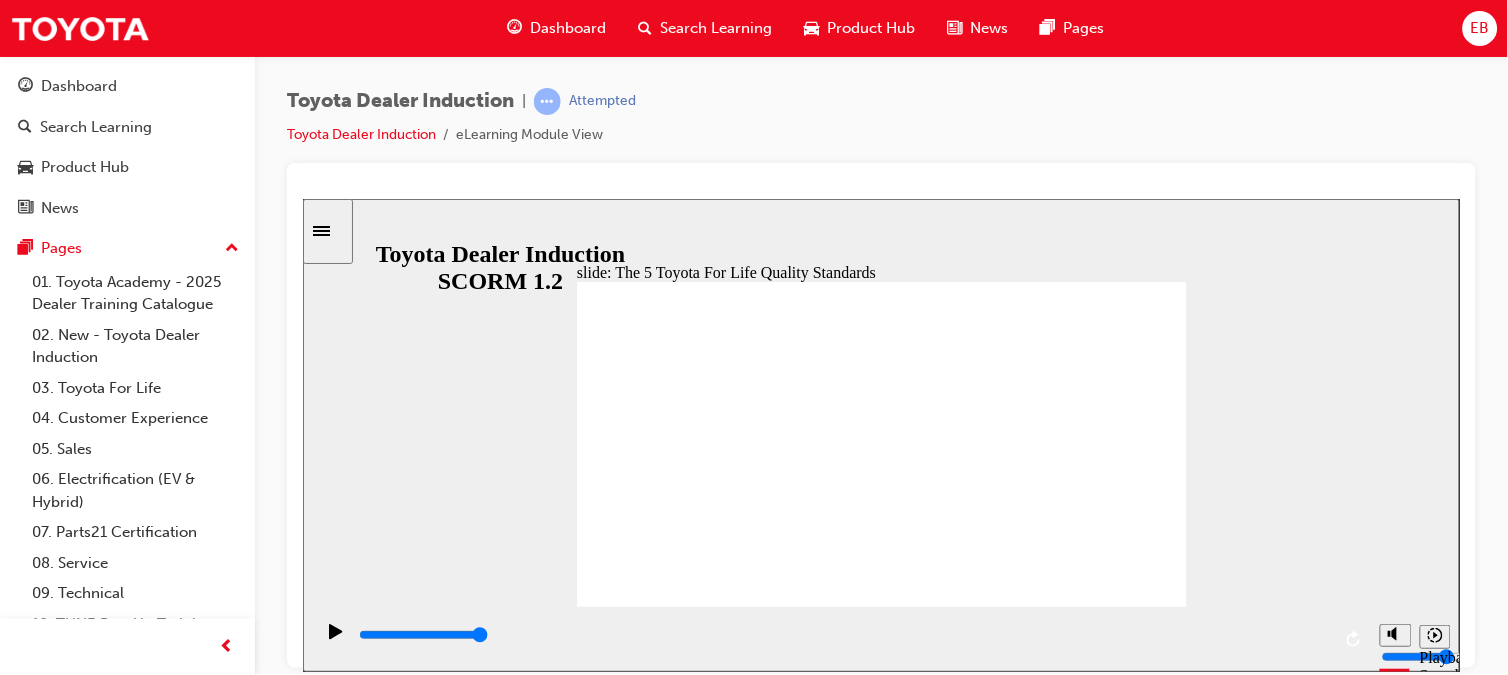 click 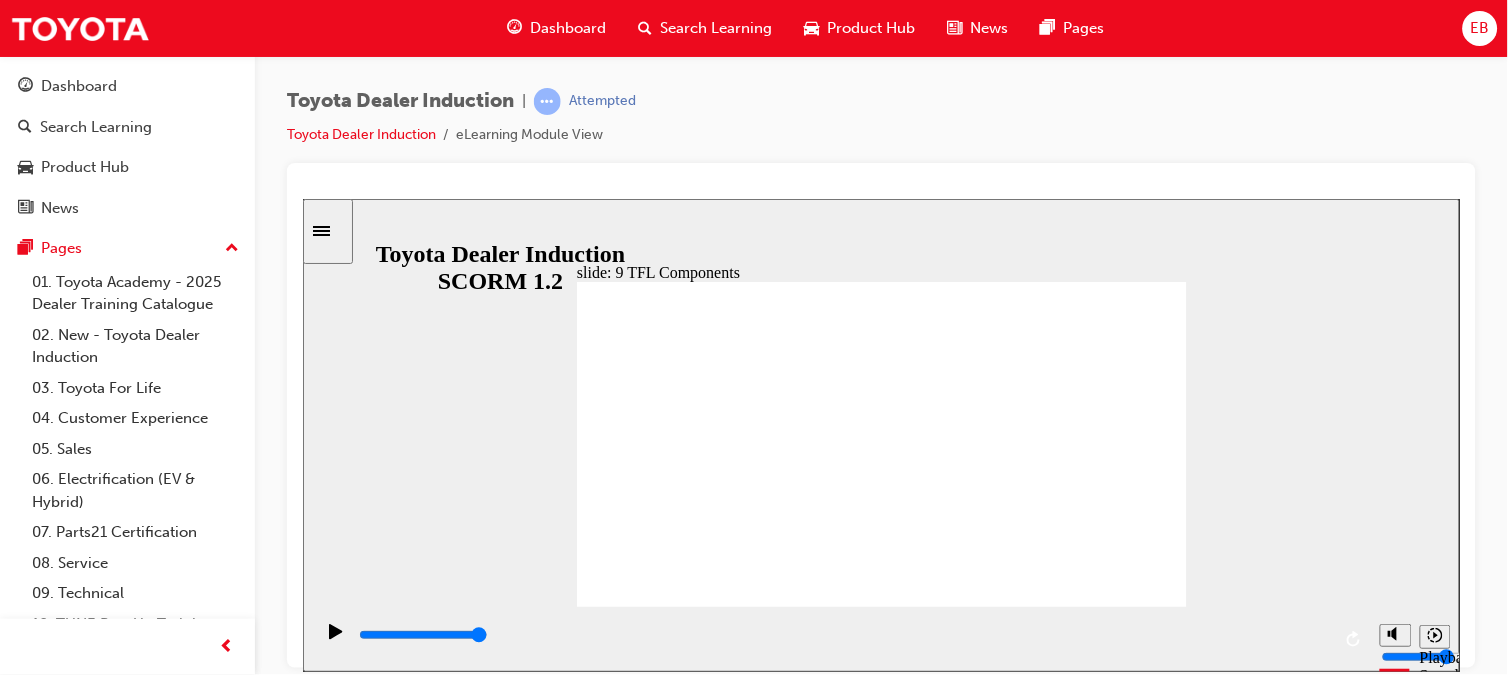 click 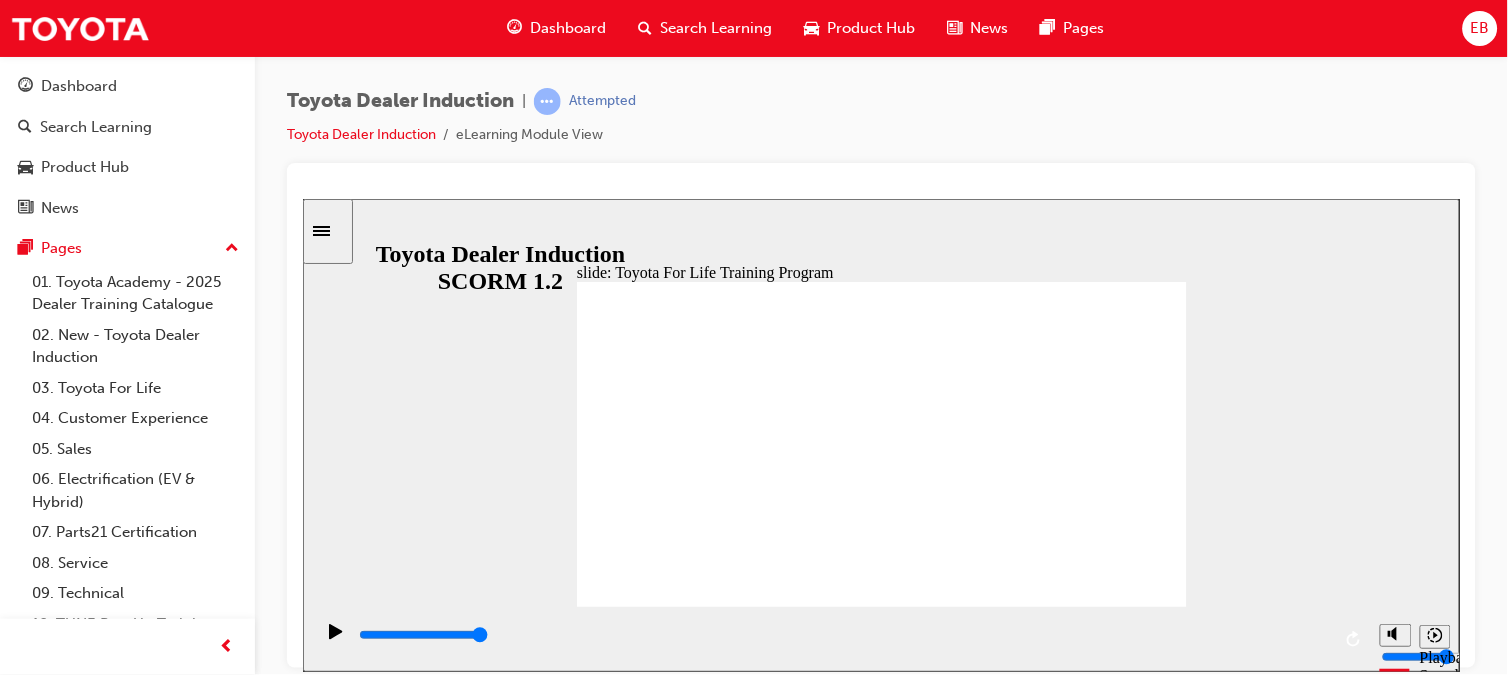click 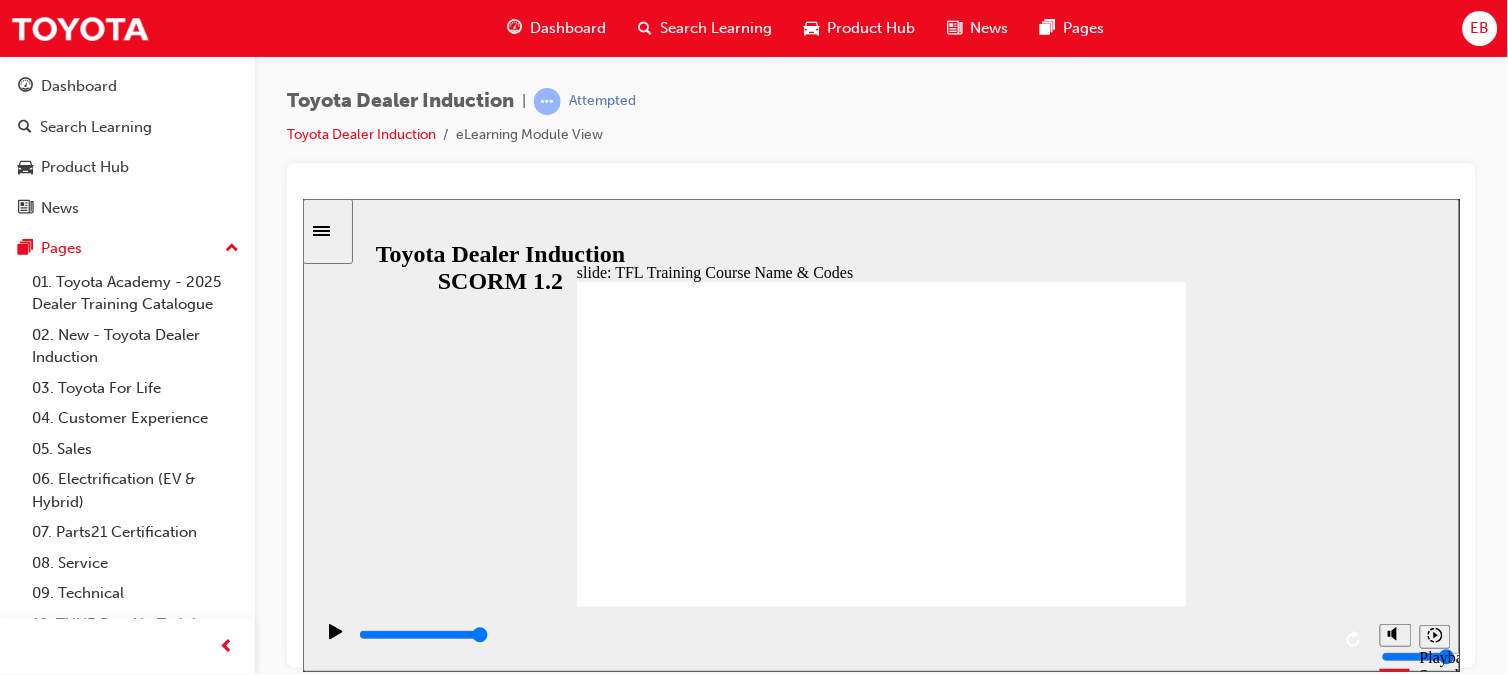 drag, startPoint x: 1091, startPoint y: 540, endPoint x: 1094, endPoint y: 516, distance: 24.186773 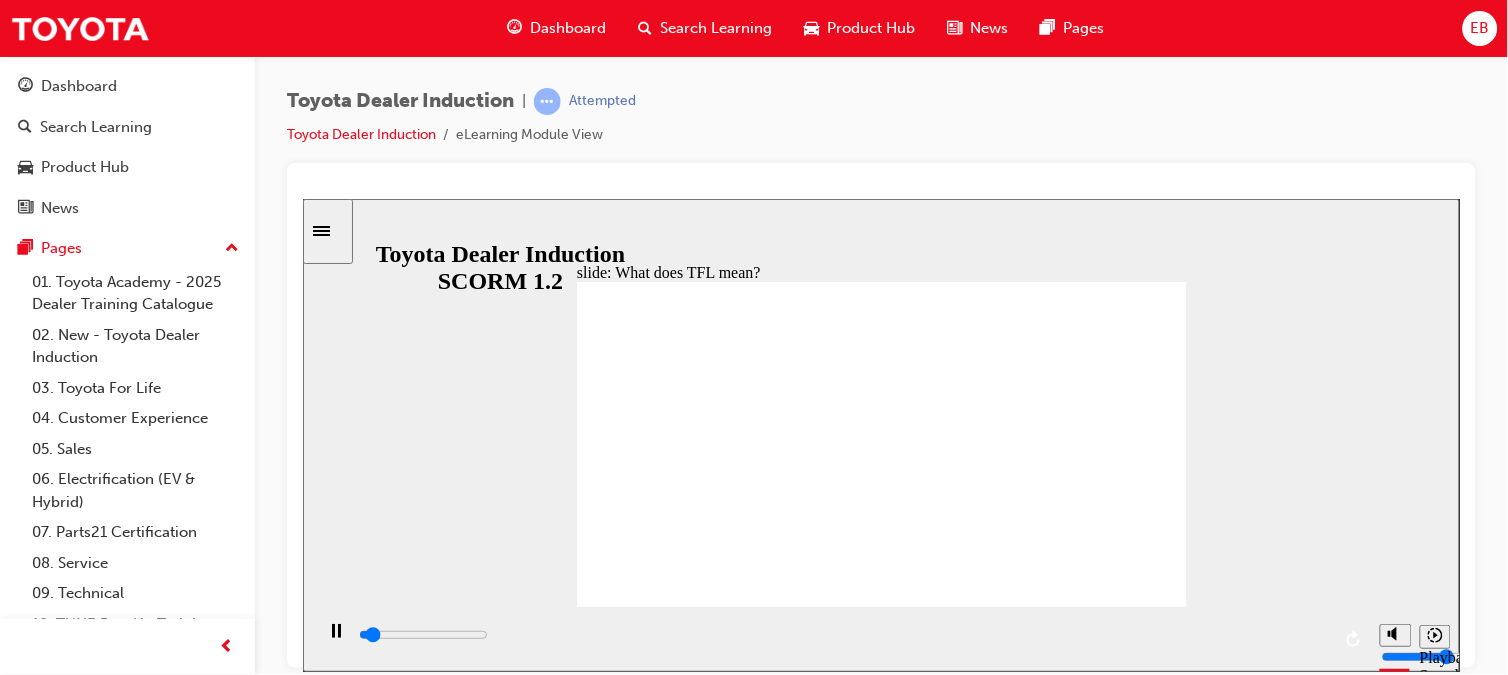 click 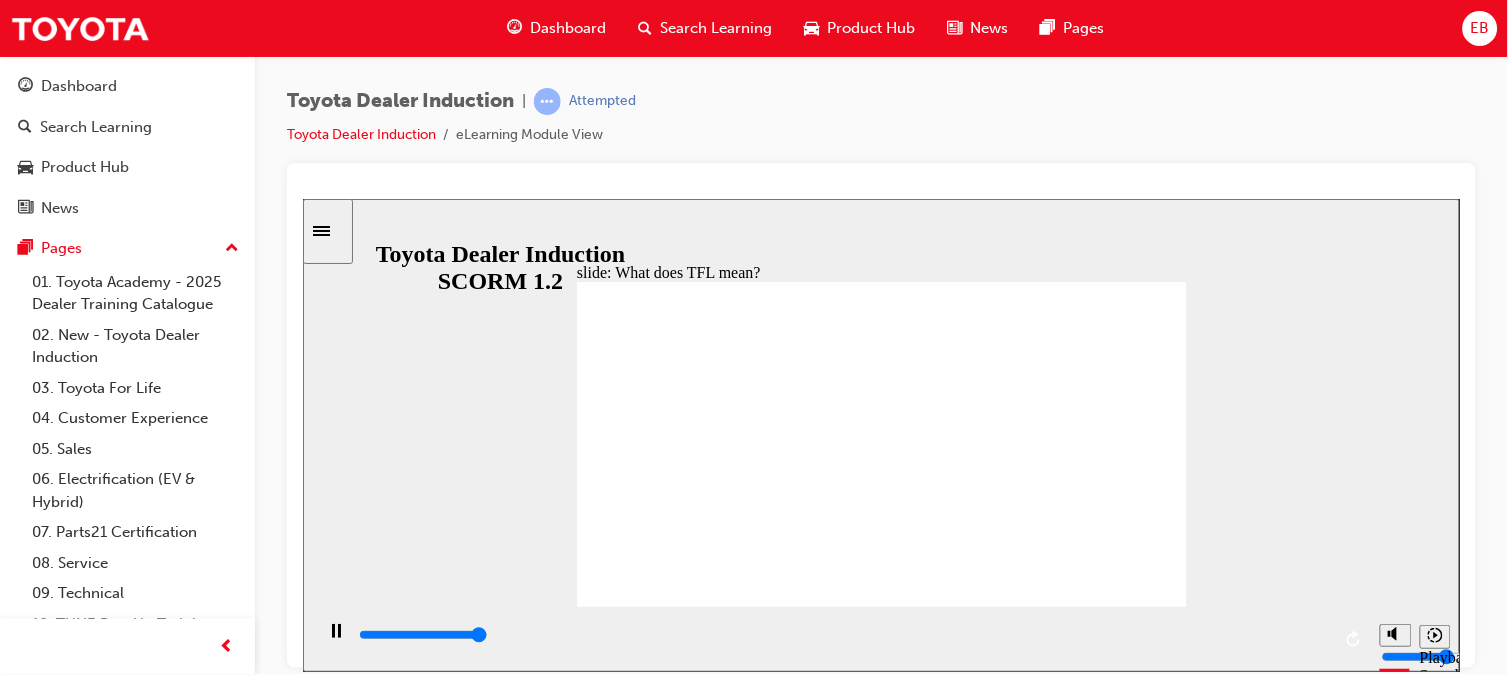 type on "10800" 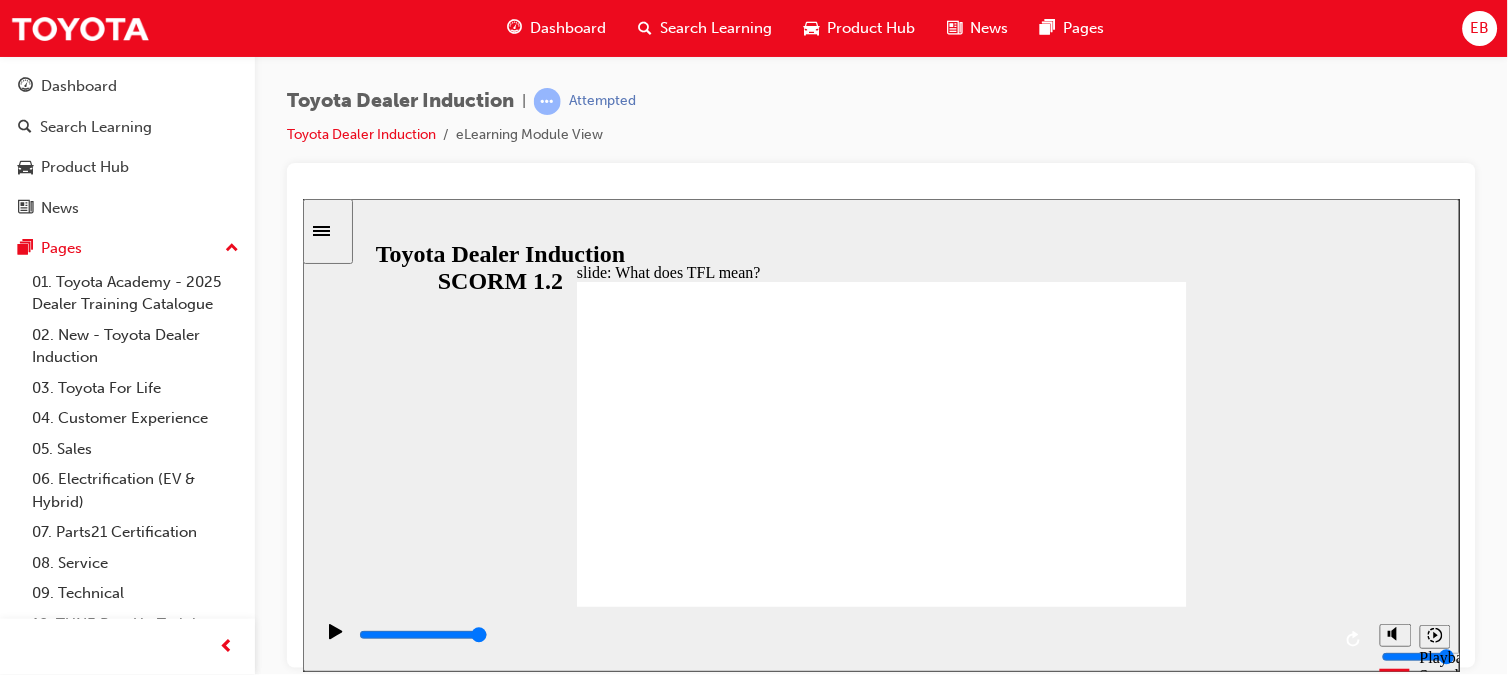 click 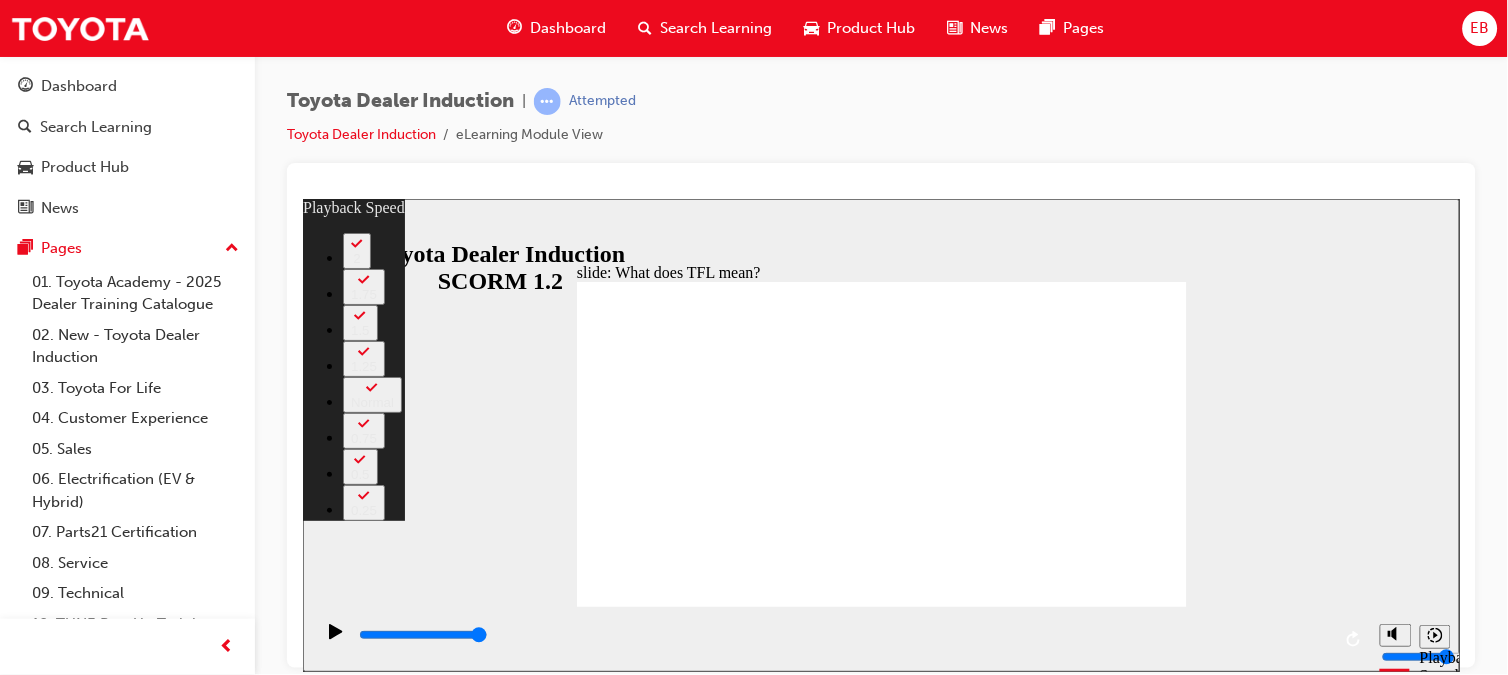 click 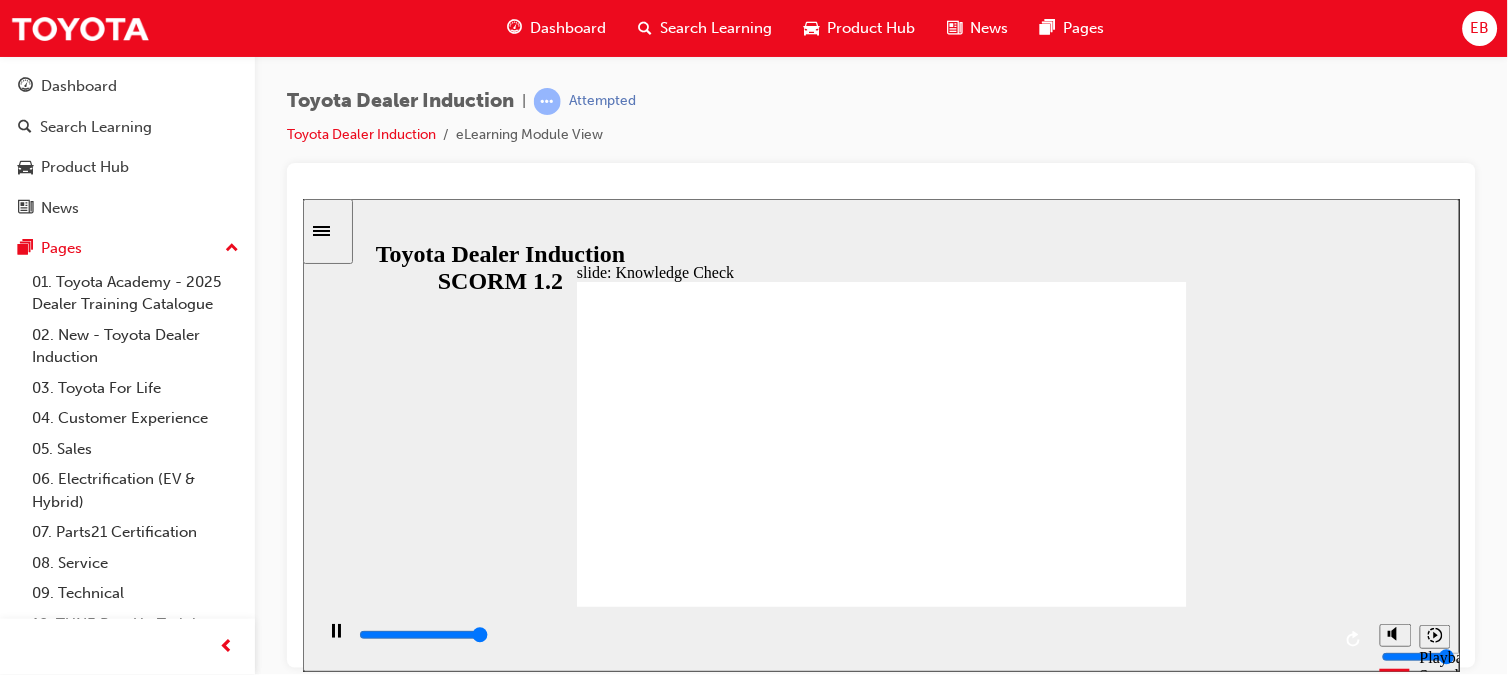 type on "5000" 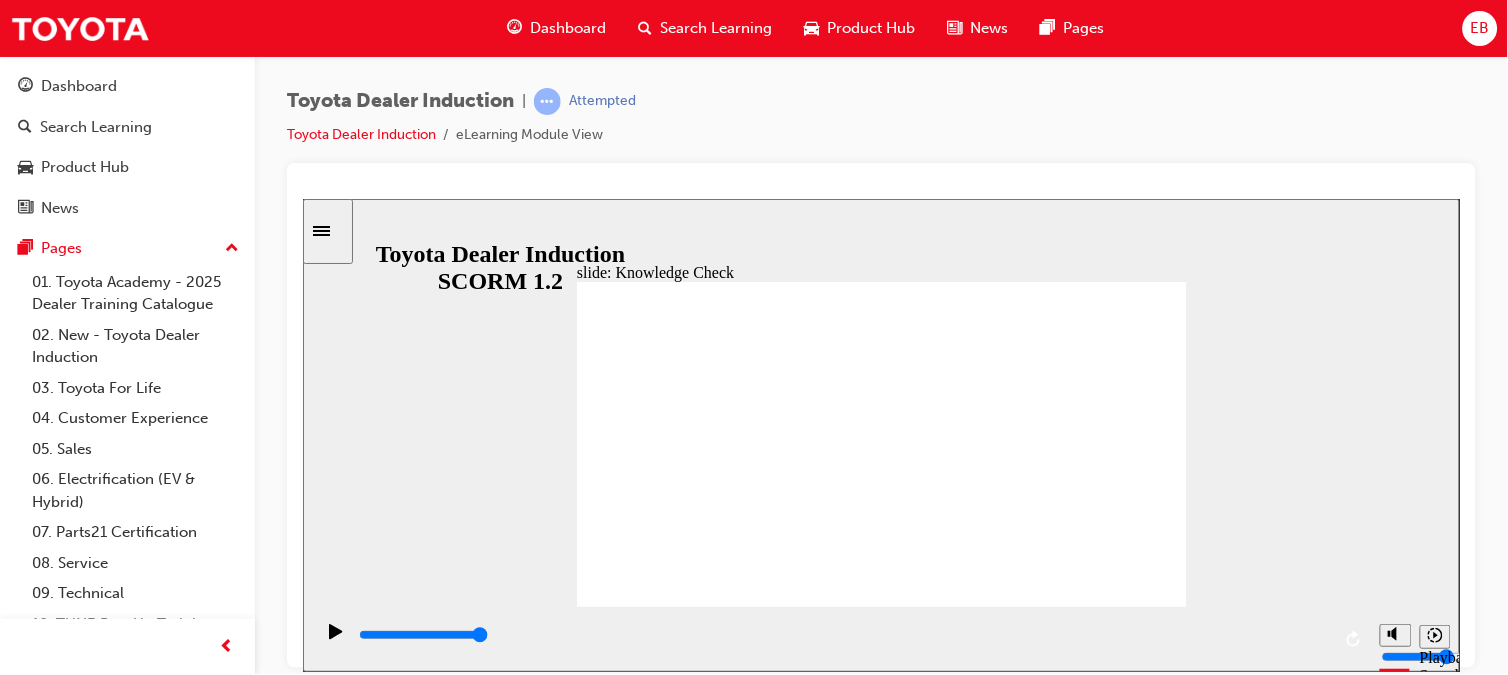 radio on "true" 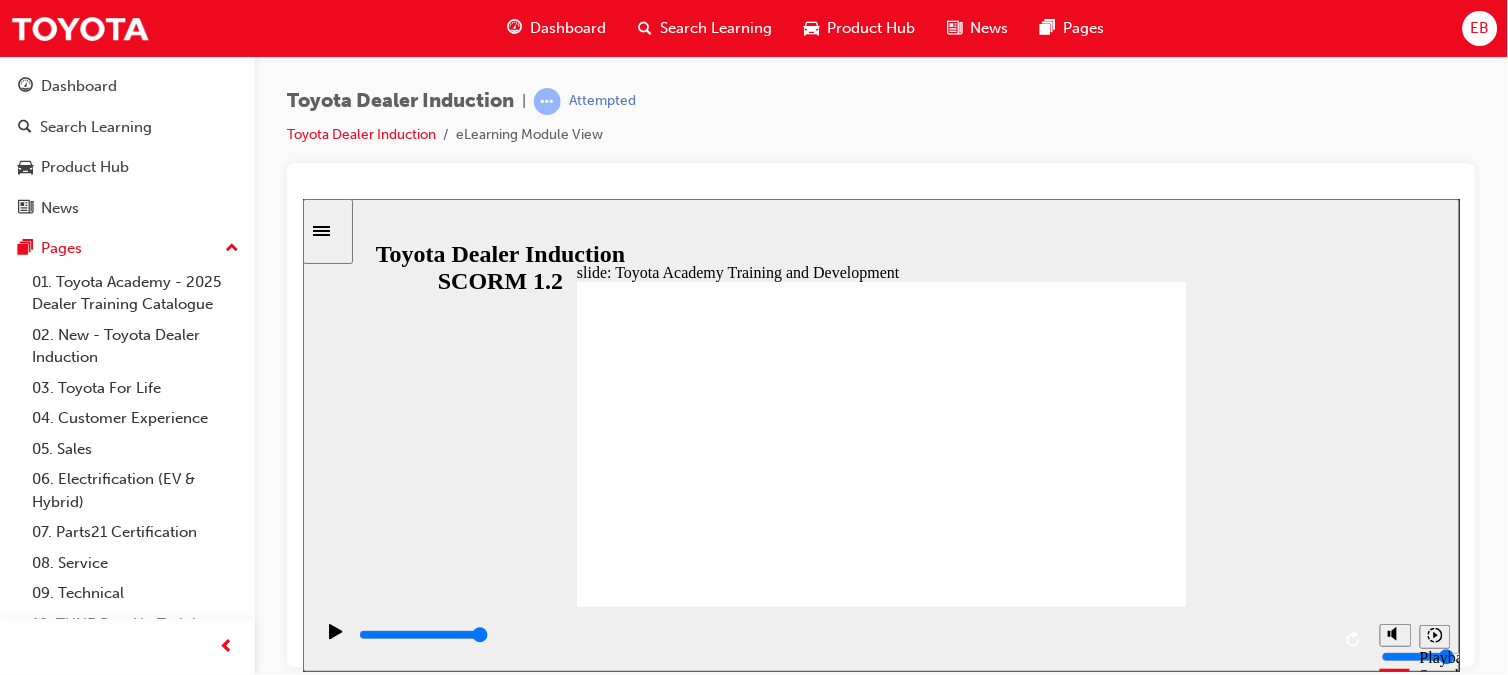 click 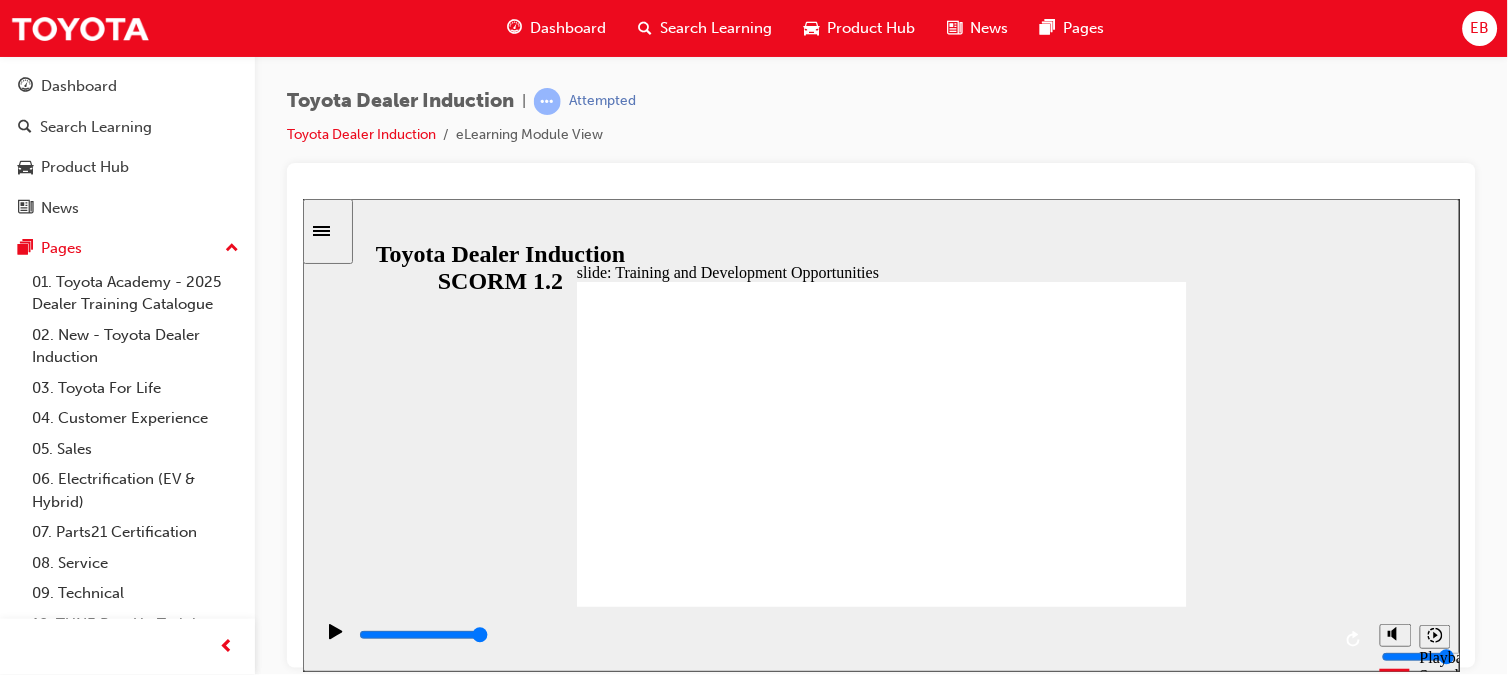 click 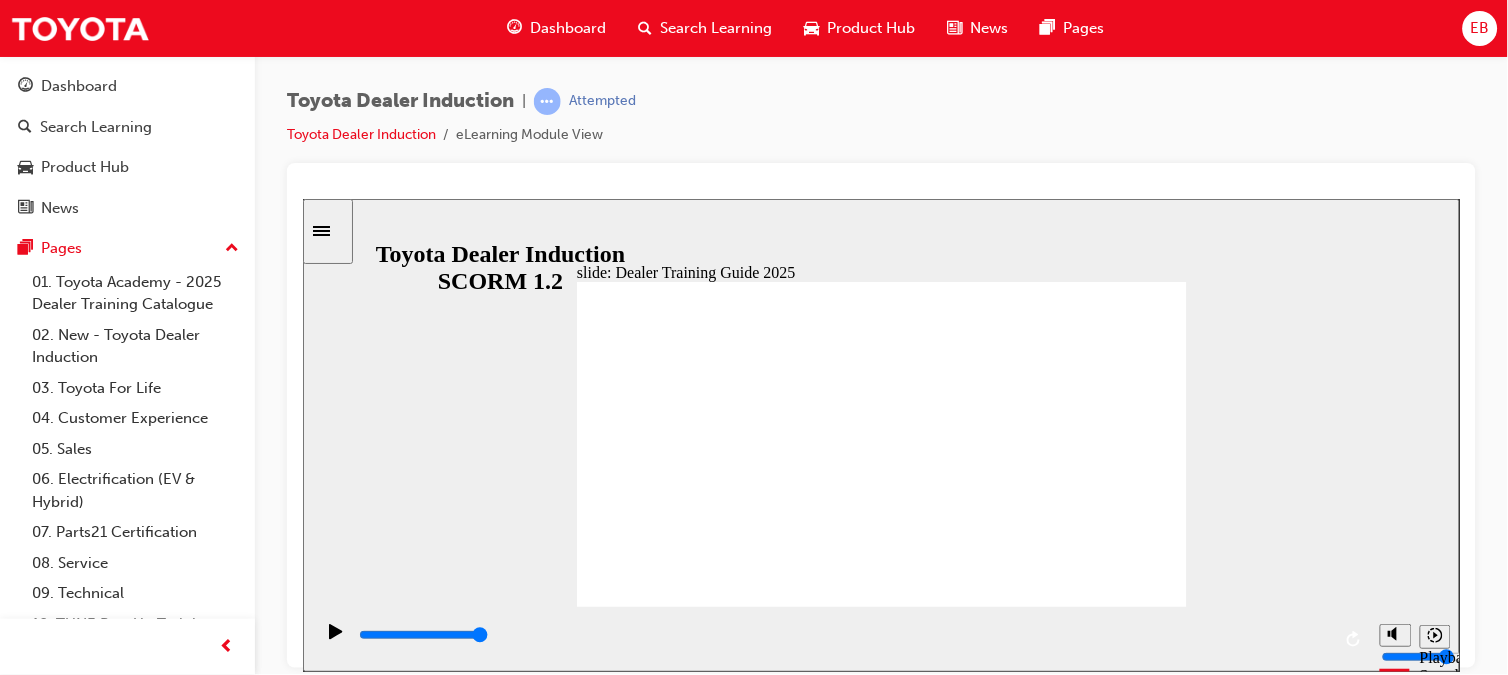 click 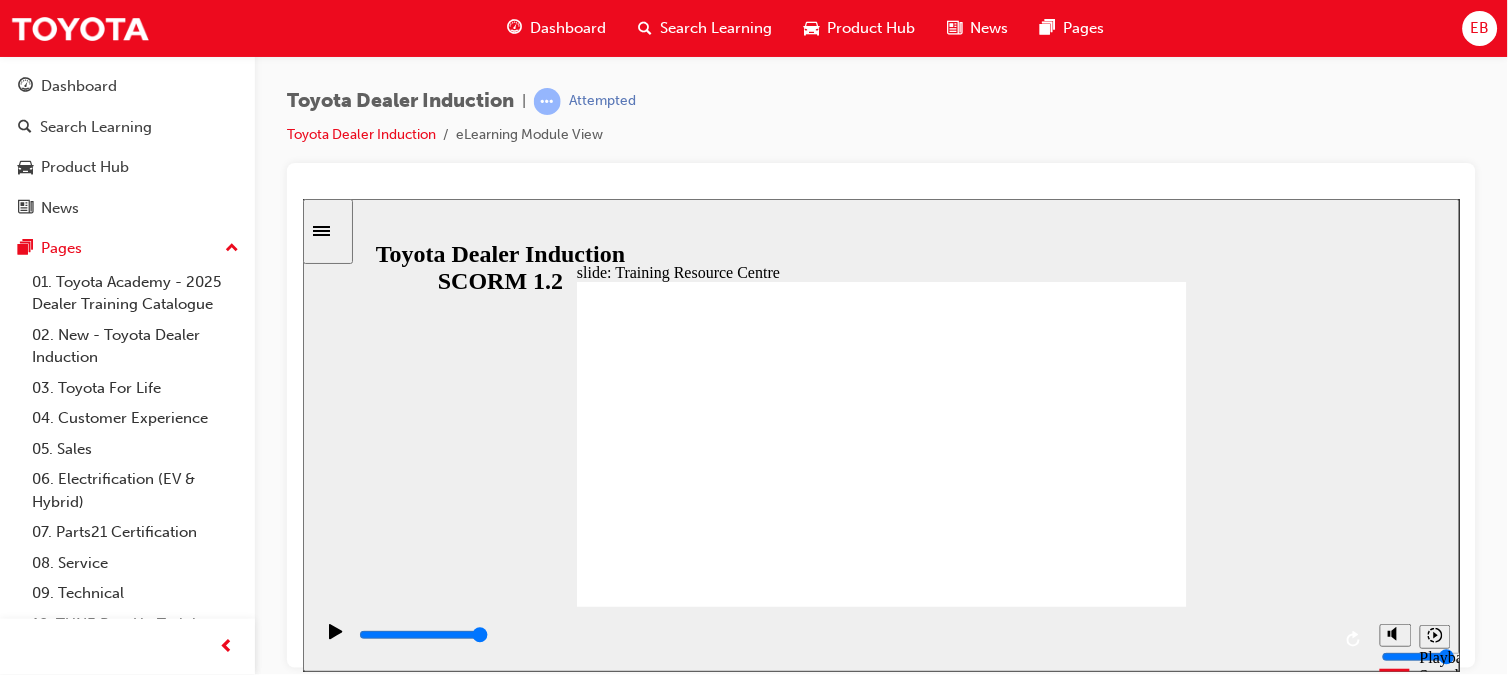 click 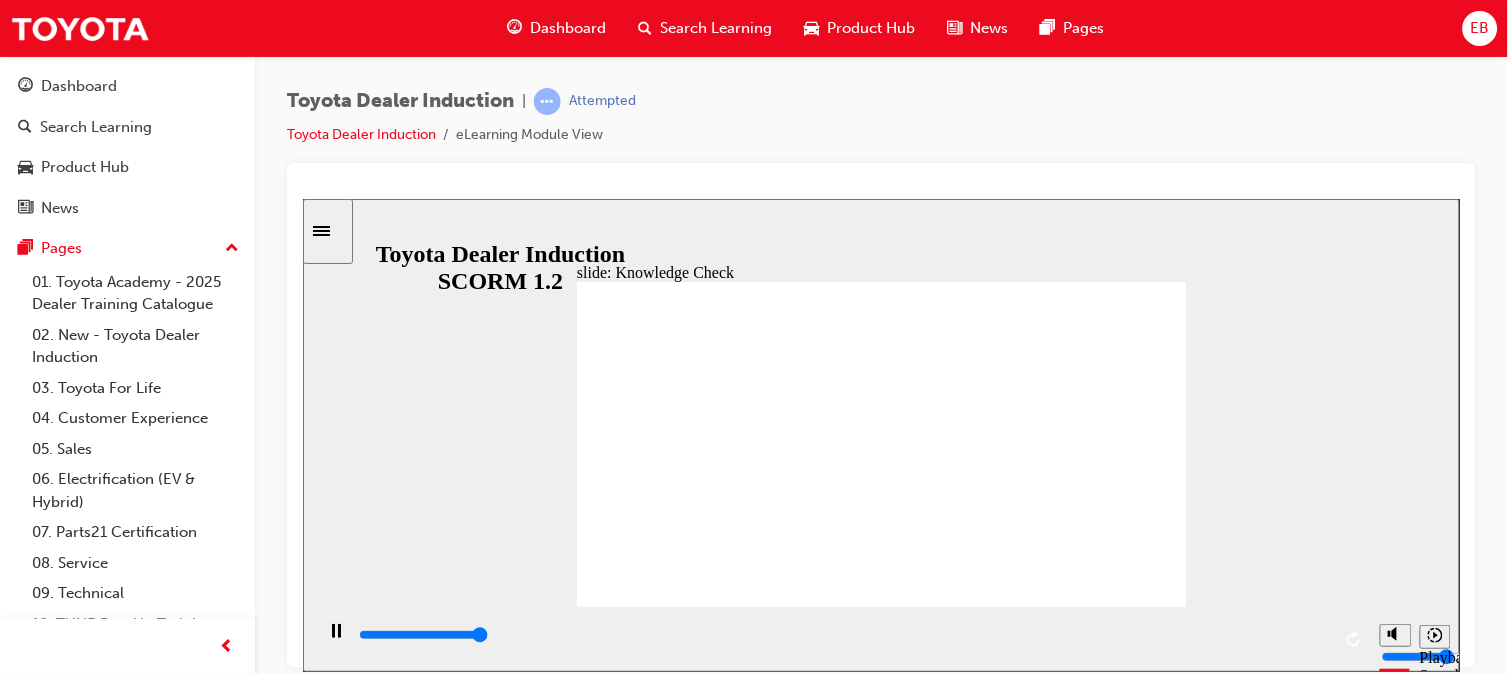 type on "5000" 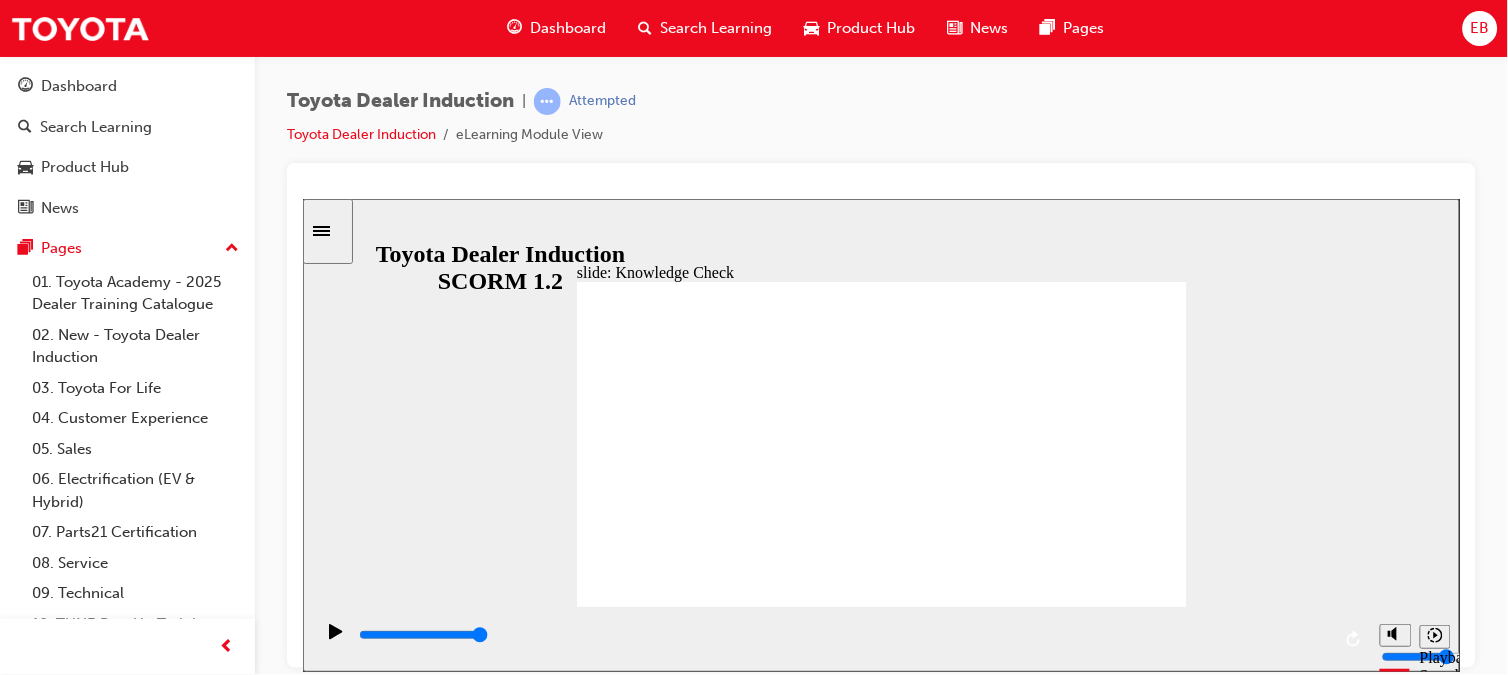 radio on "true" 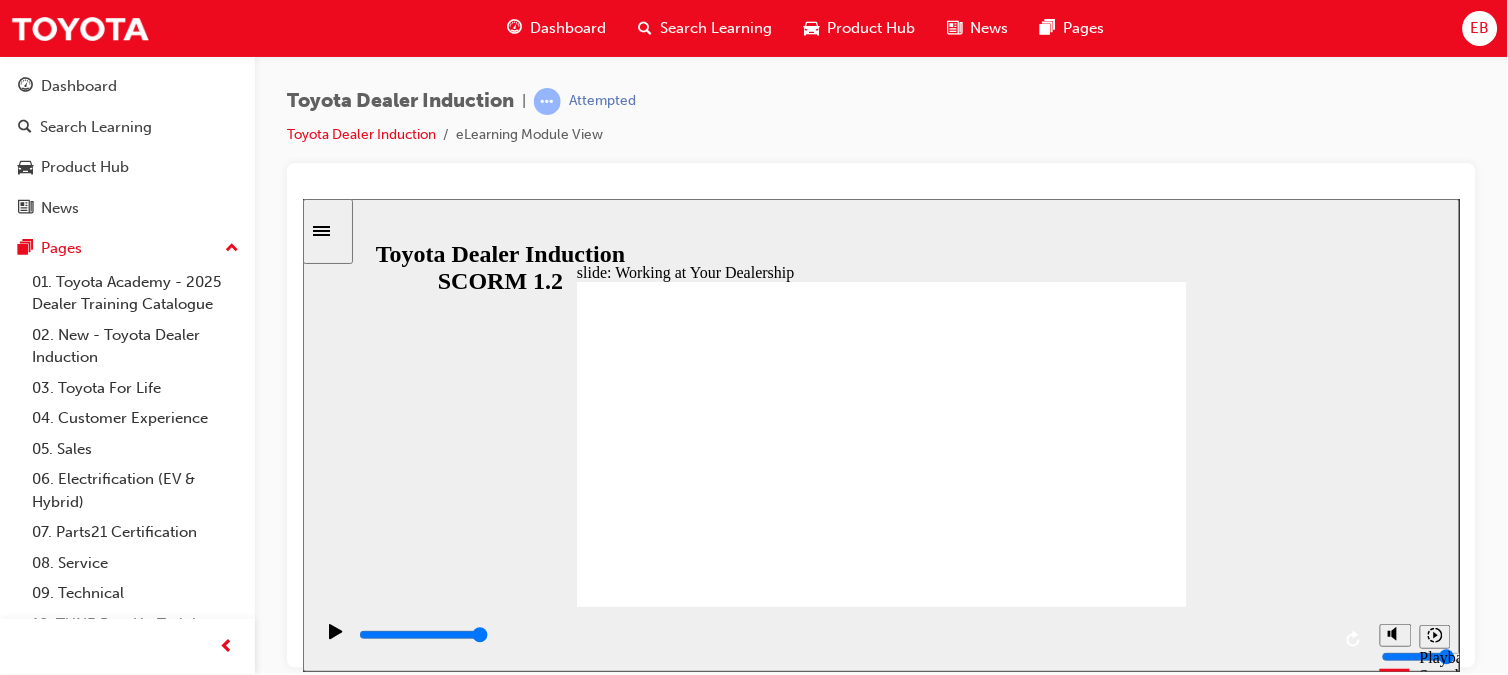 click 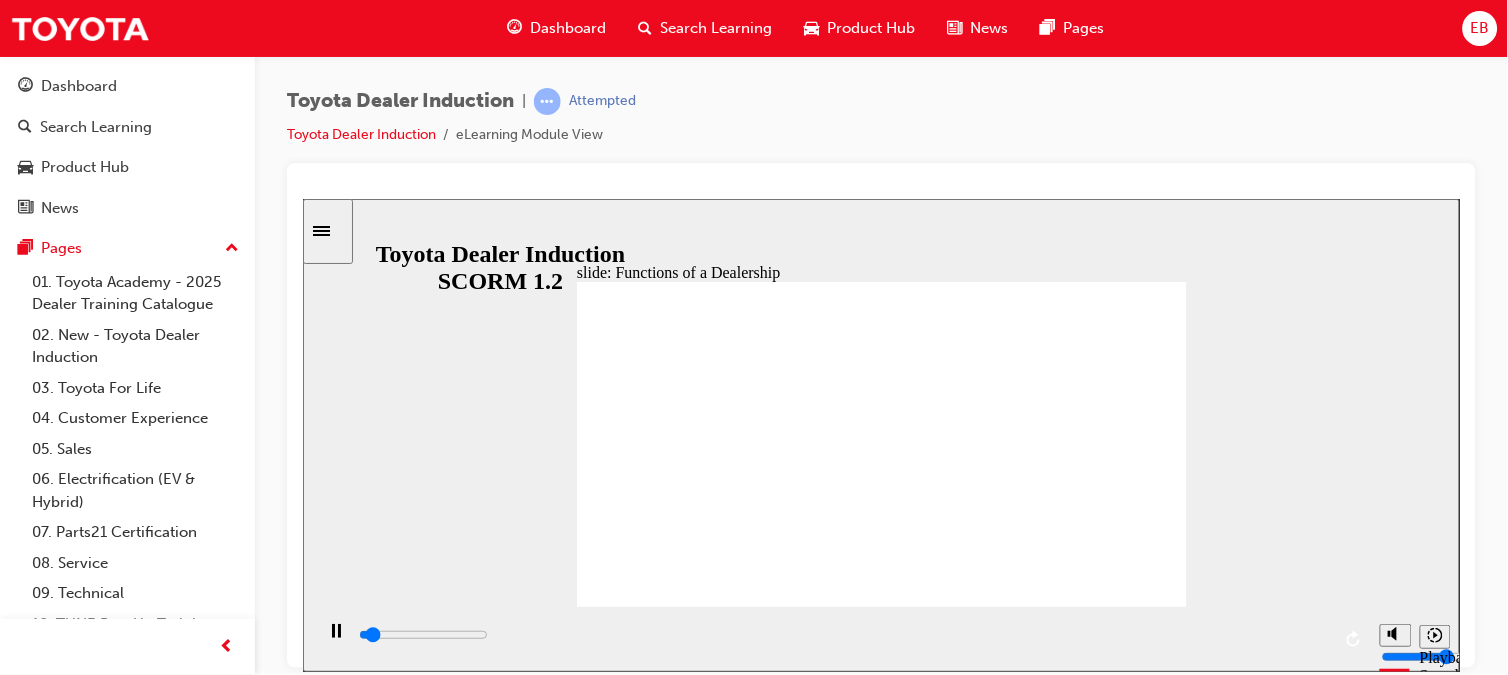 type on "3700" 